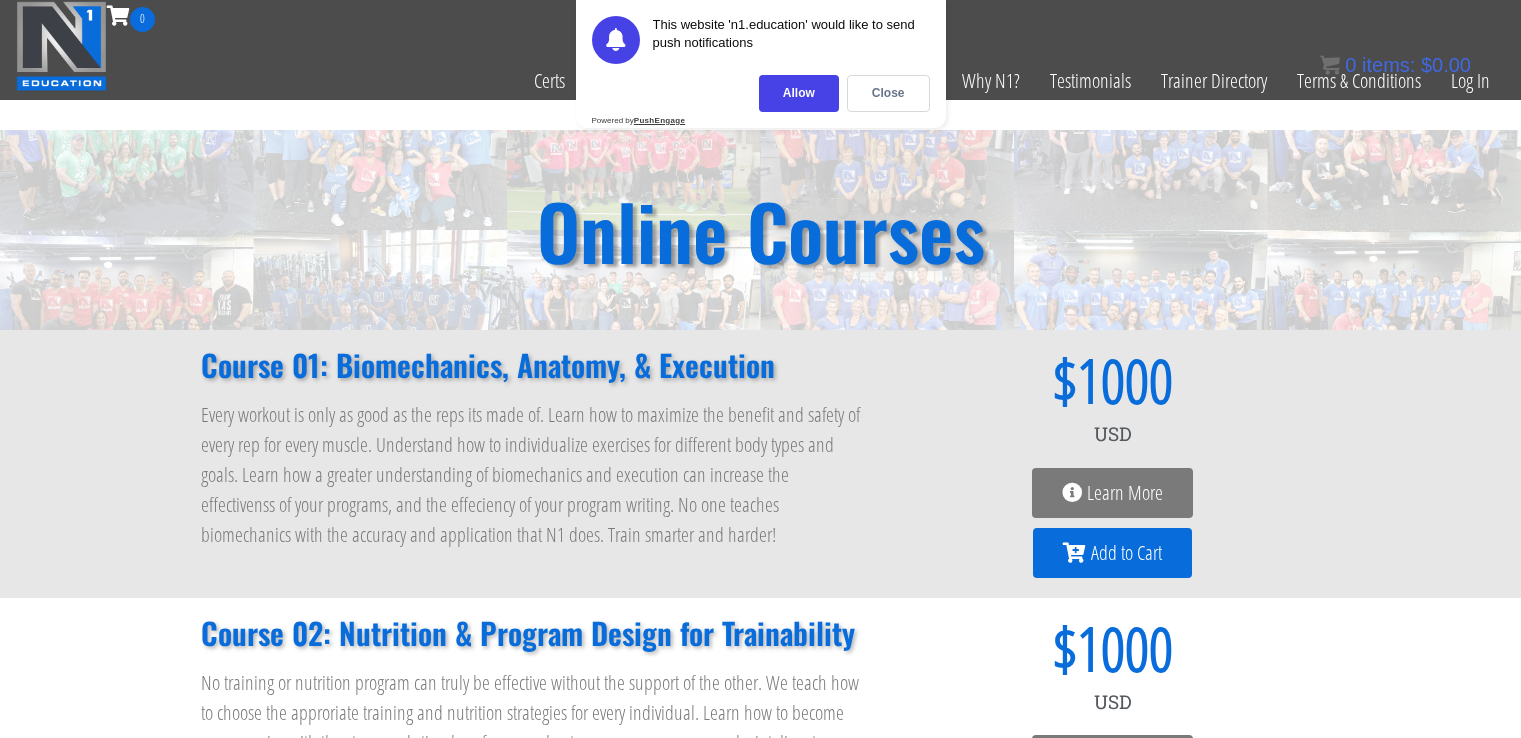 scroll, scrollTop: 0, scrollLeft: 0, axis: both 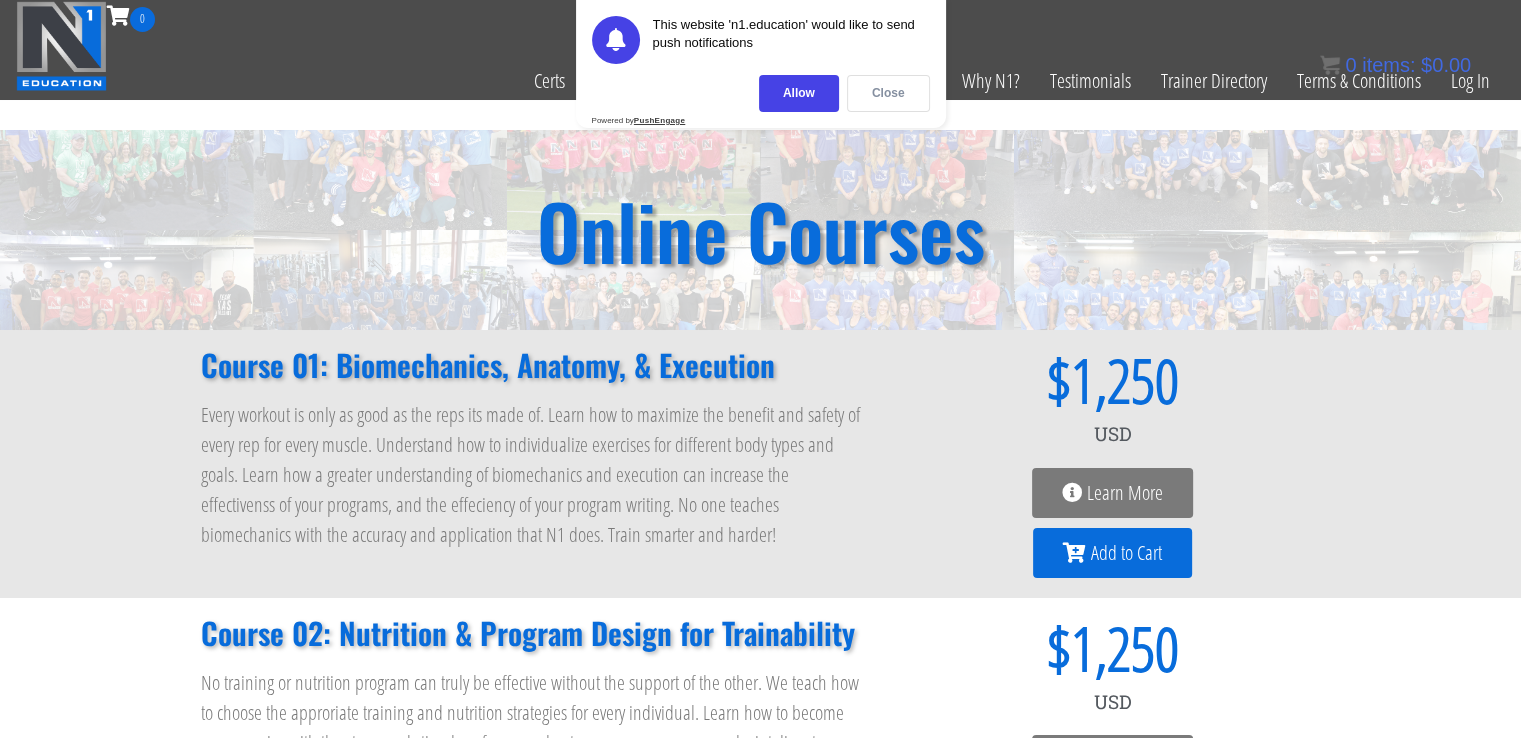 click on "Close" at bounding box center [888, 93] 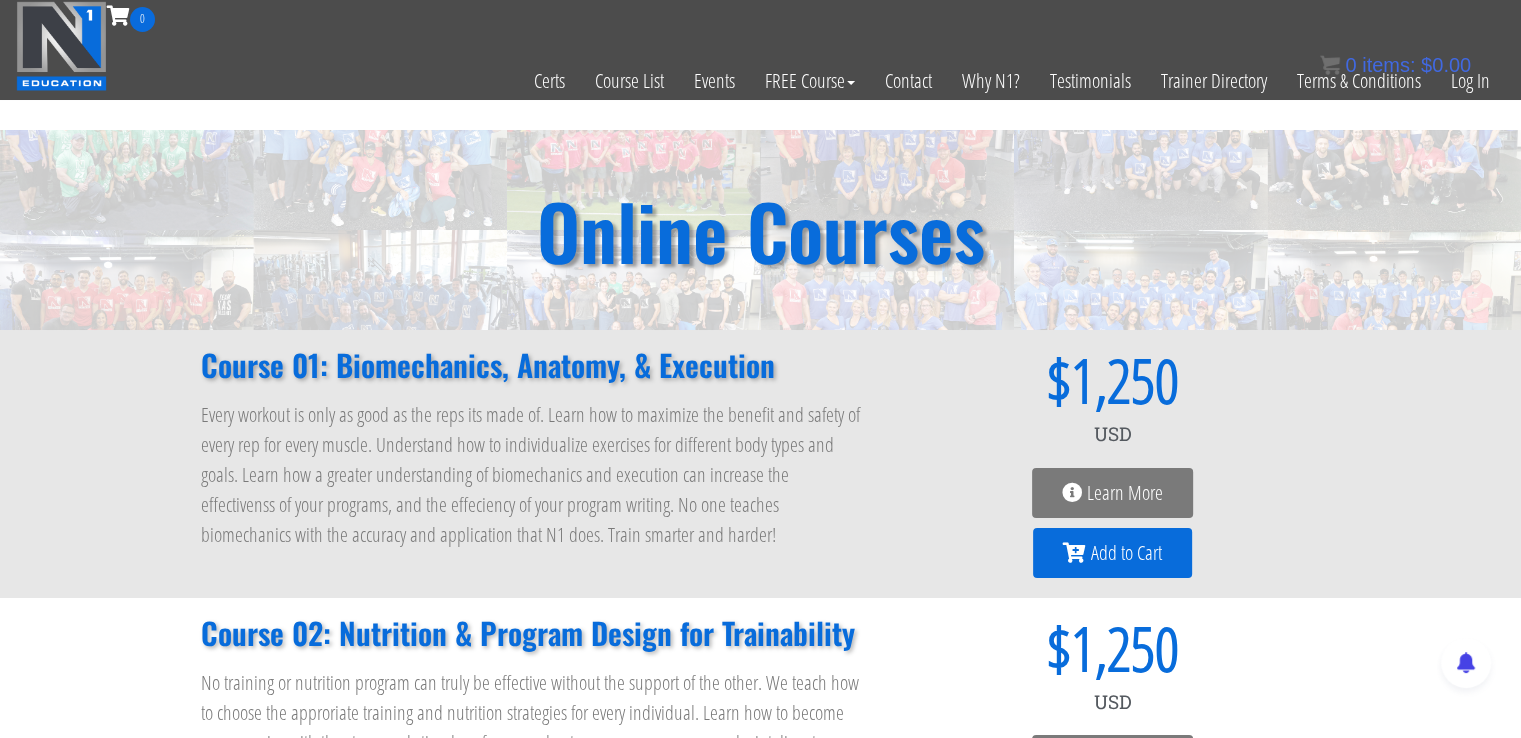 click on "Add to Cart" at bounding box center (1126, 553) 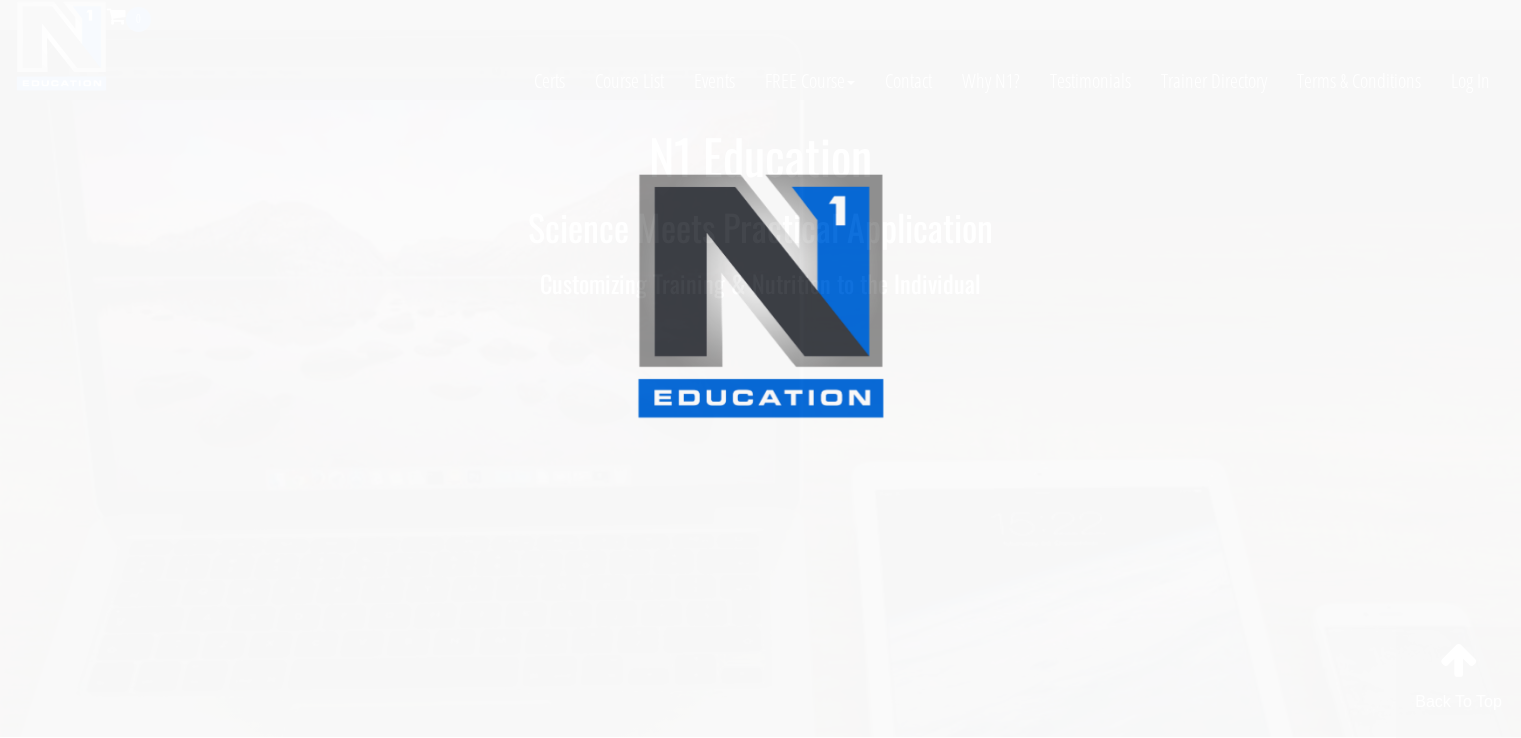 scroll, scrollTop: 0, scrollLeft: 0, axis: both 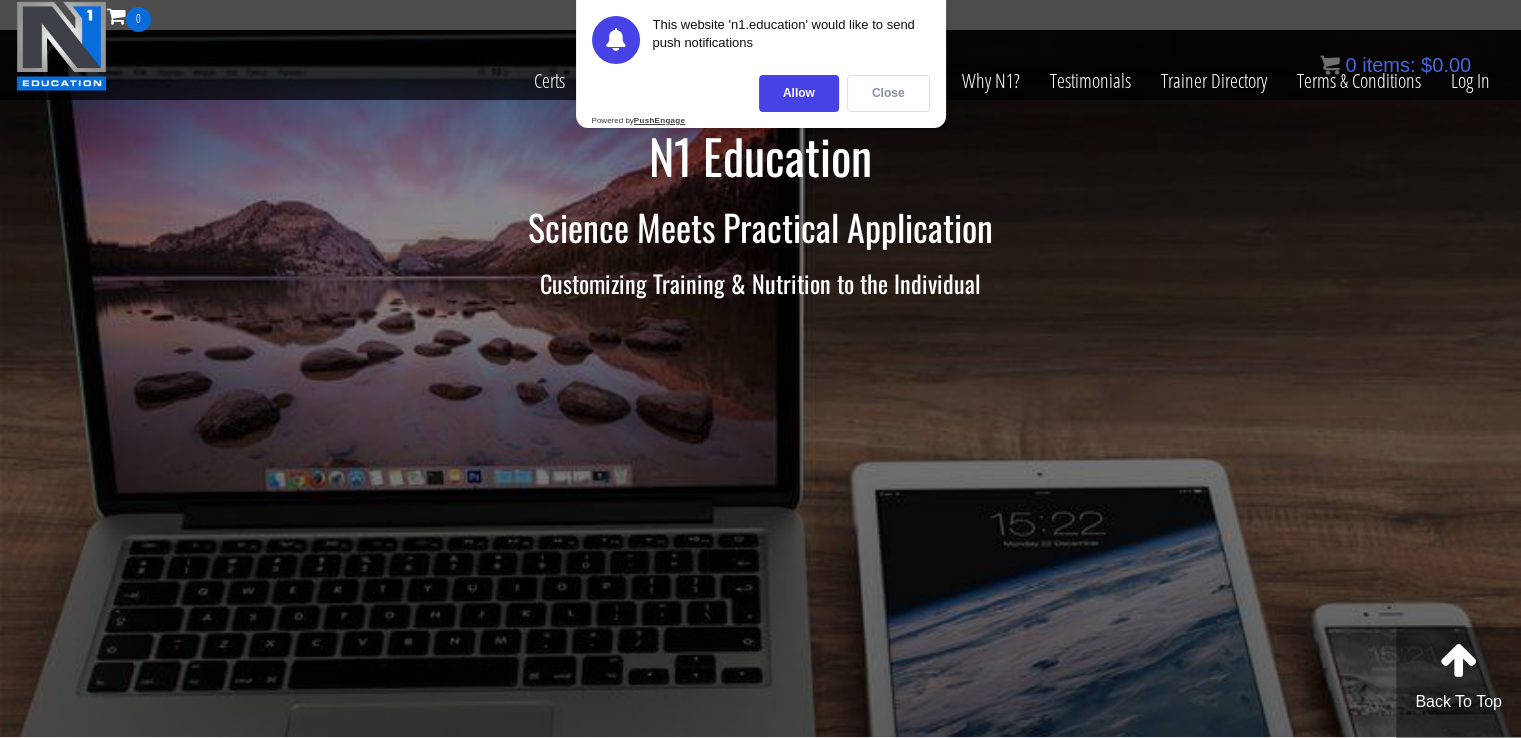 click on "Close" at bounding box center [888, 93] 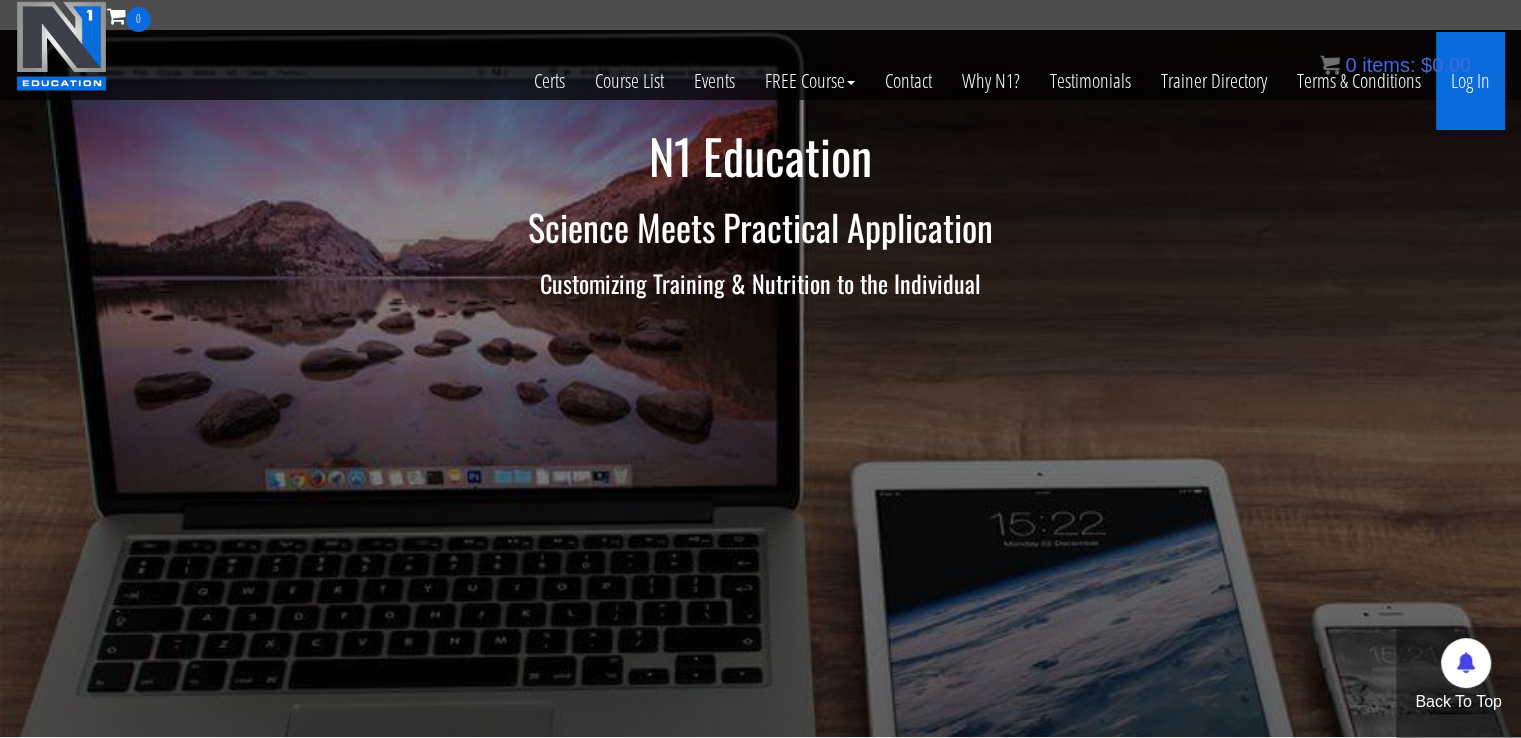 click on "Log In" at bounding box center (1470, 81) 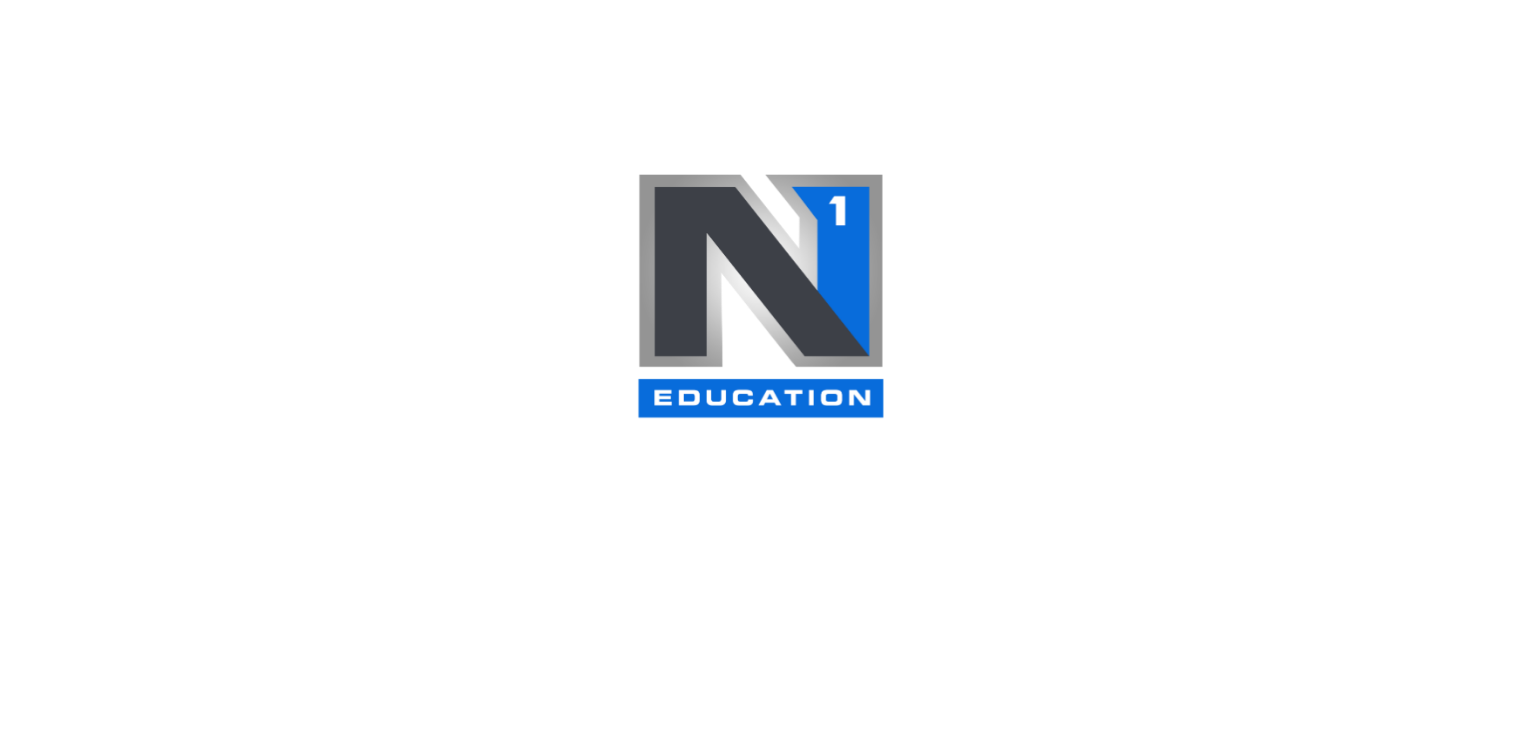 scroll, scrollTop: 0, scrollLeft: 0, axis: both 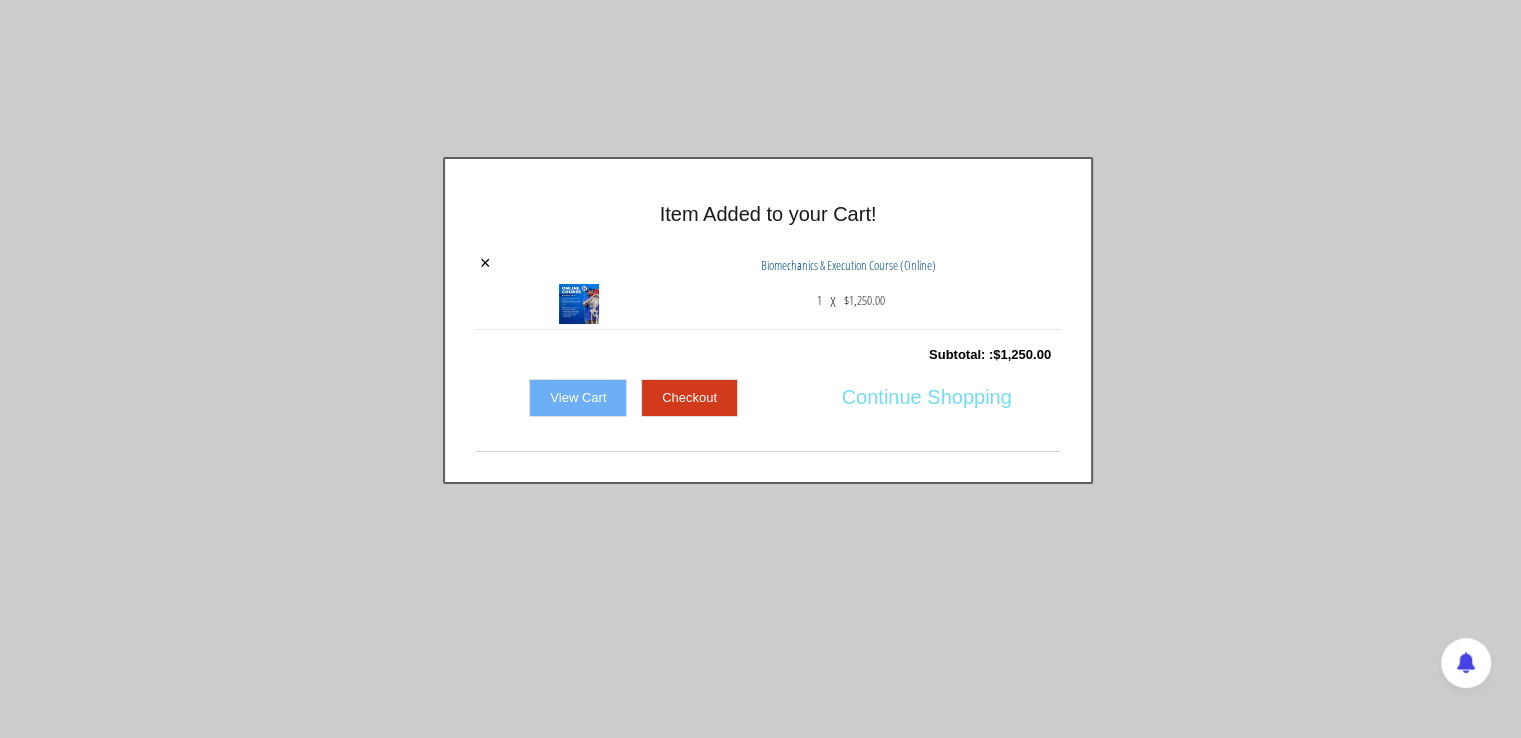 click on "Continue Shopping" at bounding box center (927, 397) 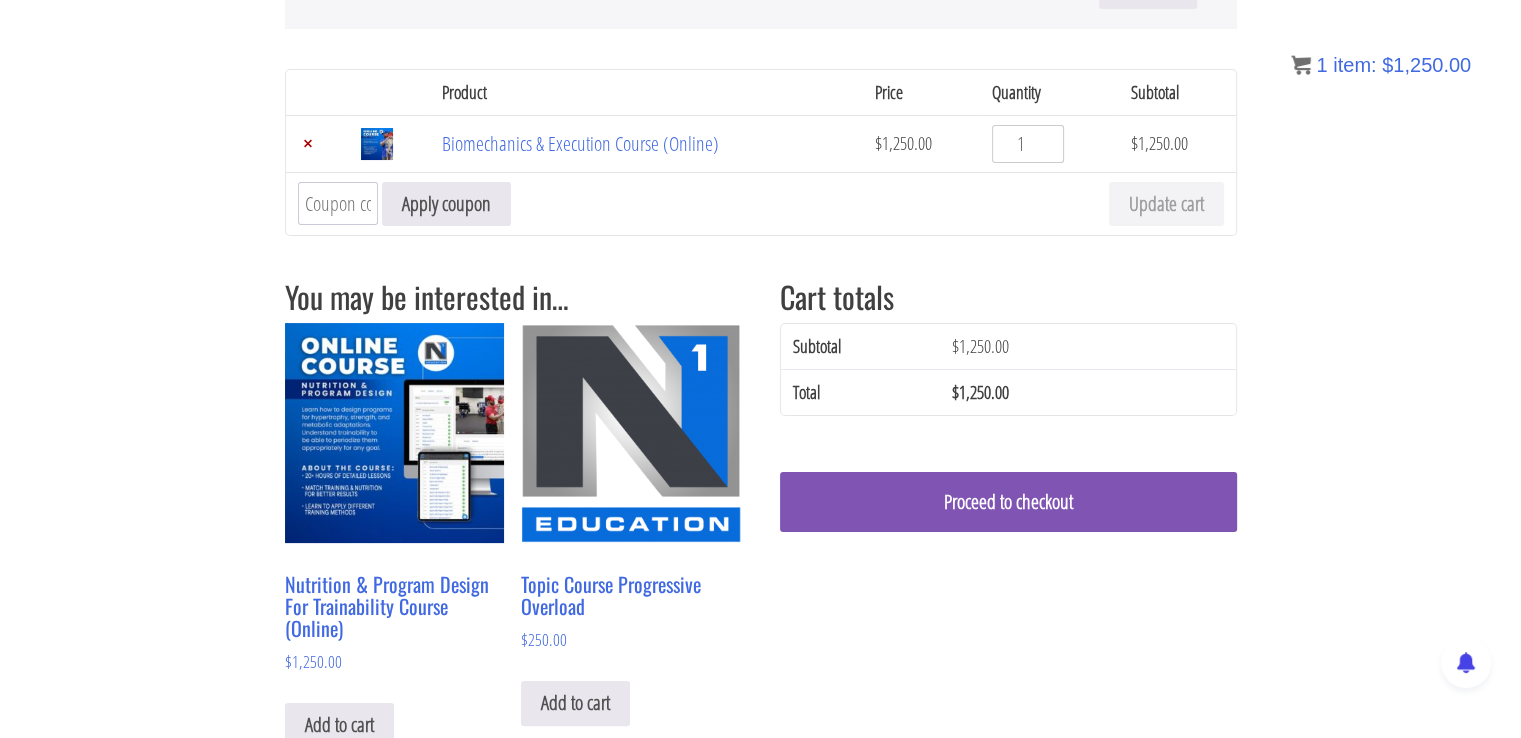 scroll, scrollTop: 235, scrollLeft: 0, axis: vertical 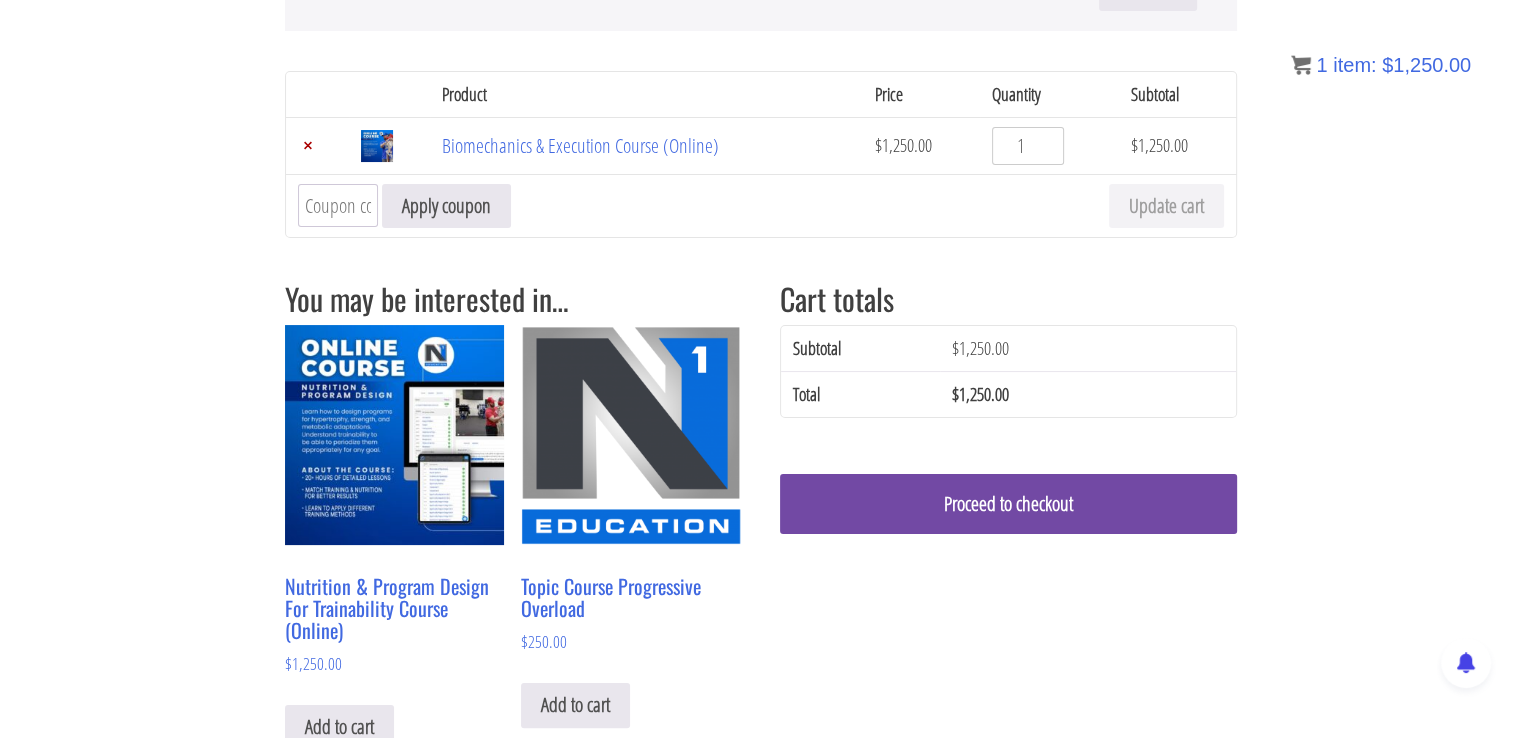 click on "Proceed to checkout" at bounding box center [1008, 504] 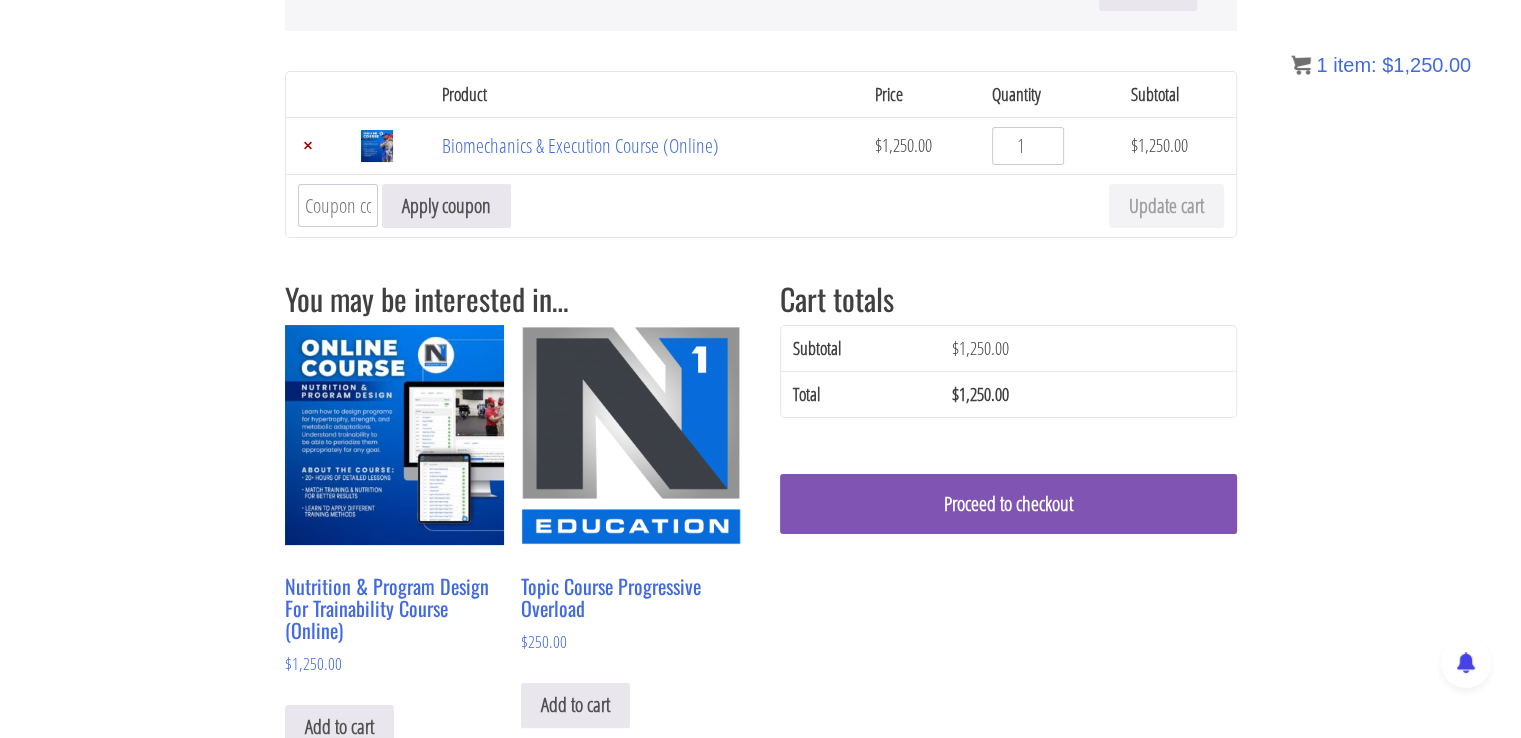 click on "Coupon:" at bounding box center [338, 205] 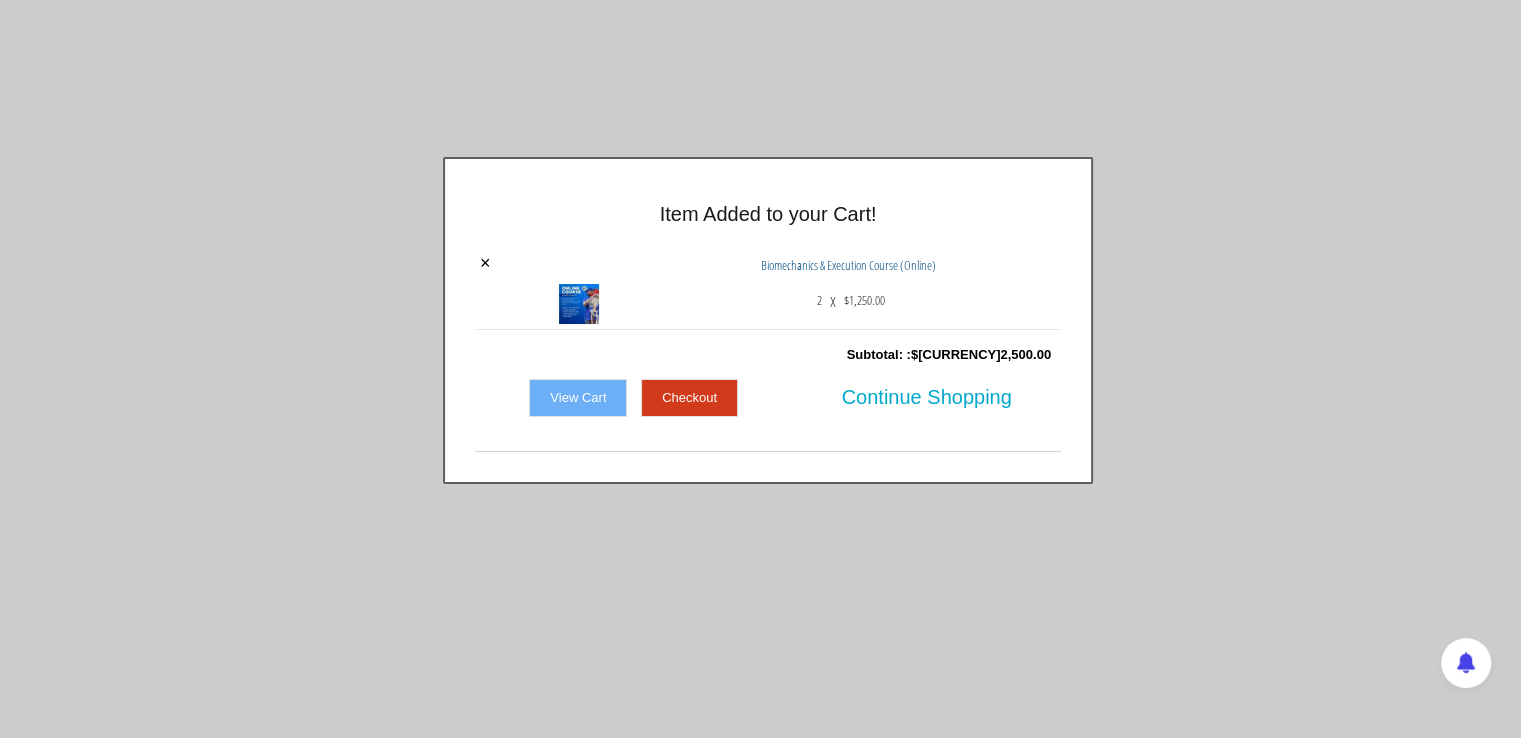 scroll, scrollTop: 235, scrollLeft: 0, axis: vertical 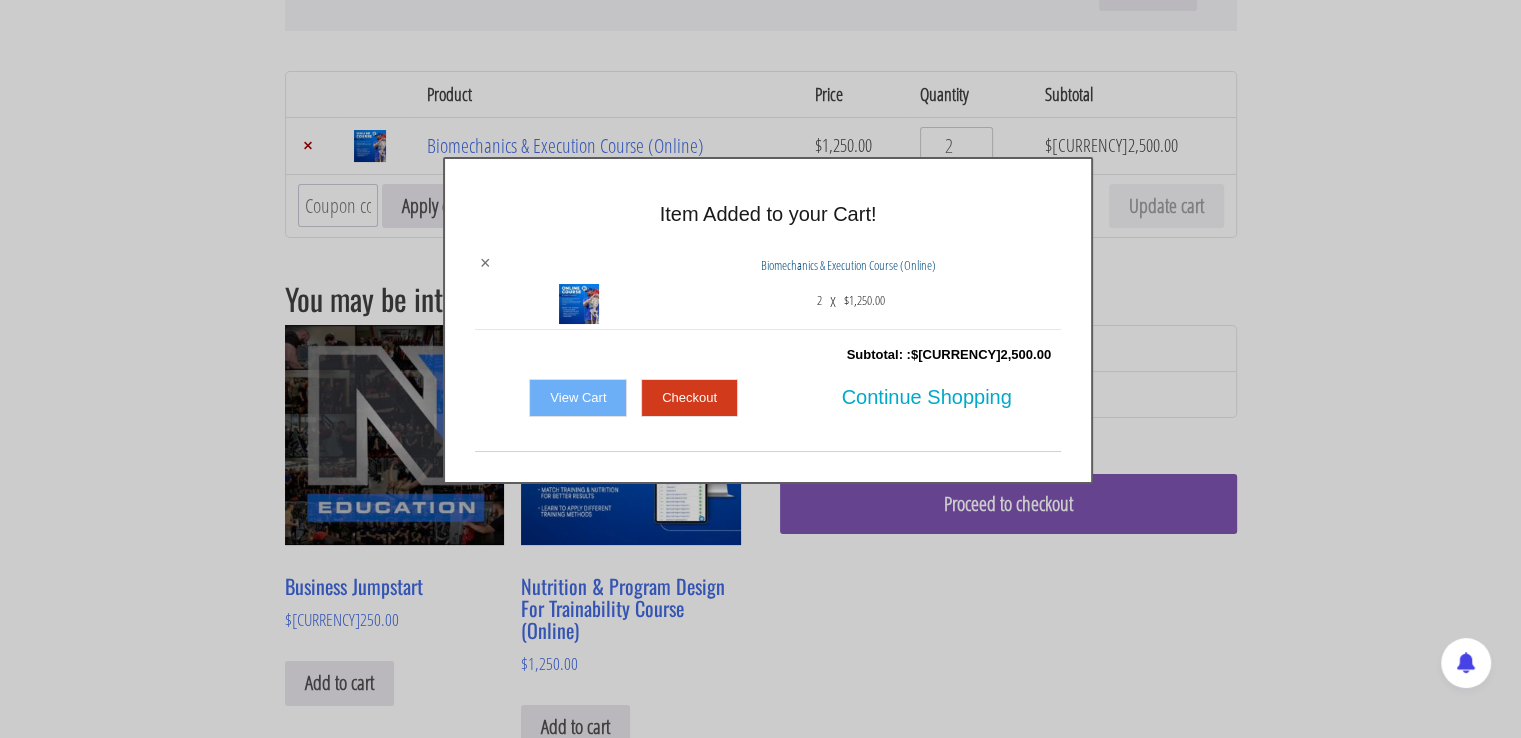 click on "×" at bounding box center (485, 263) 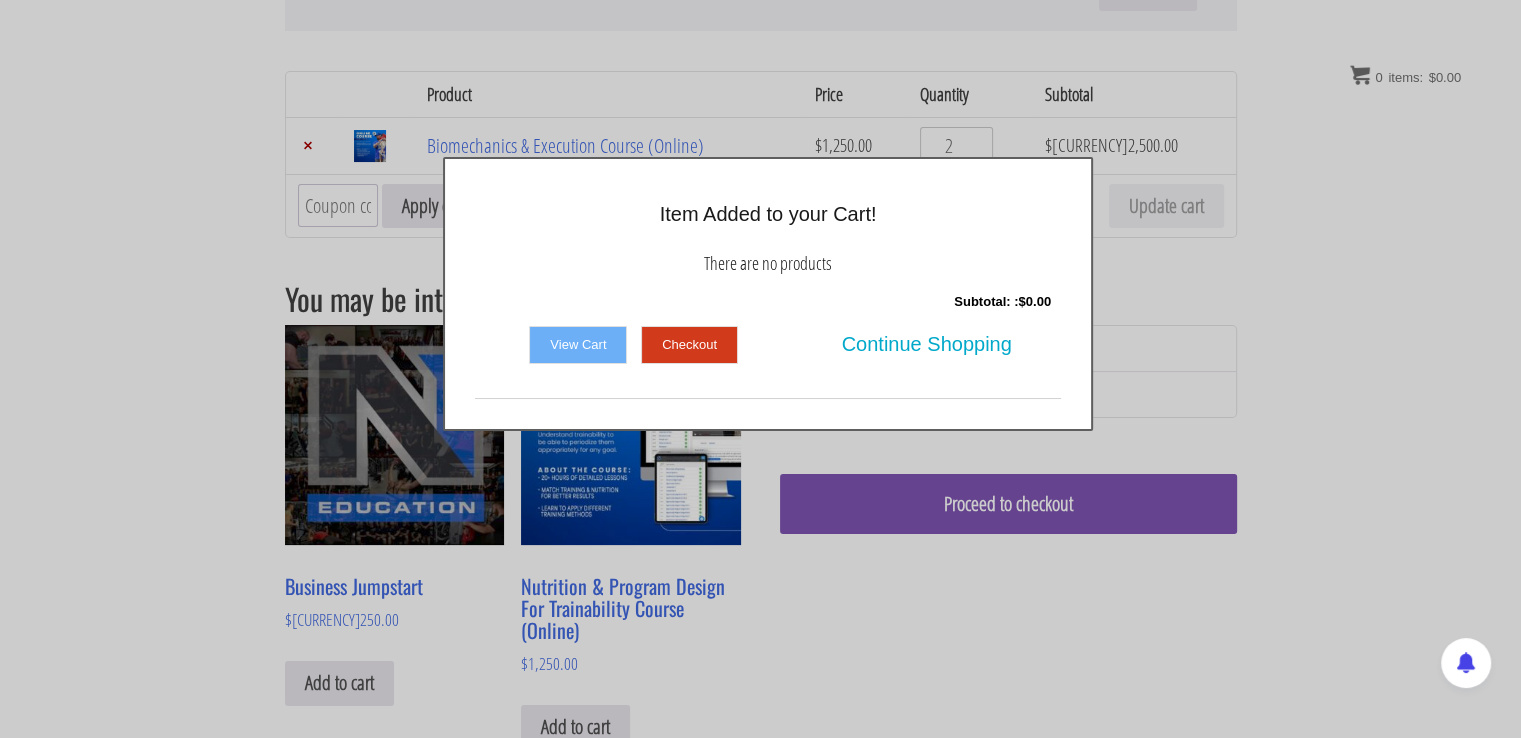 click on "×
Item Added to your Cart!
There are no products
Subtotal:            :  [CURRENCY] 0.00
View Cart
Checkout
Continue Shopping" at bounding box center [768, 294] 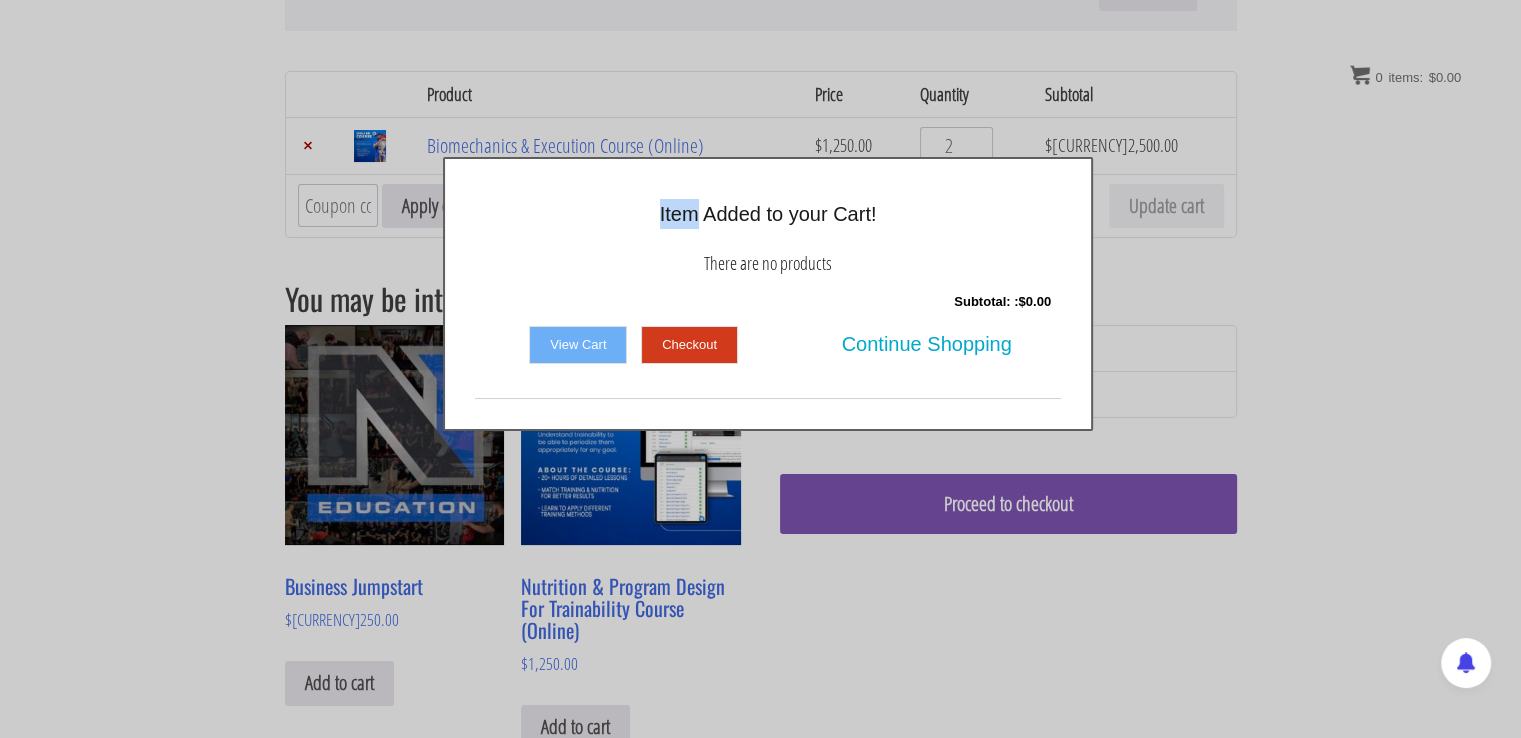 click on "×
Item Added to your Cart!
There are no products
Subtotal:            :  $ 0.00
View Cart
Checkout
Continue Shopping" at bounding box center (768, 294) 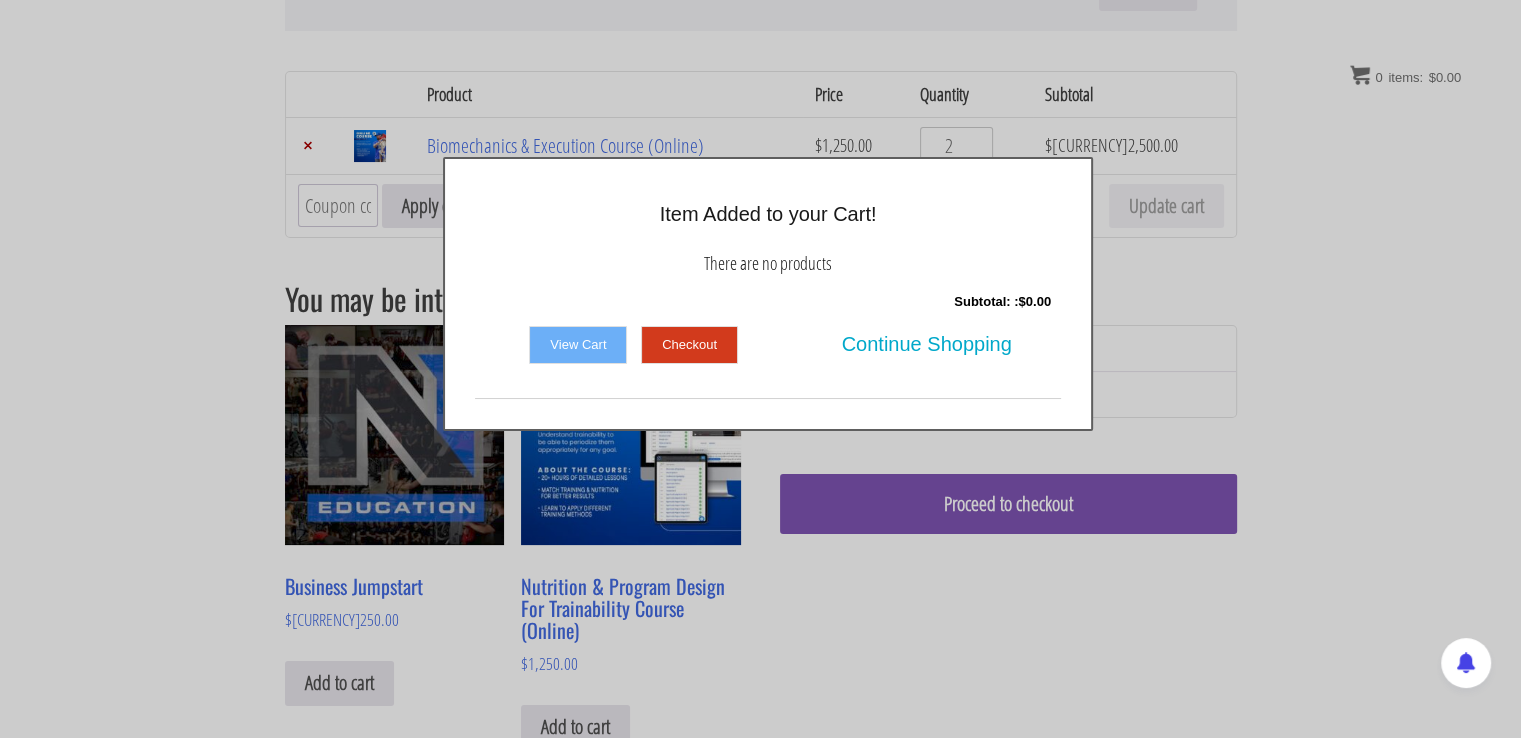 click at bounding box center (760, 369) 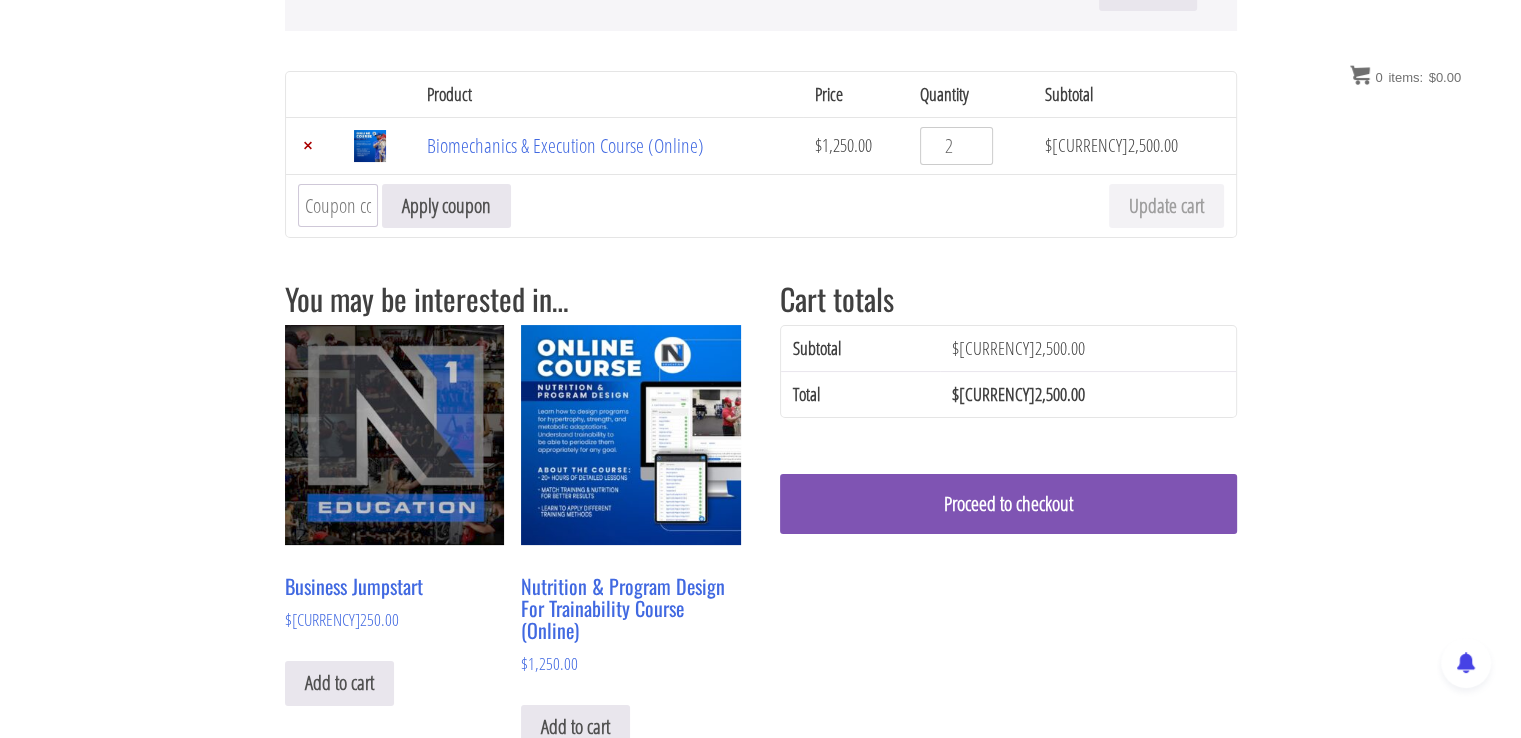 click on "“Biomechanics & Execution Course (Online)” has been added to your cart.  View cart
Remove item
Thumbnail image
Product
Price
Quantity
Subtotal
×
Biomechanics & Execution Course (Online)
$ 1,250.00
Biomechanics & Execution Course (Online) quantity
2
$ 2,500.00
Coupon:     Apply coupon
Update cart
You may be interested in…
Business Jumpstart
$ 250.00
Add to cart
Nutrition & Program Design For Trainability Course (Online)
$ 1,250.00
Add to cart
Topic Course Progressive Overload
$ 250.00
Add to cart
Cart totals
Subtotal
$ 2,500.00" at bounding box center [761, 617] 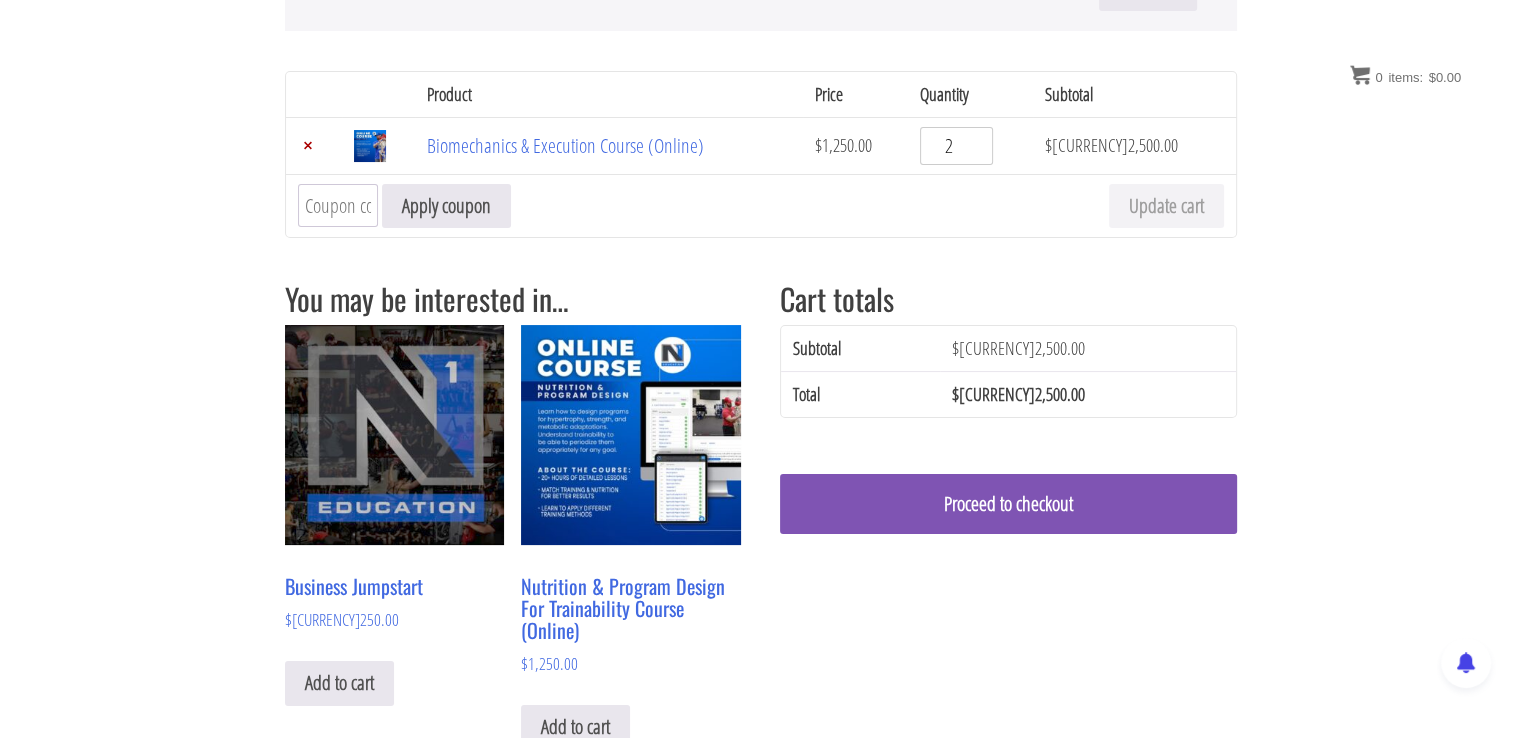 click on "2" at bounding box center (956, 146) 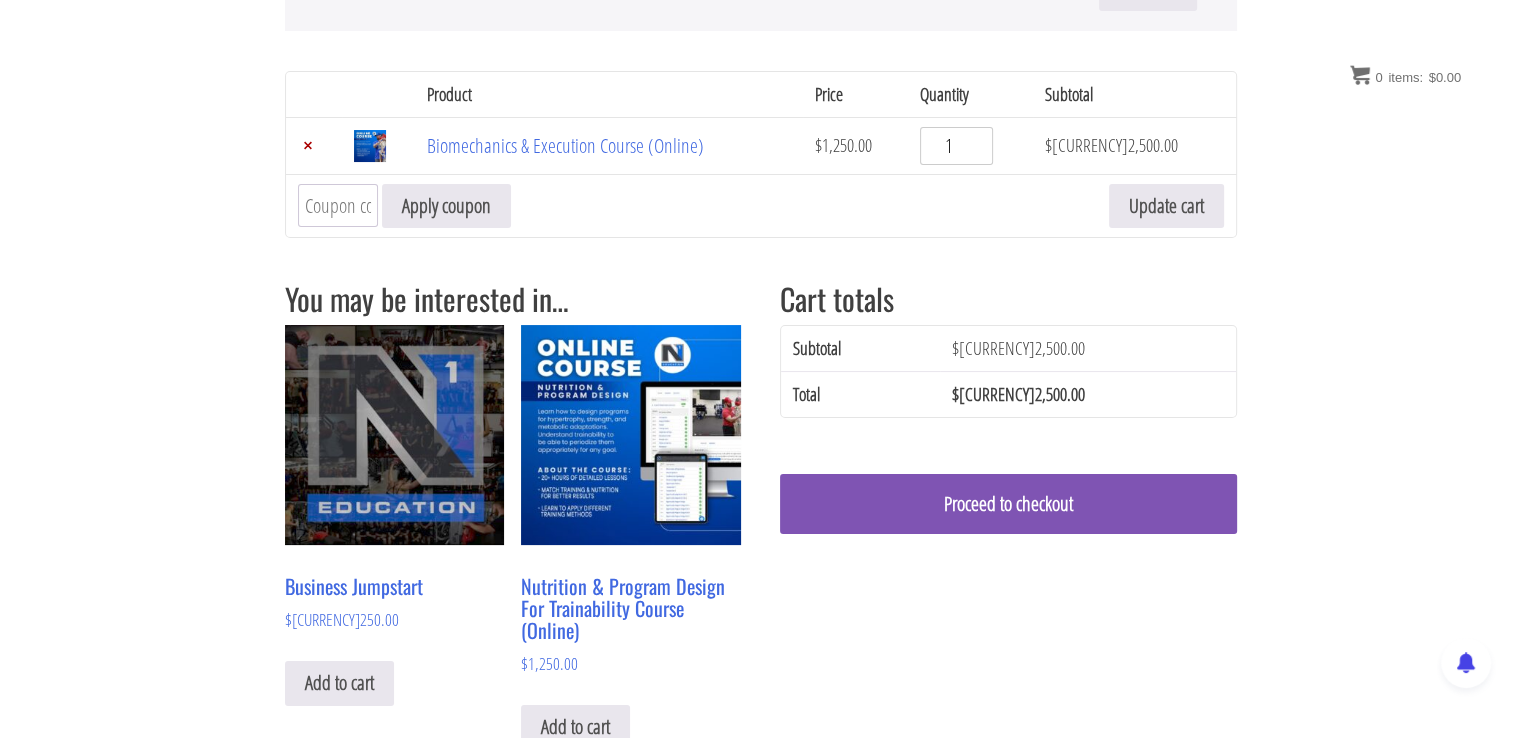 type on "1" 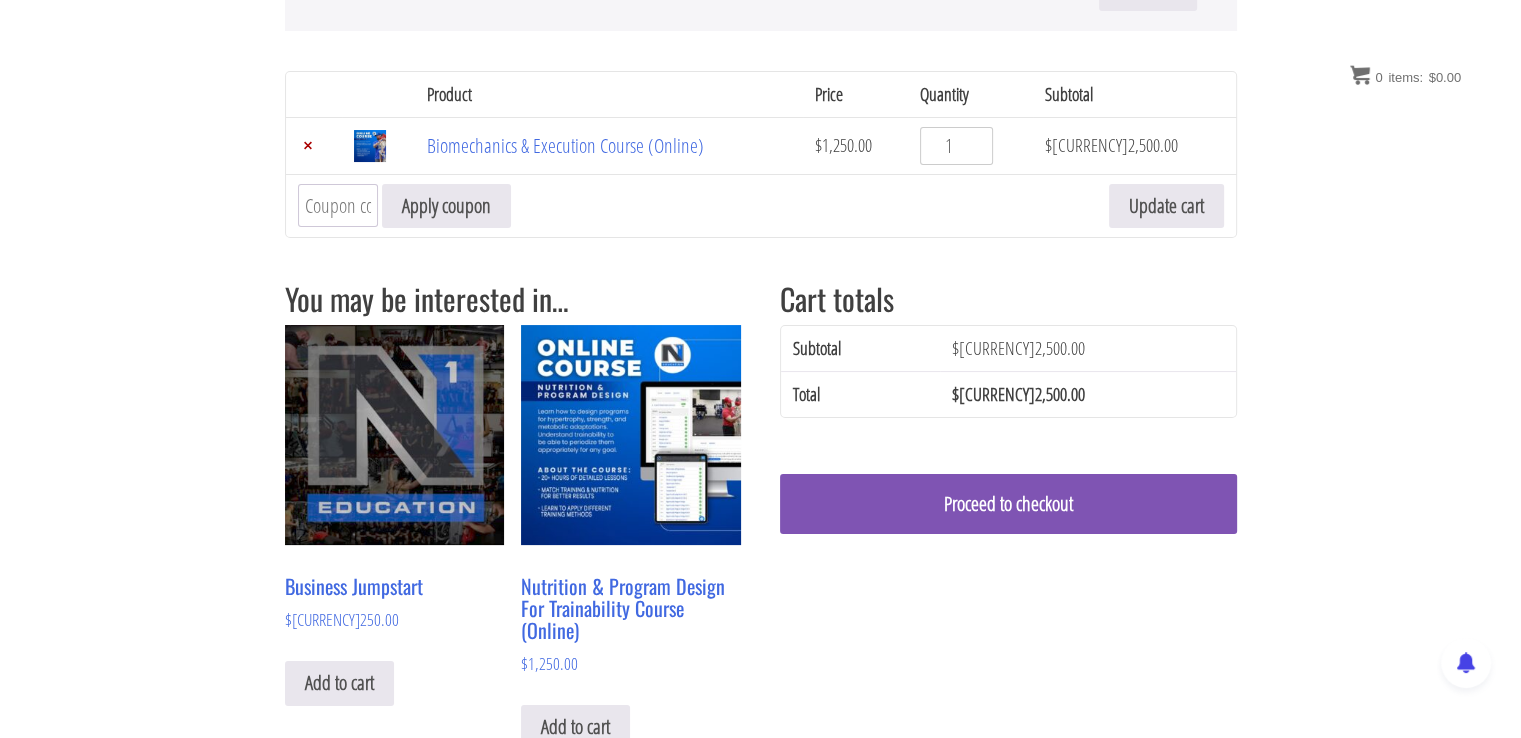 click on "Coupon:" at bounding box center [338, 205] 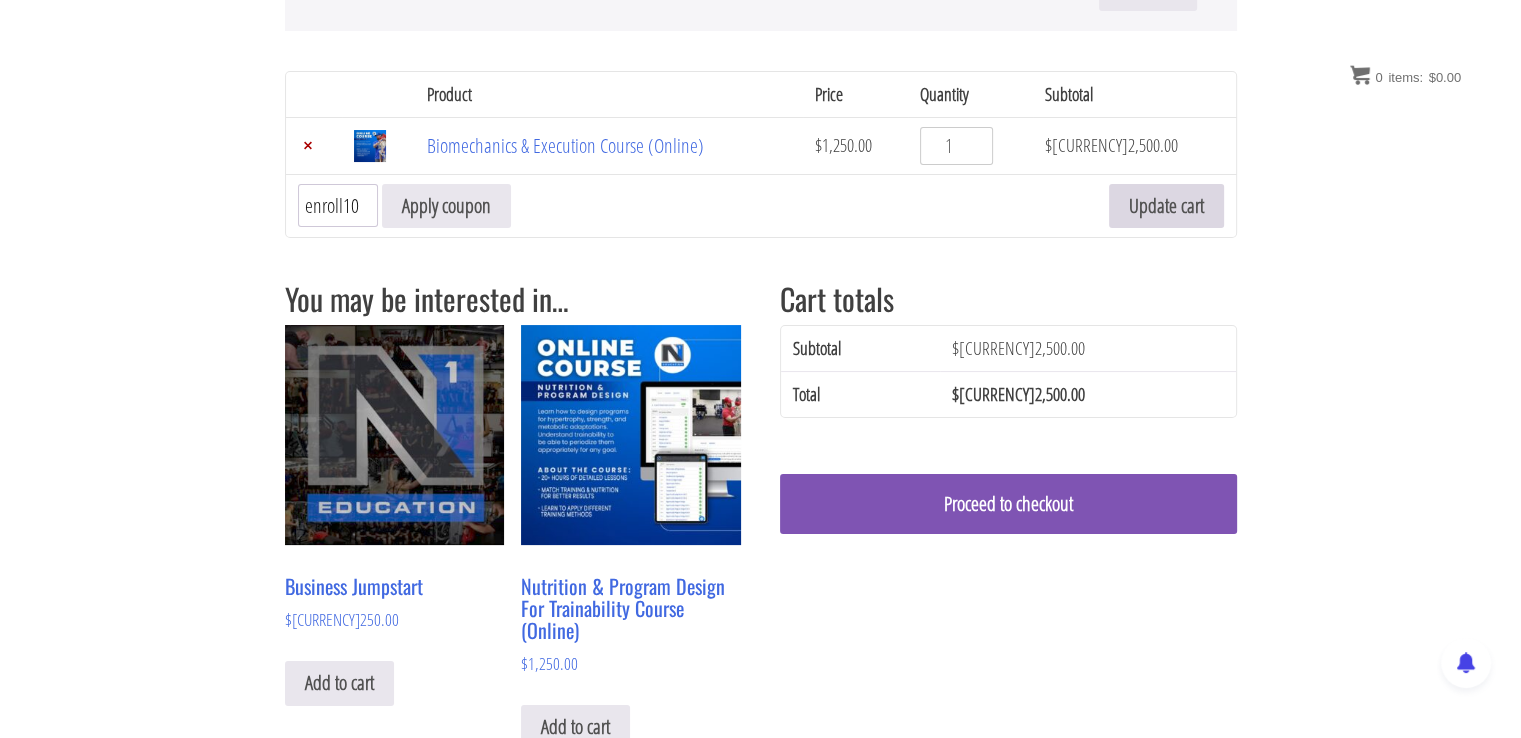 type on "enroll10" 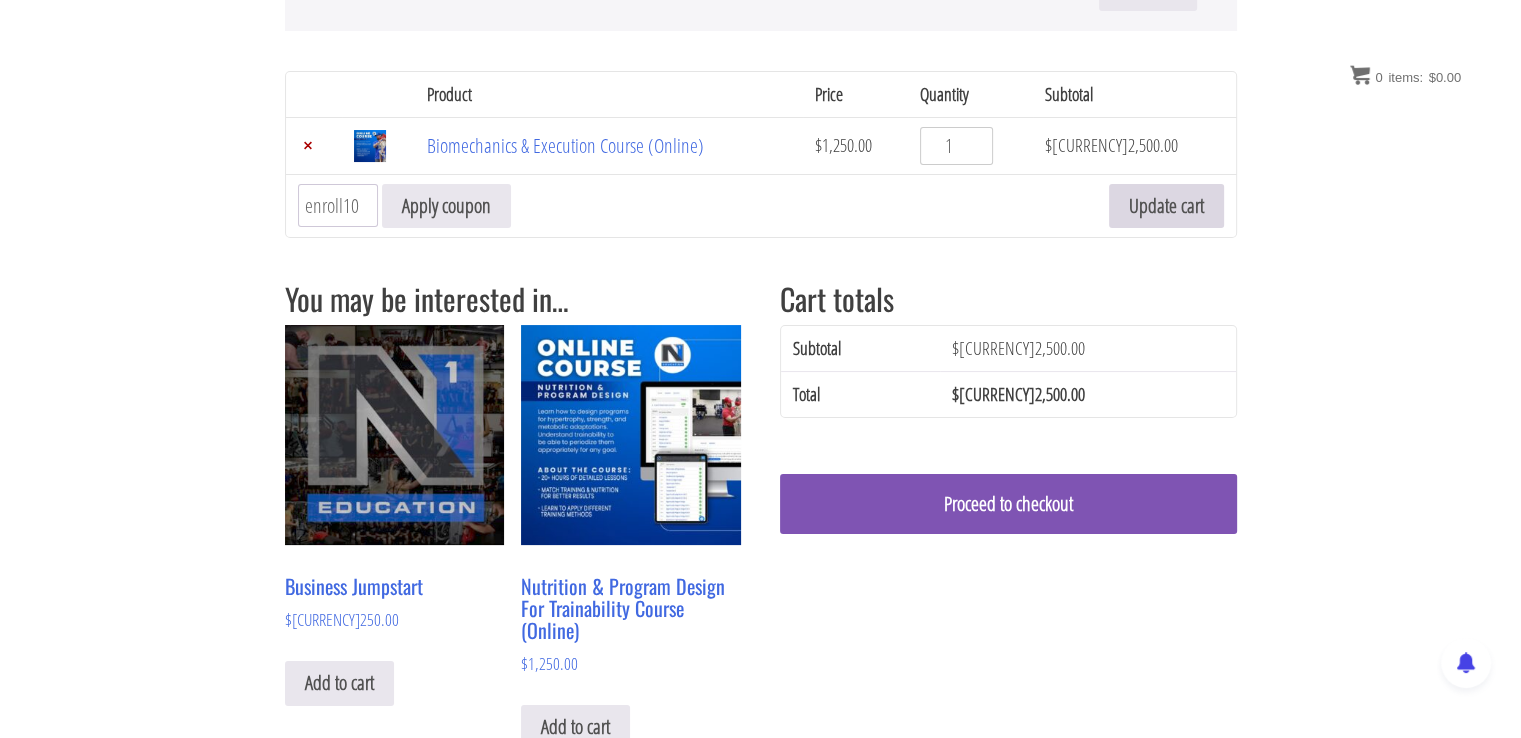 click on "Update cart" at bounding box center (1166, 206) 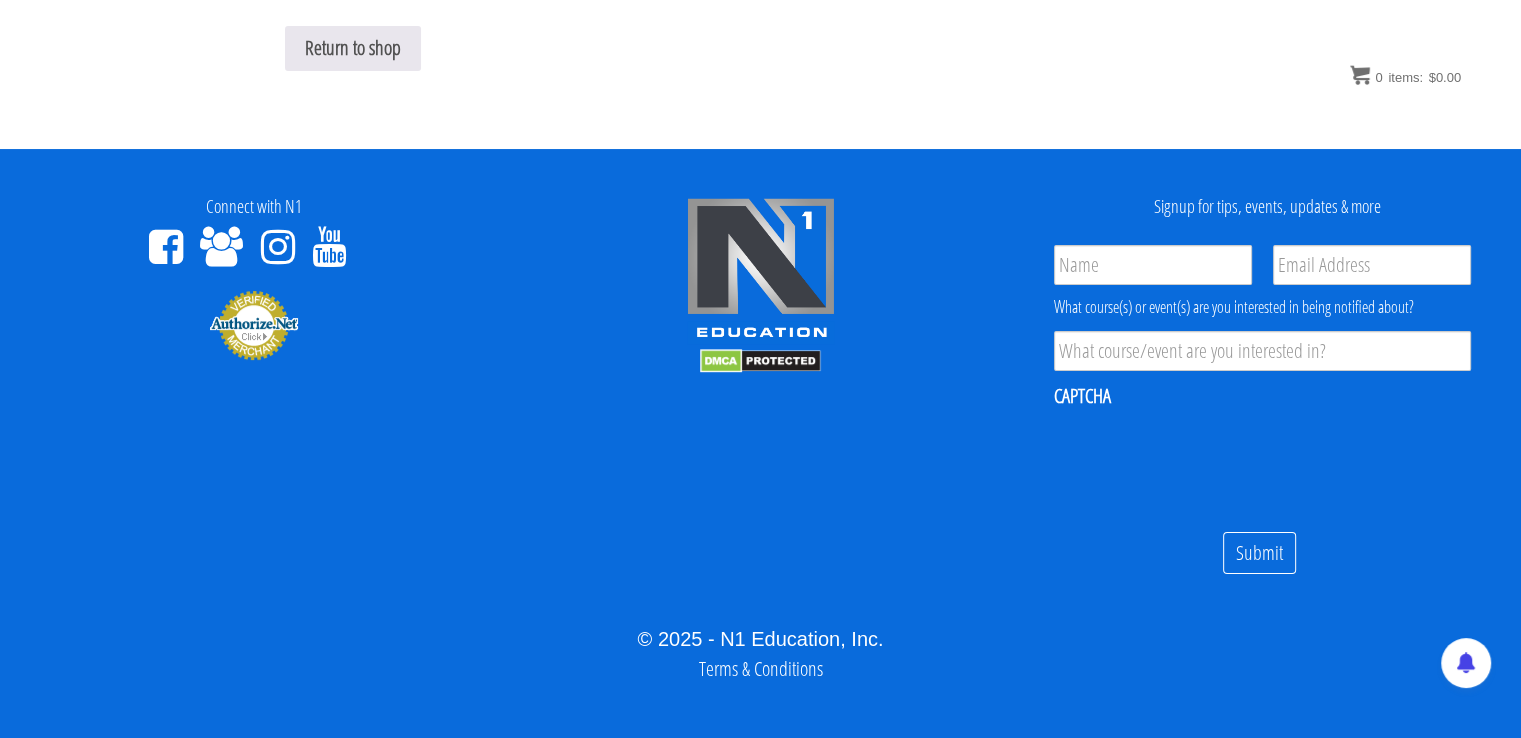 scroll, scrollTop: 283, scrollLeft: 0, axis: vertical 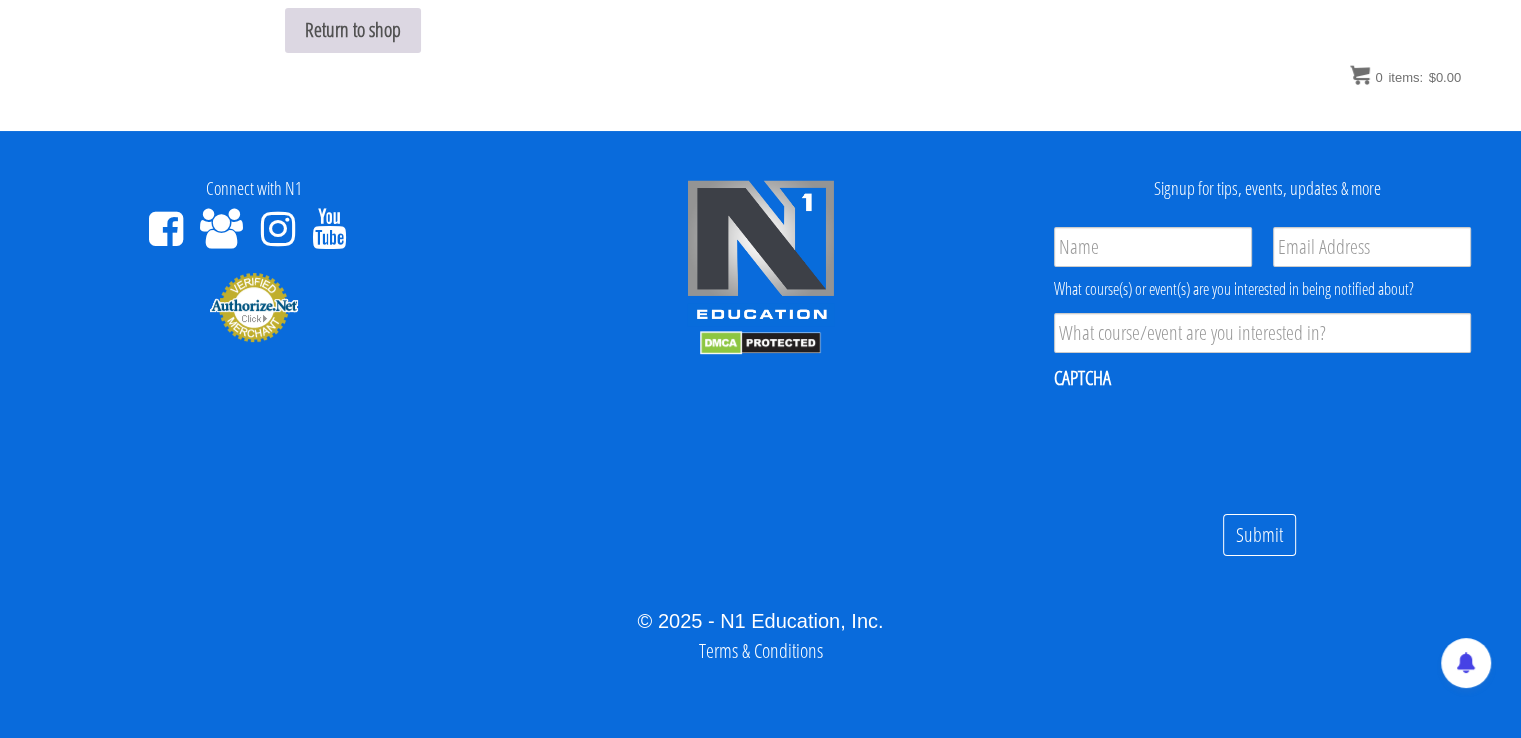 click on "Return to shop" at bounding box center (353, 30) 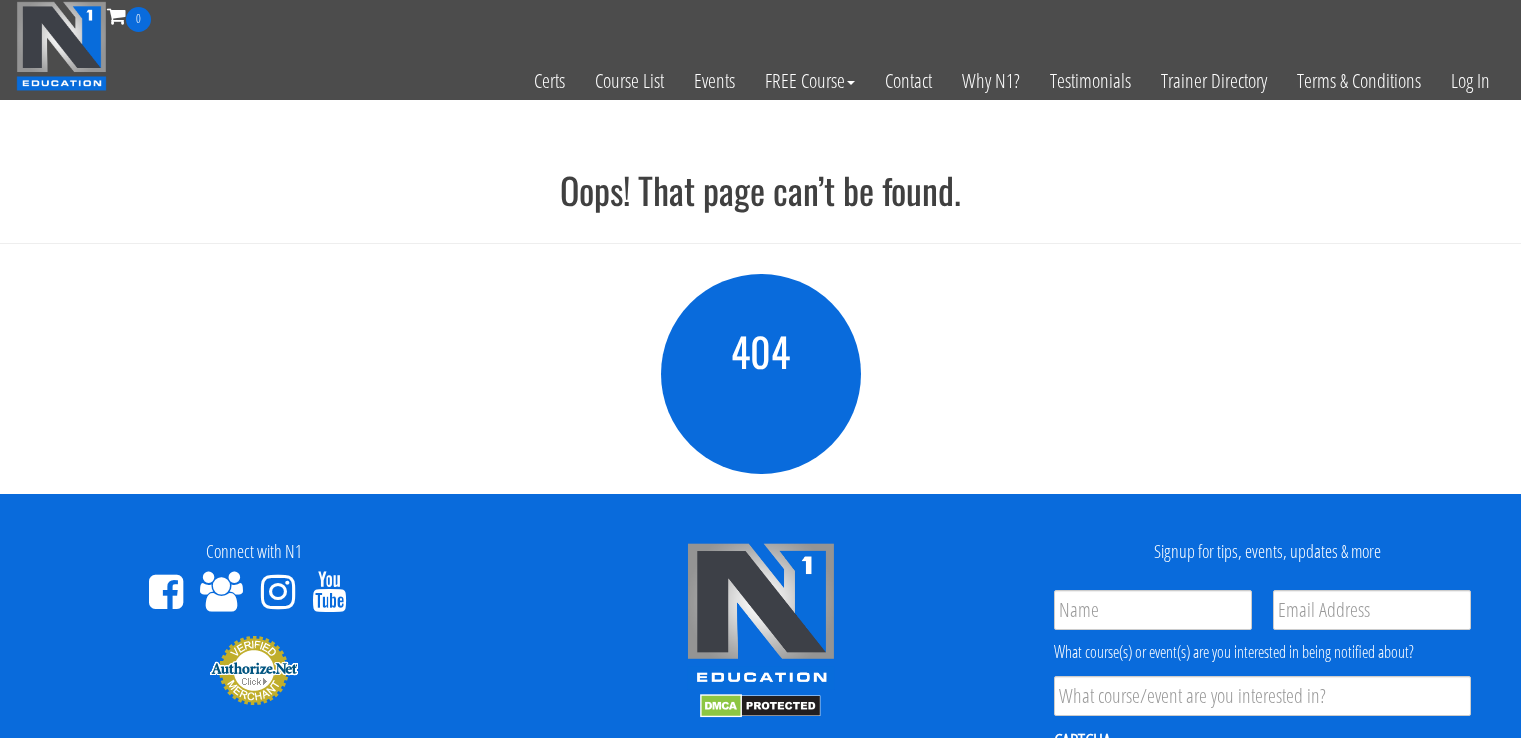 scroll, scrollTop: 0, scrollLeft: 0, axis: both 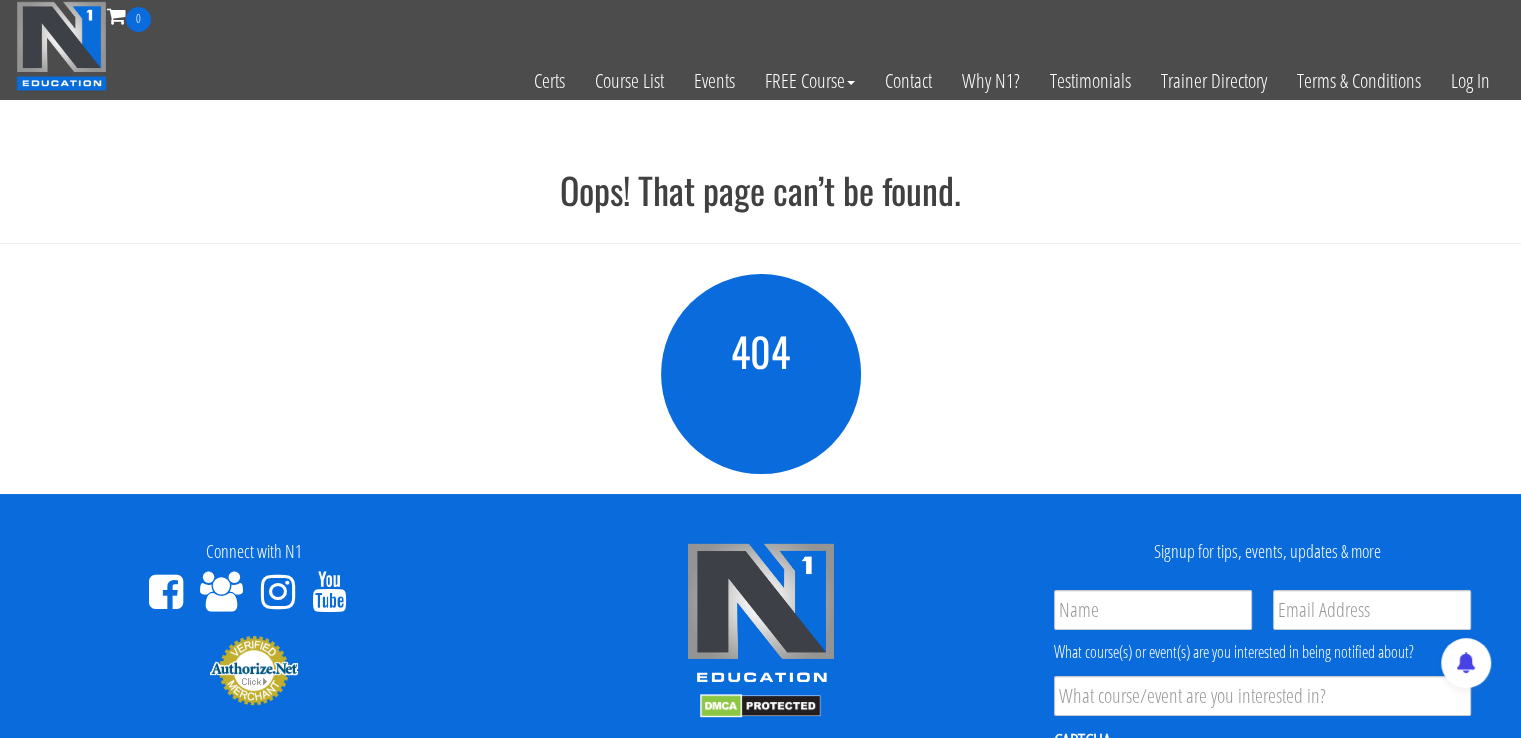 click on "404" at bounding box center (761, 351) 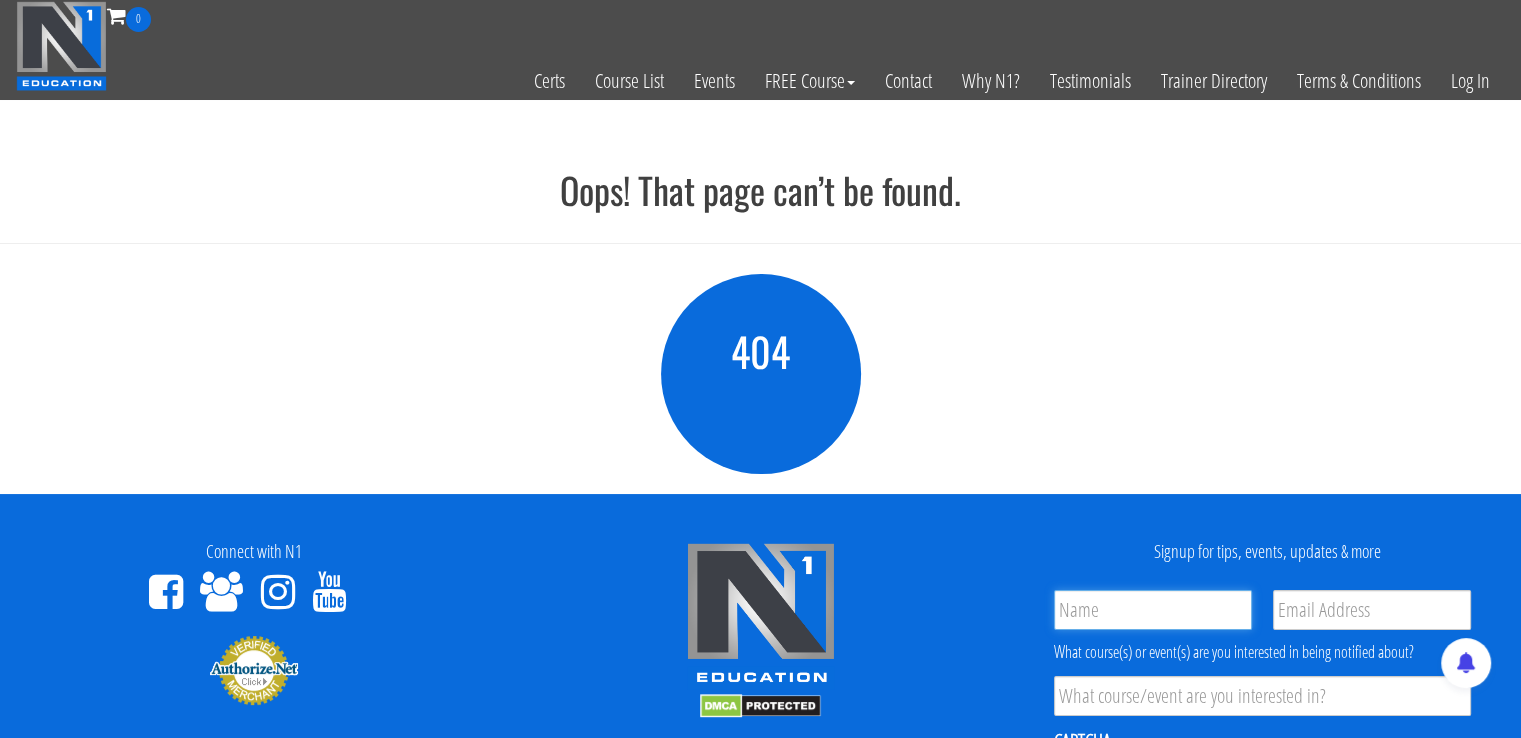 click on "[NAME] *" at bounding box center [1153, 610] 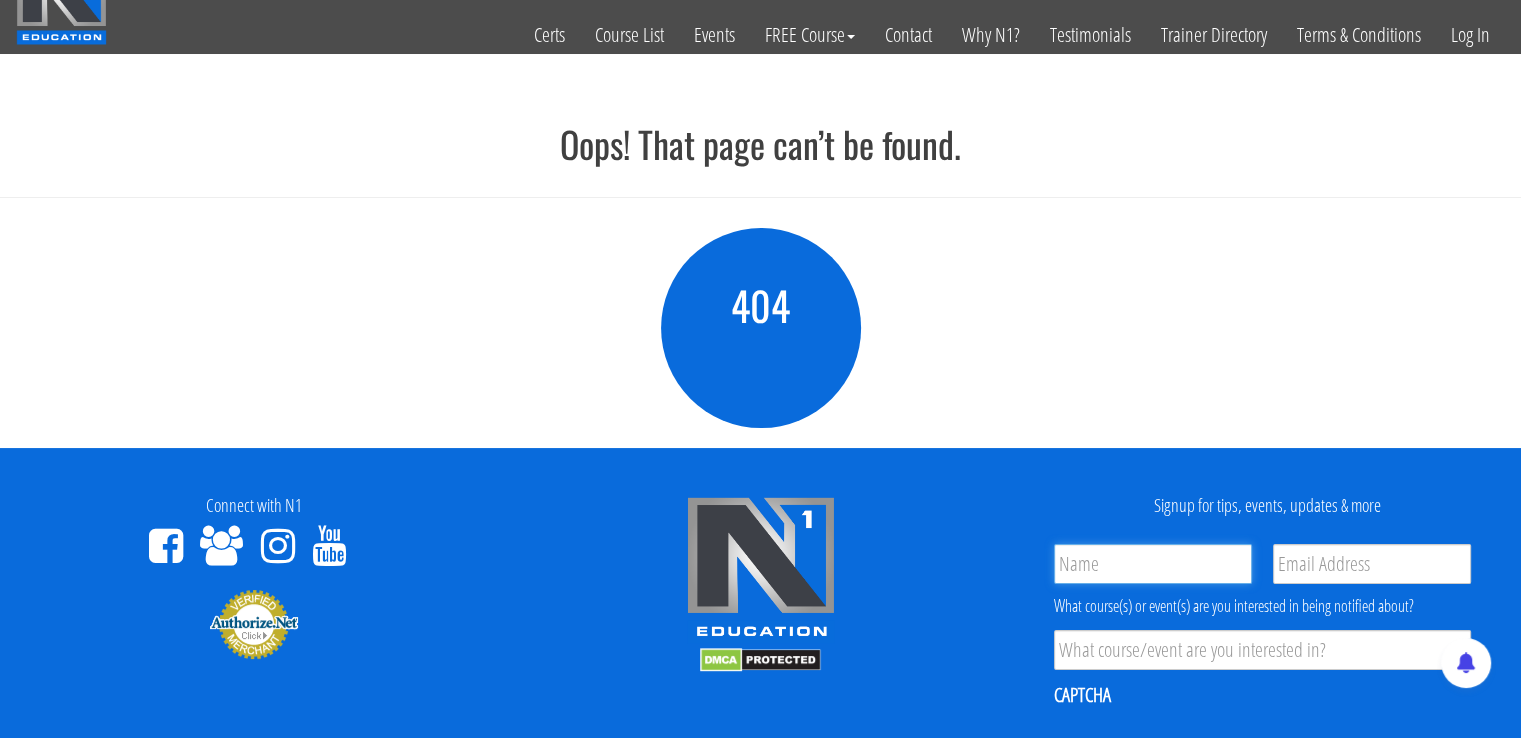 scroll, scrollTop: 48, scrollLeft: 0, axis: vertical 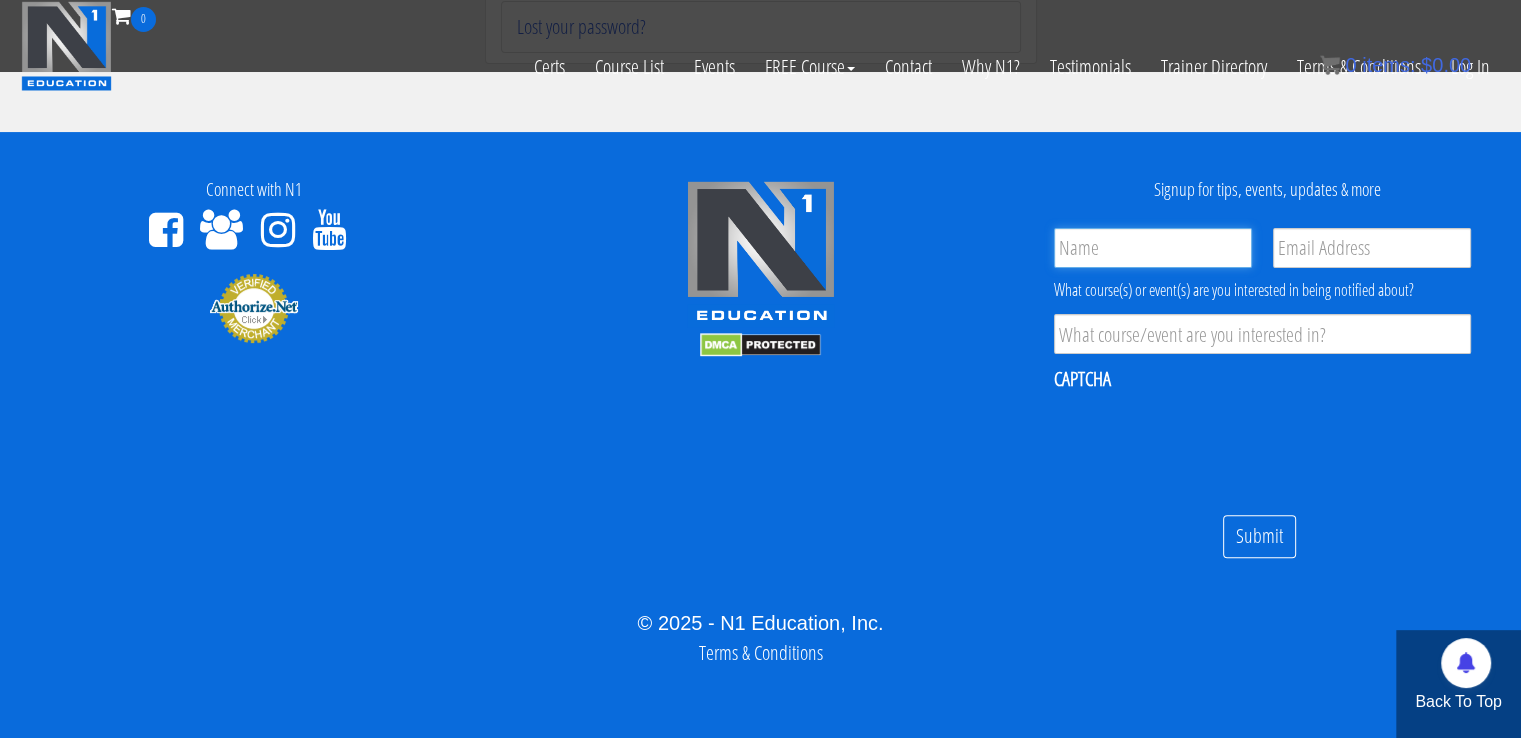 click on "[NAME] *" at bounding box center (1153, 248) 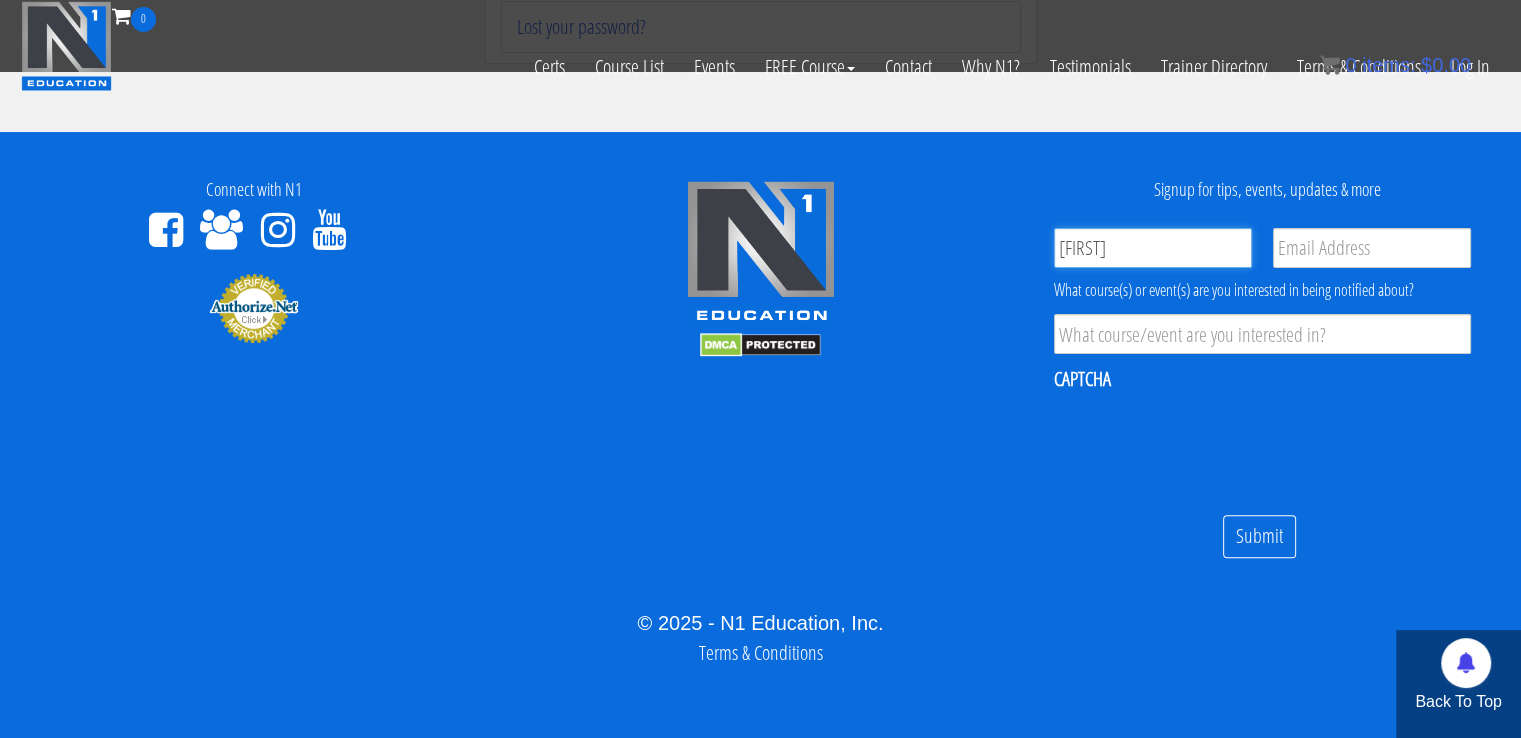 type on "[FIRST]" 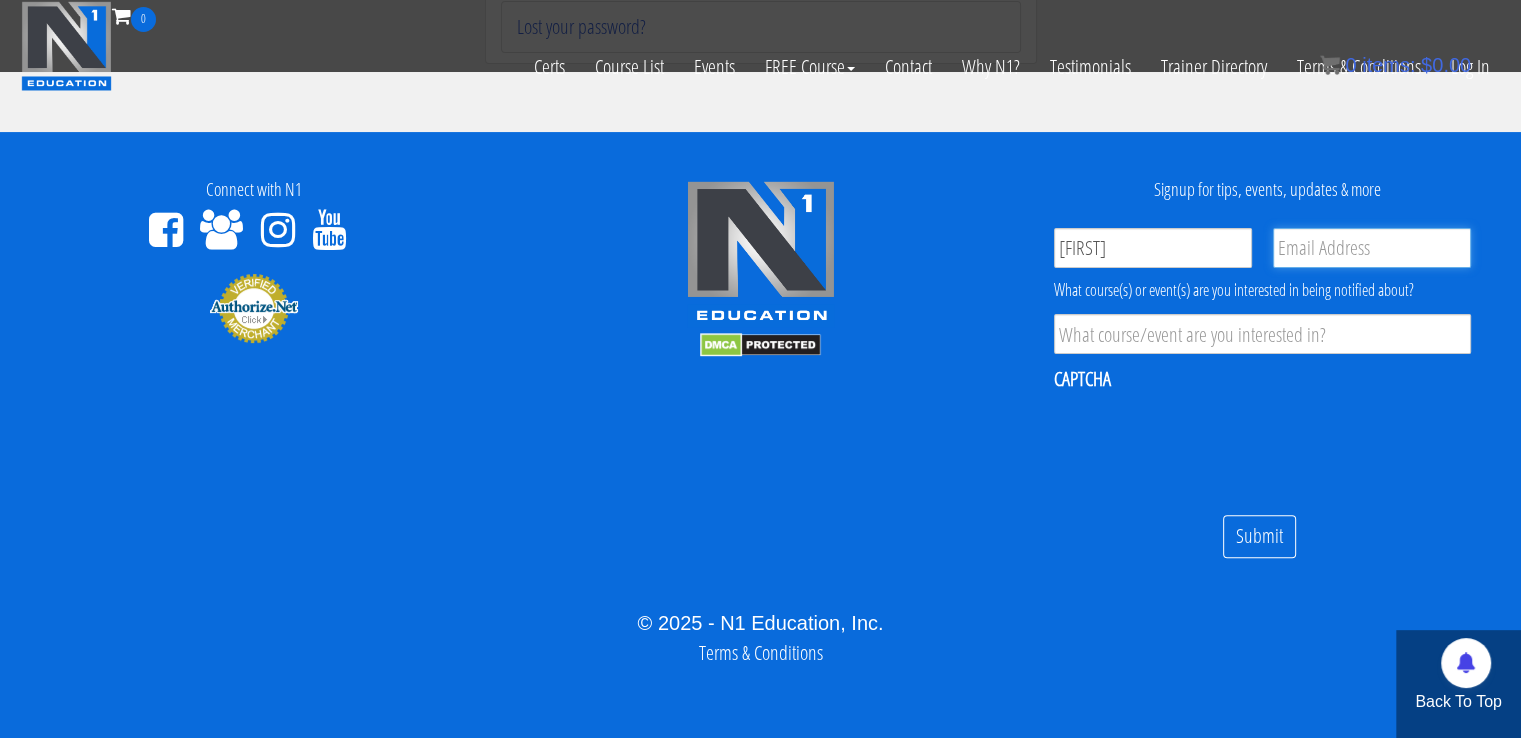 click on "Email *" at bounding box center (1372, 248) 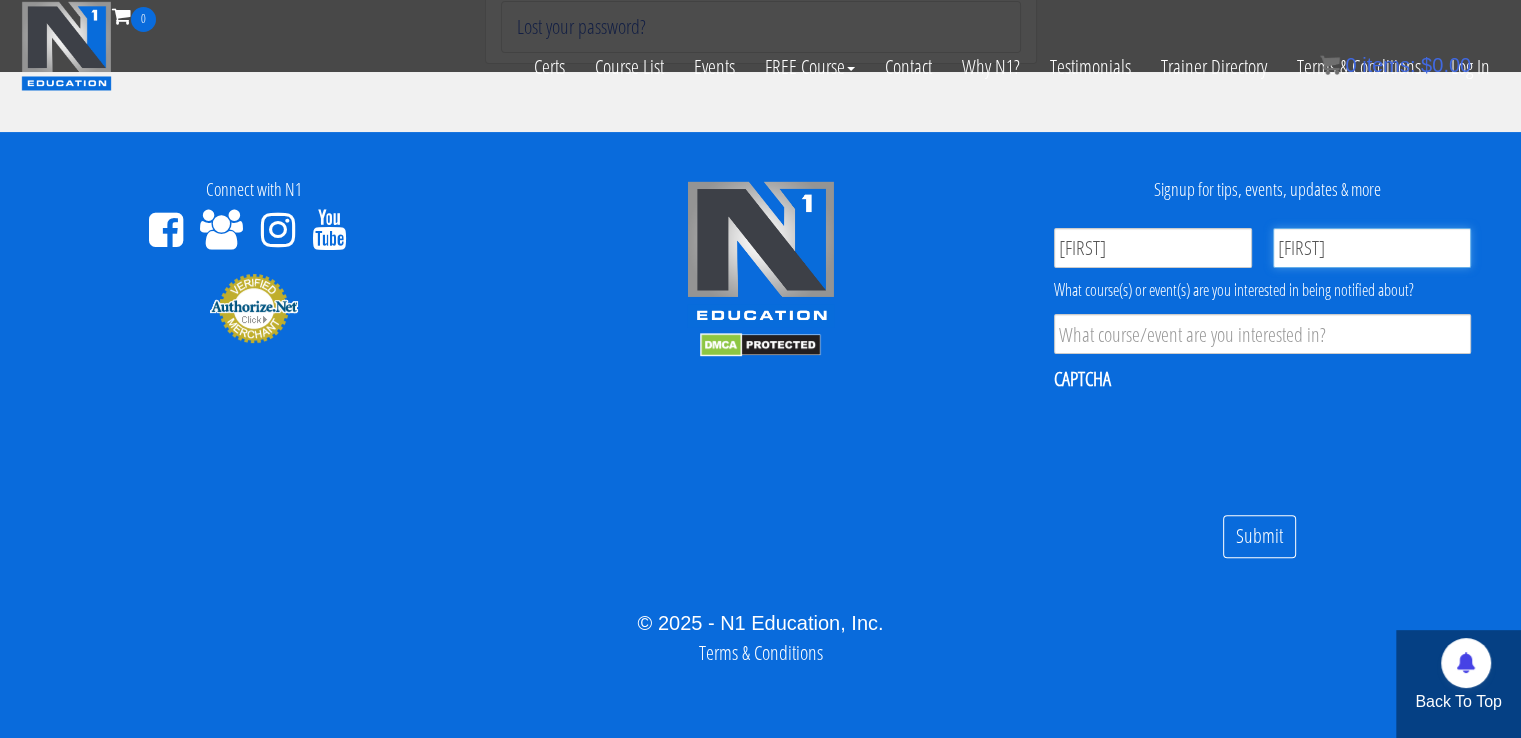 type on "masampavlovic" 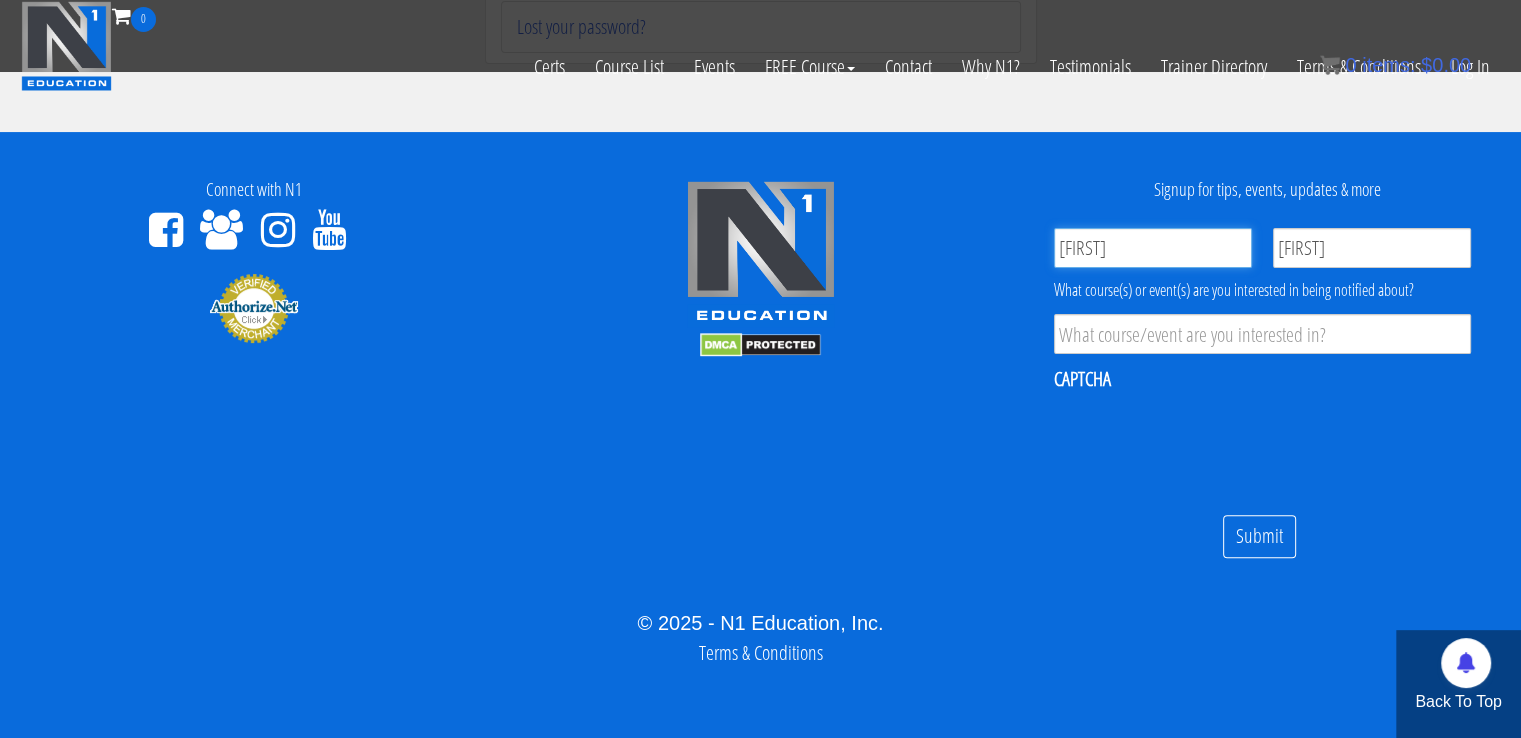 click on "Maša" at bounding box center [1153, 248] 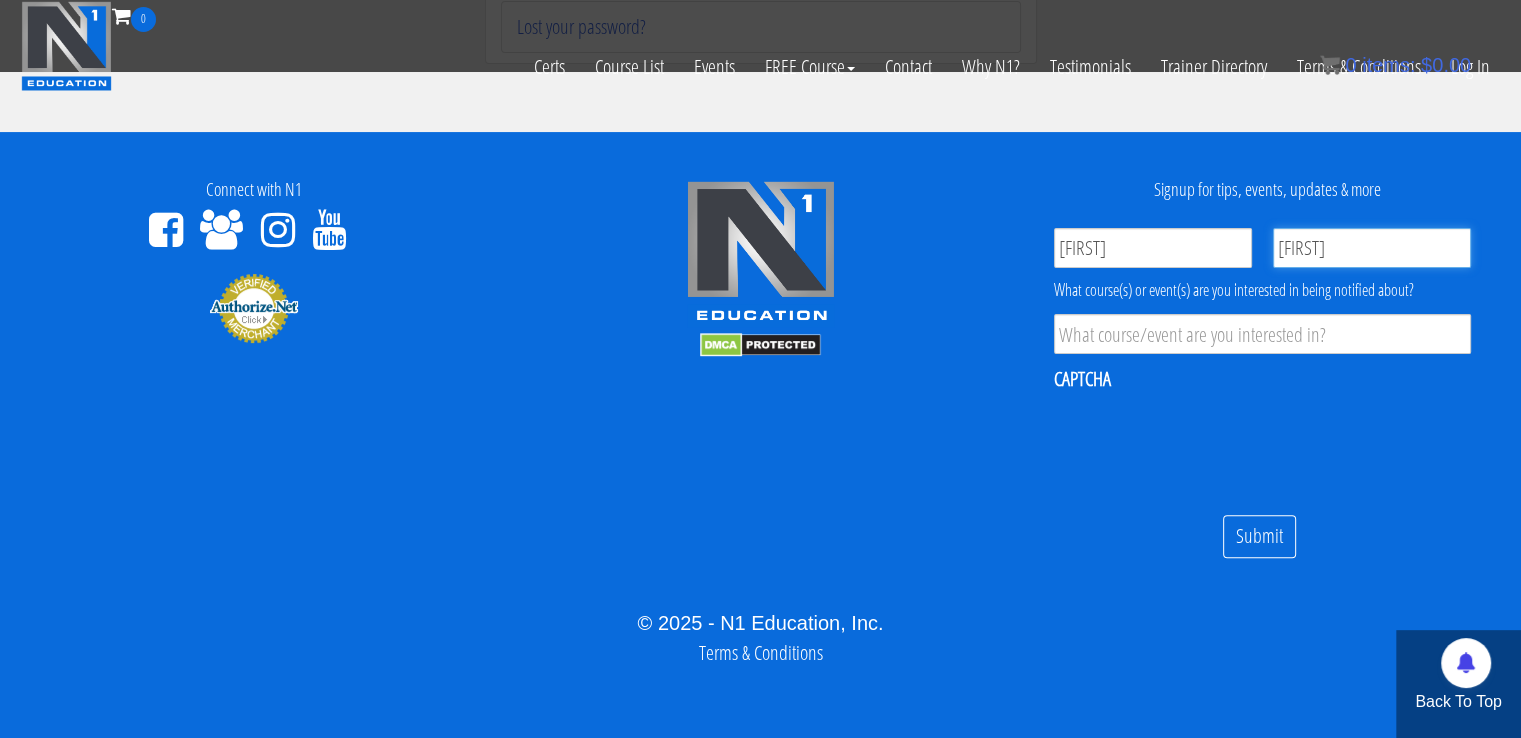 click on "loremipsumdol" at bounding box center (1372, 248) 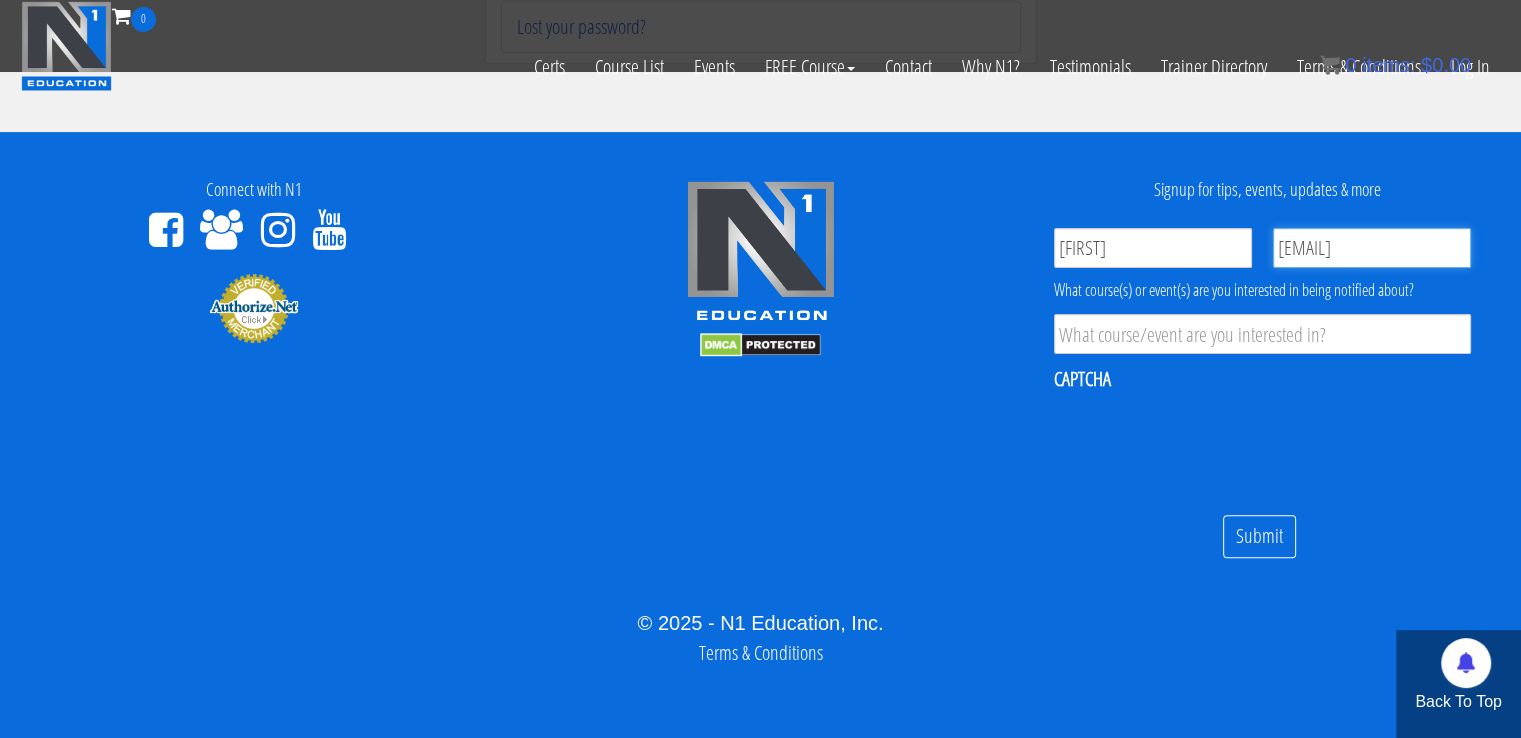 scroll, scrollTop: 0, scrollLeft: 22, axis: horizontal 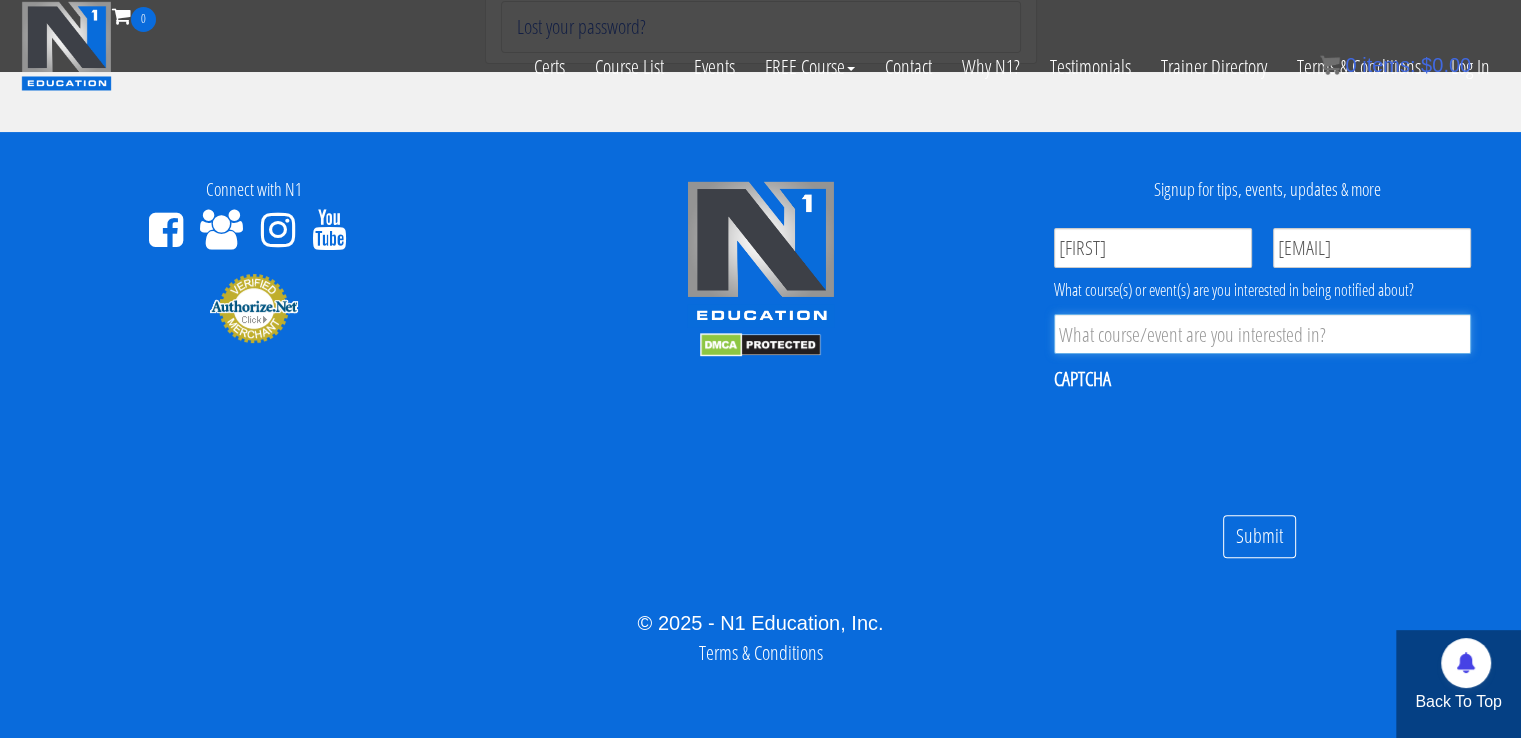 click on "Product Interest *" at bounding box center [1262, 334] 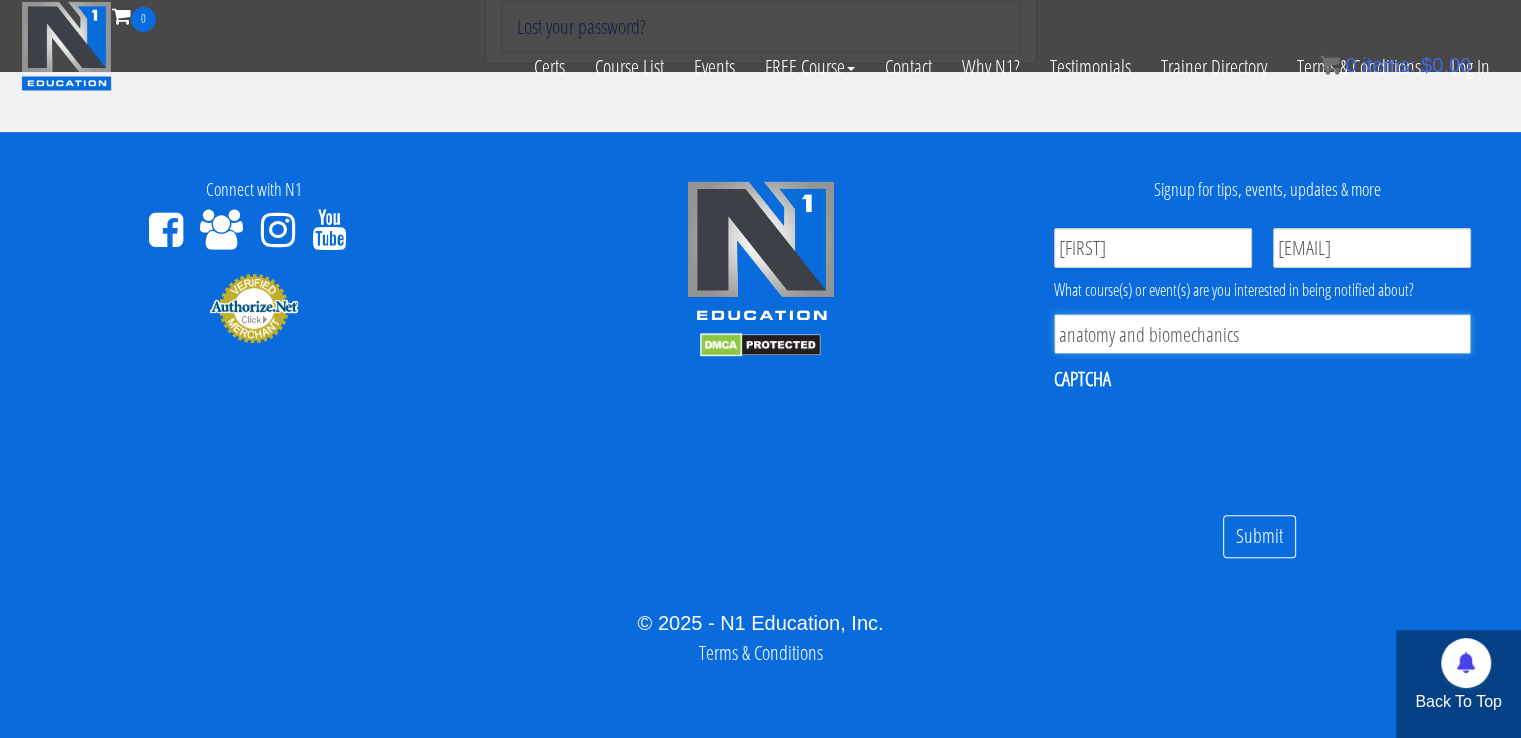 type on "anatomy and biomechanics" 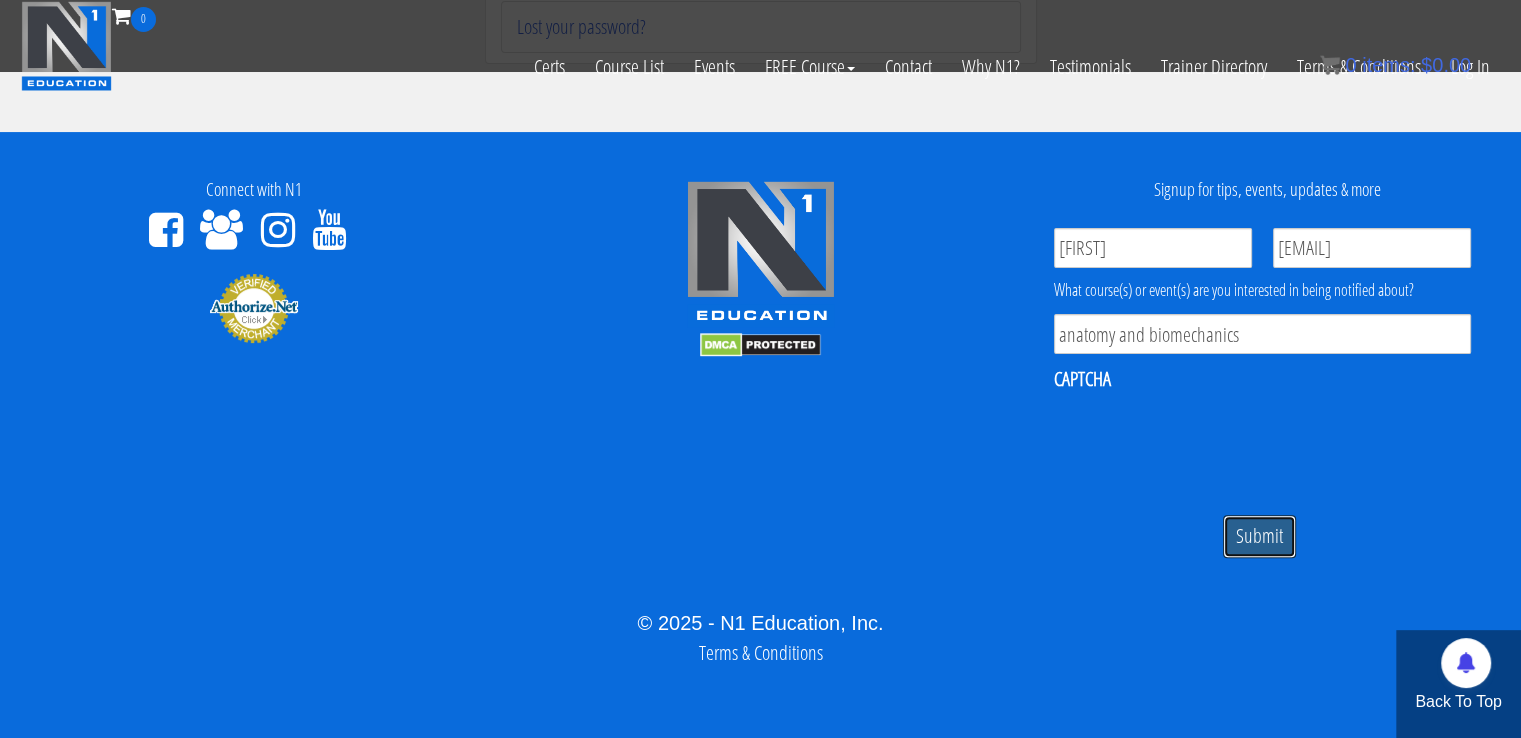 click on "Submit" at bounding box center [1259, 536] 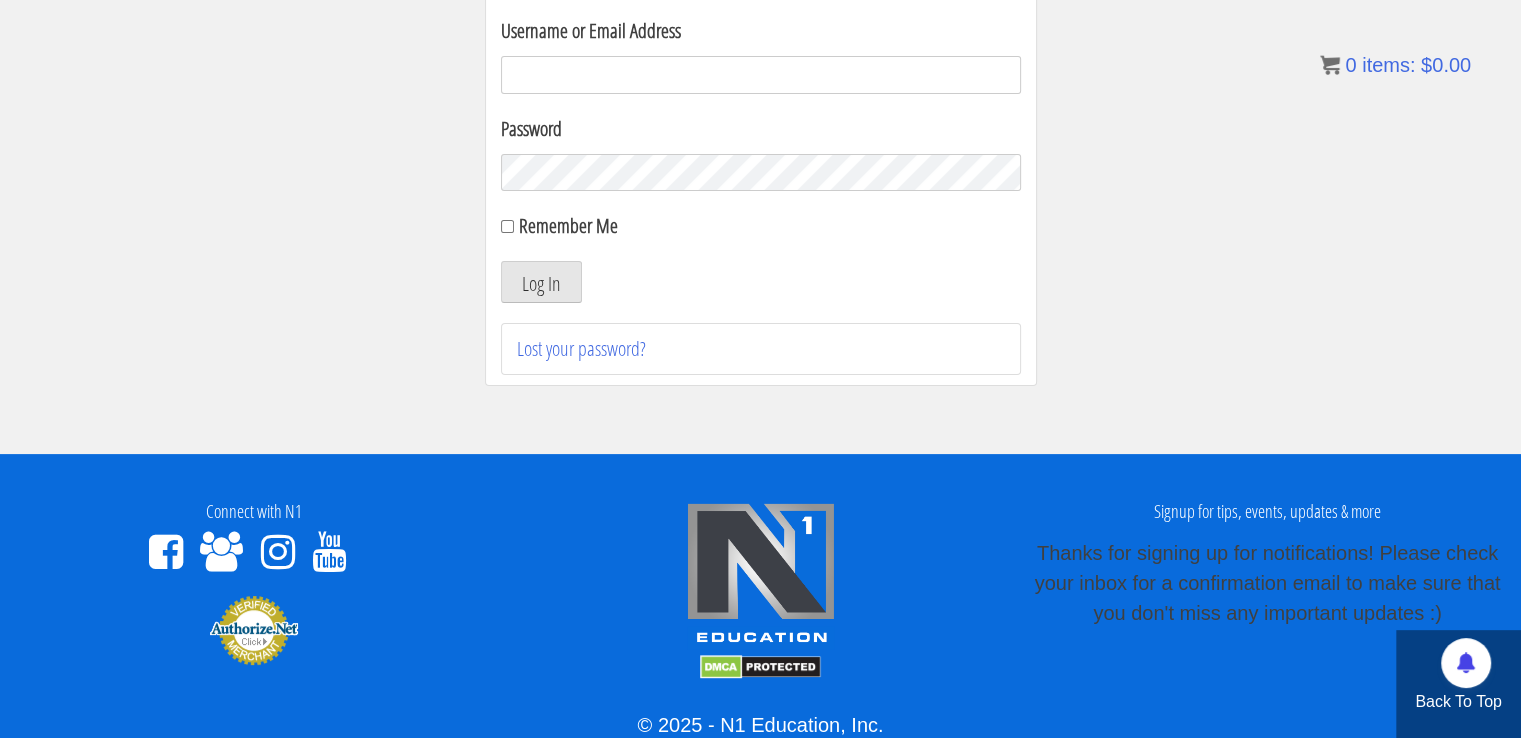 scroll, scrollTop: 247, scrollLeft: 0, axis: vertical 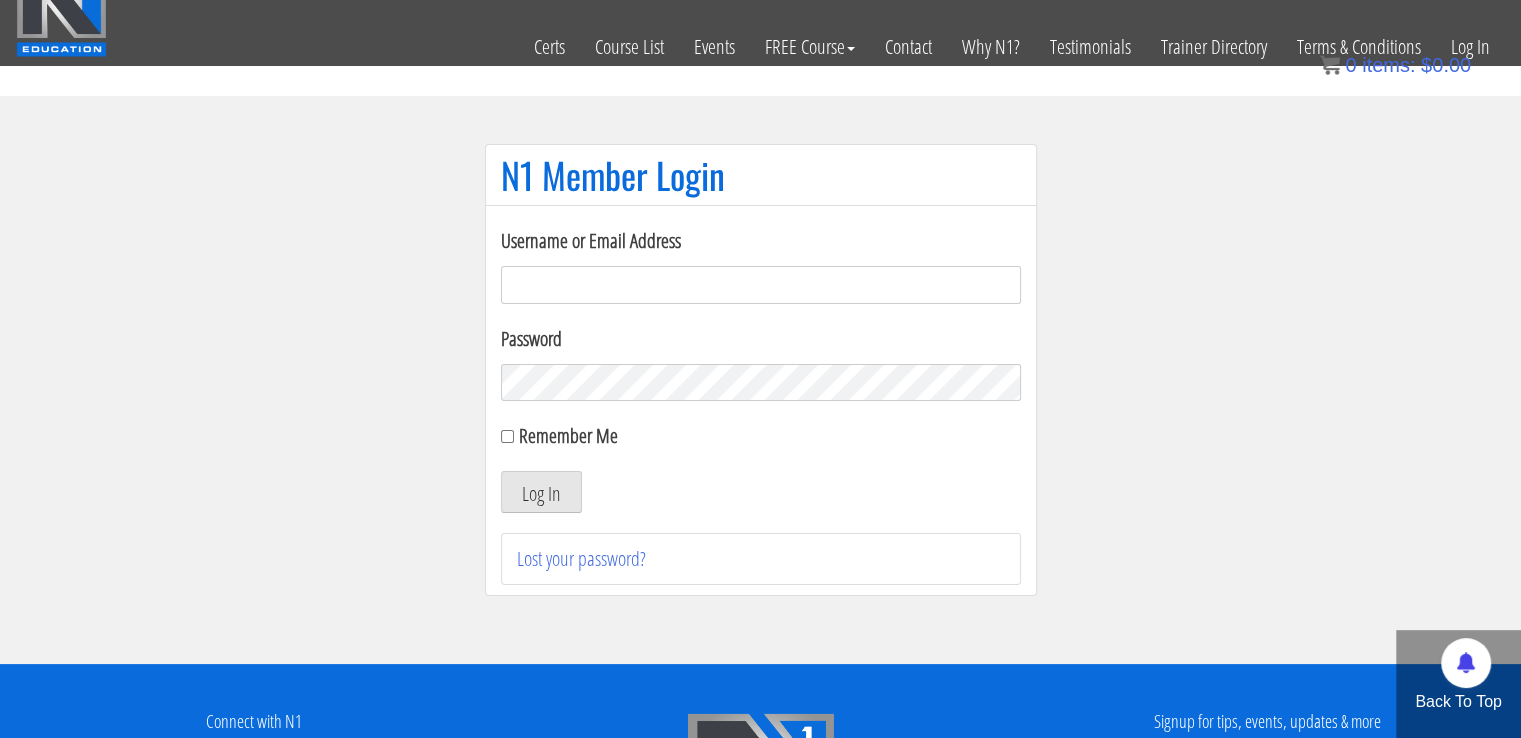 click on "Username or Email Address" at bounding box center (761, 285) 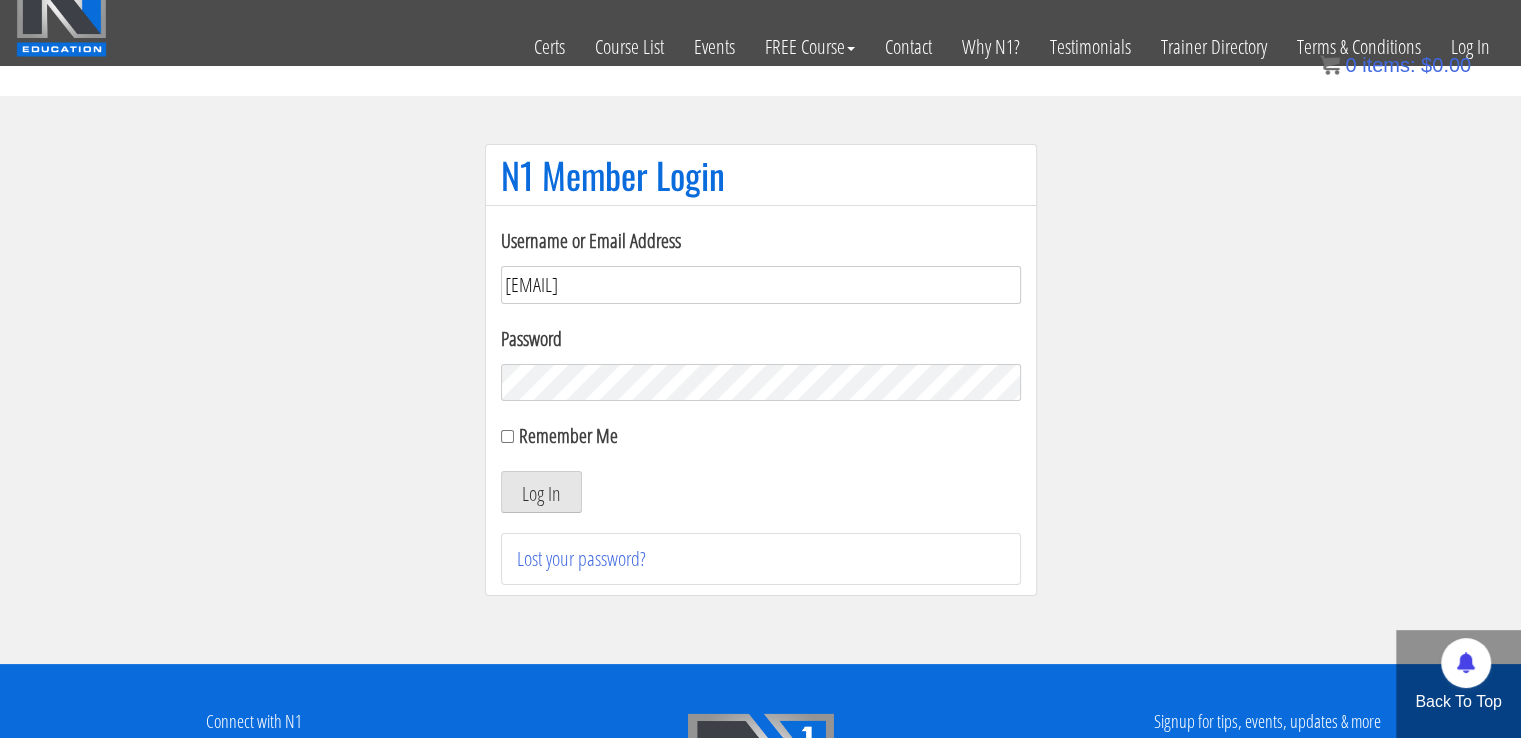 type on "masampavlovic06@gmail.com" 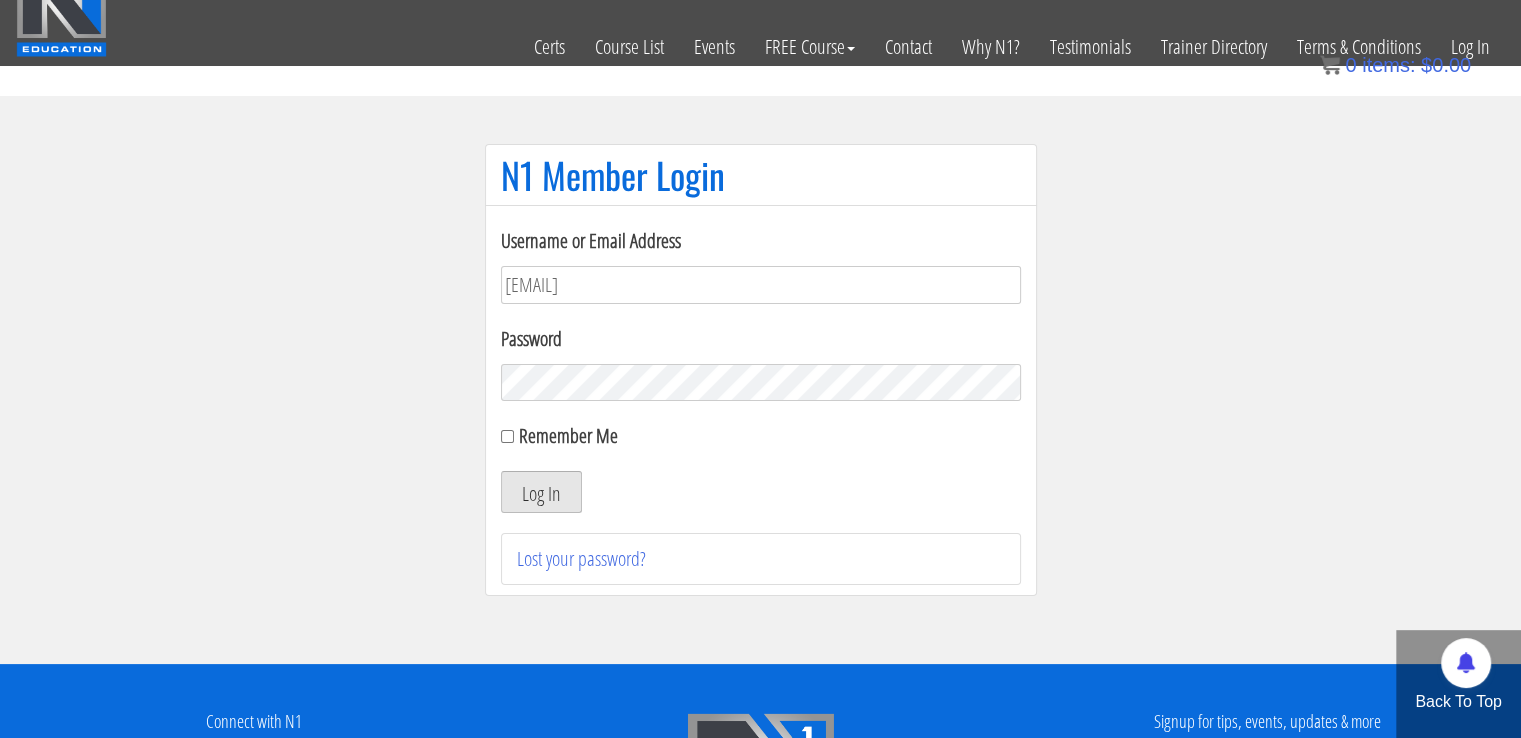 click on "Log In" at bounding box center [541, 492] 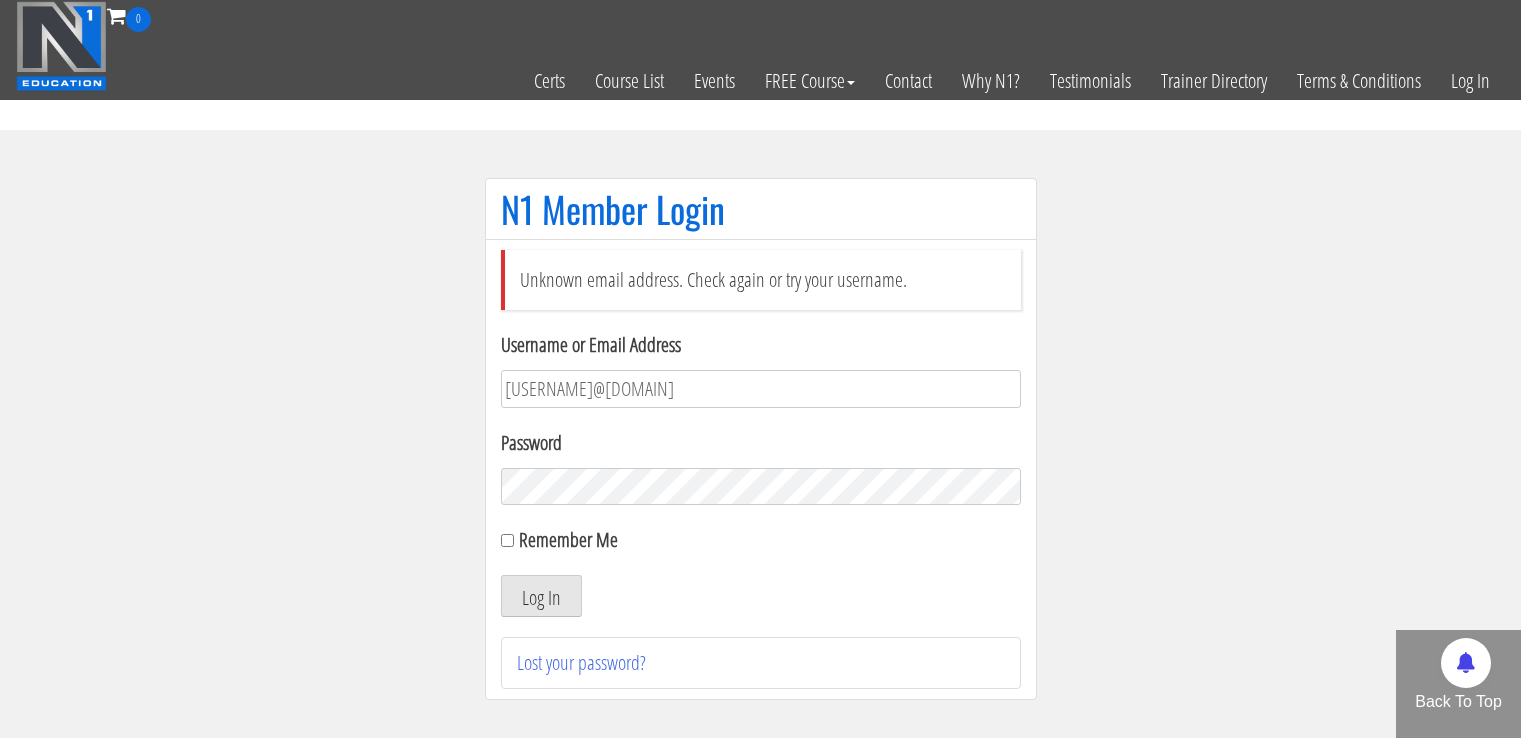 scroll, scrollTop: 0, scrollLeft: 0, axis: both 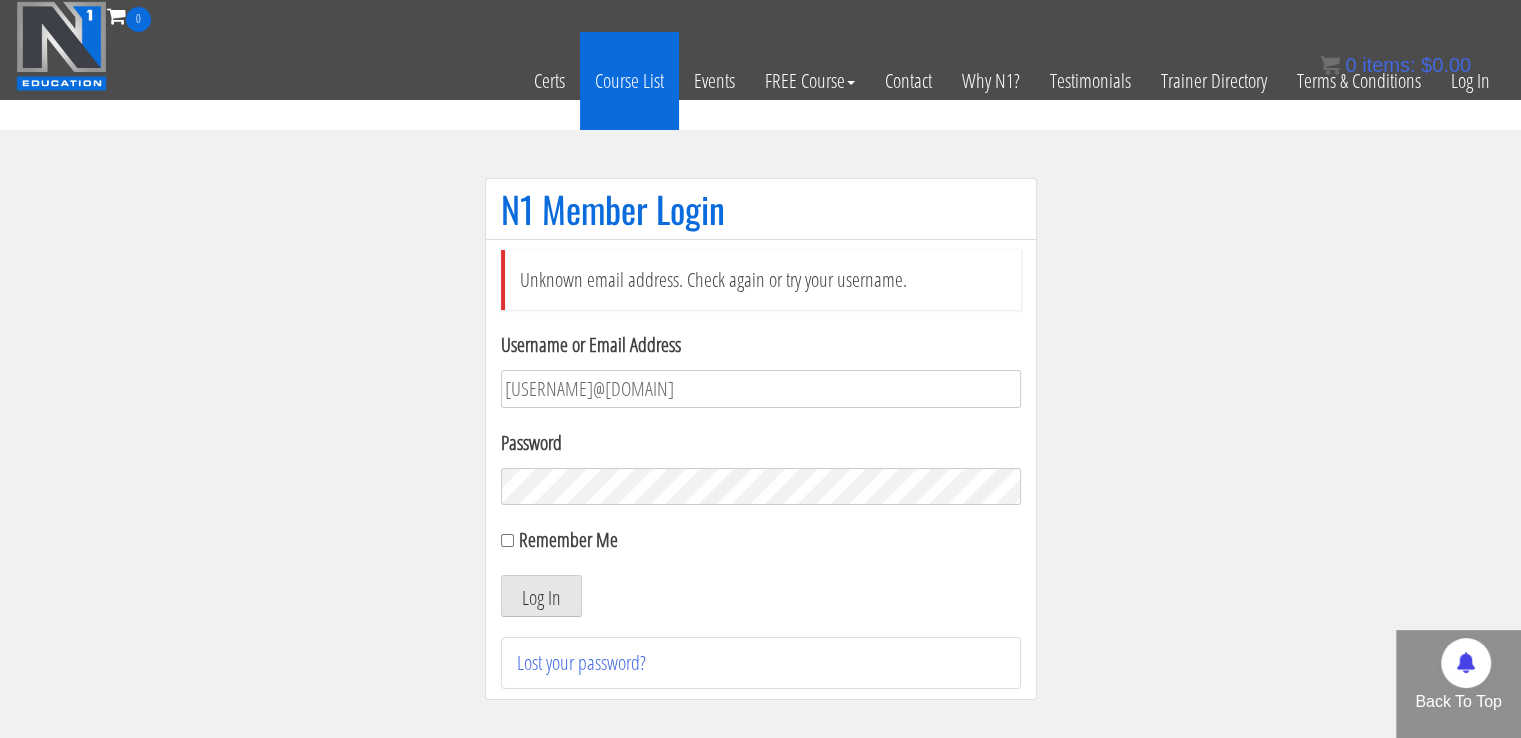 click on "Course List" at bounding box center [629, 81] 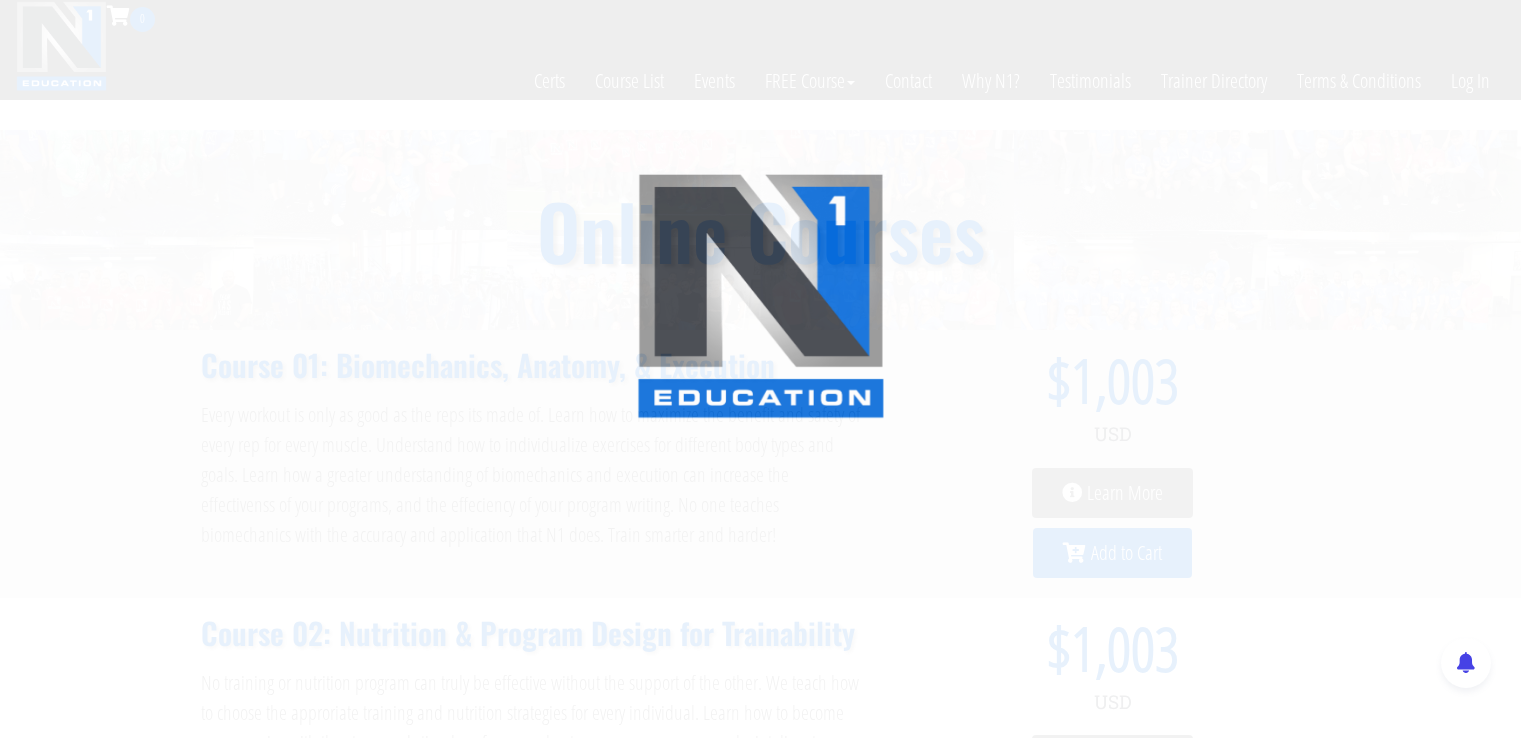 scroll, scrollTop: 0, scrollLeft: 0, axis: both 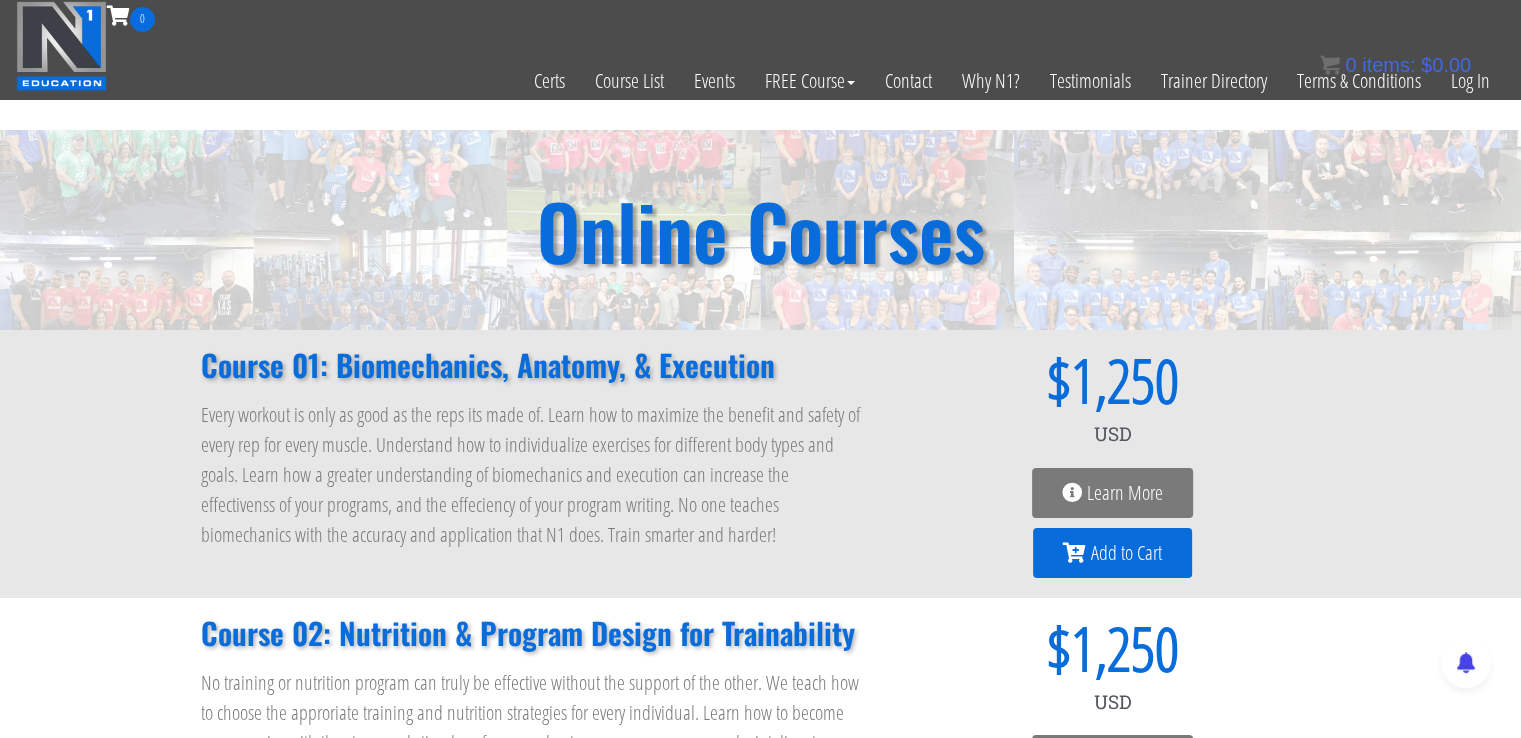 click on "Add to Cart" at bounding box center (1126, 553) 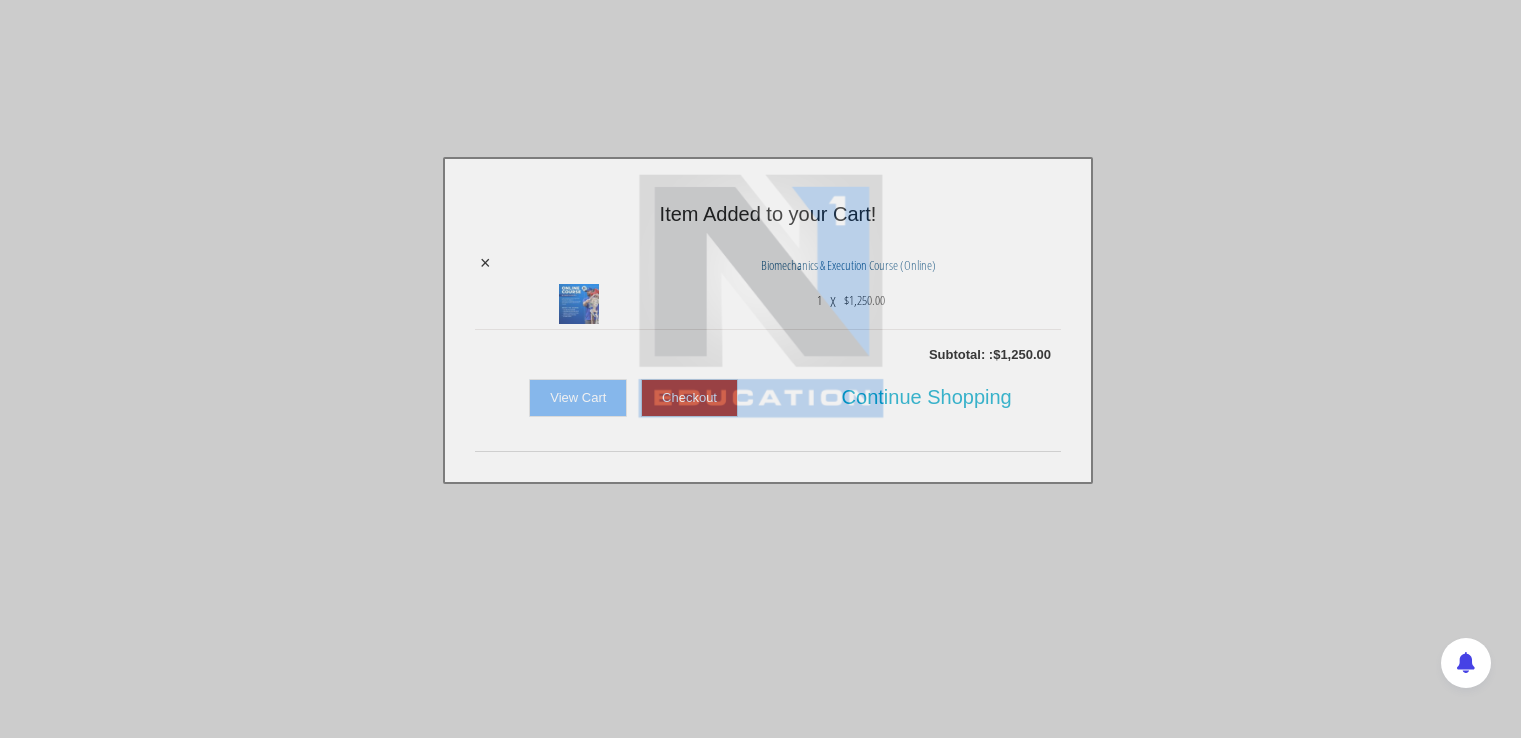 scroll, scrollTop: 0, scrollLeft: 0, axis: both 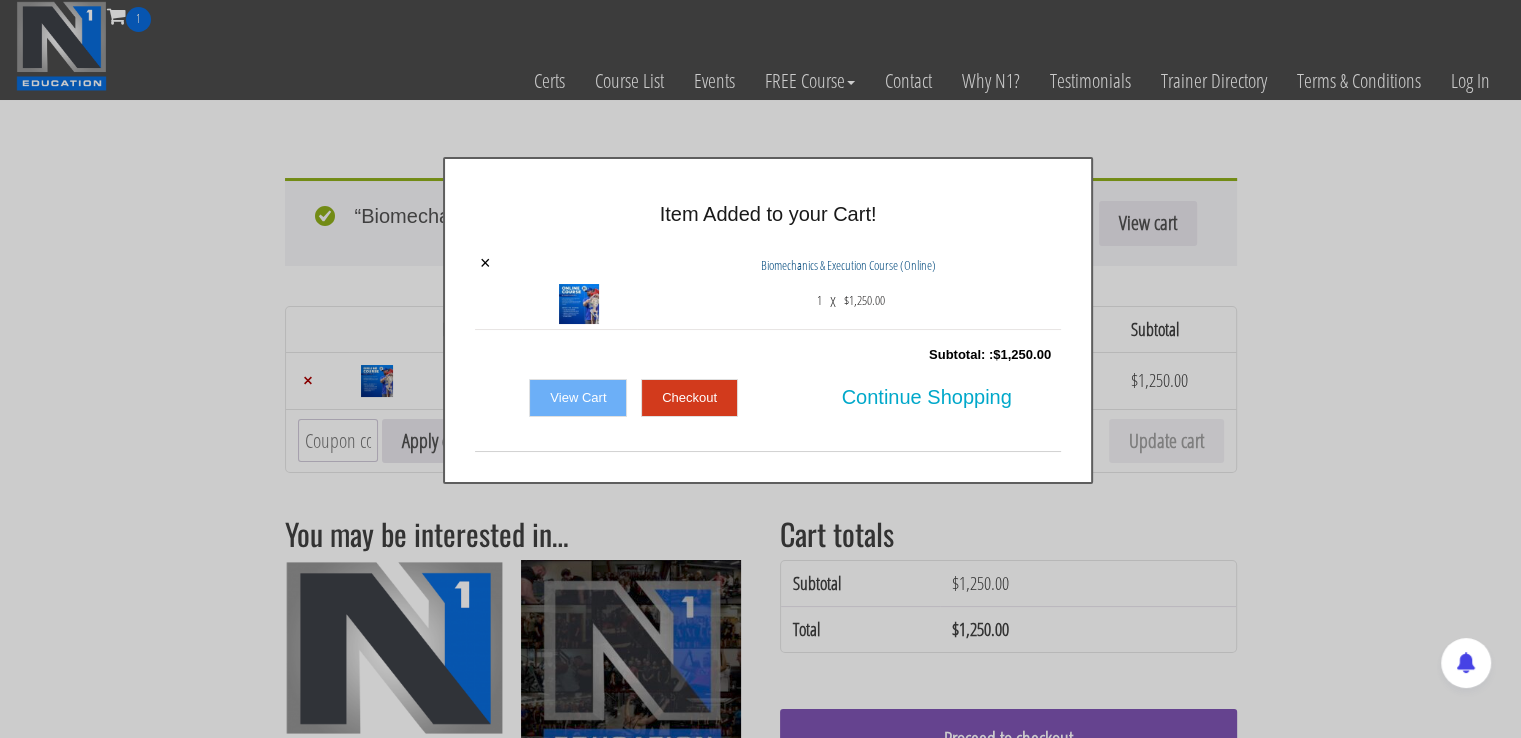 click on "Continue Shopping" at bounding box center (927, 397) 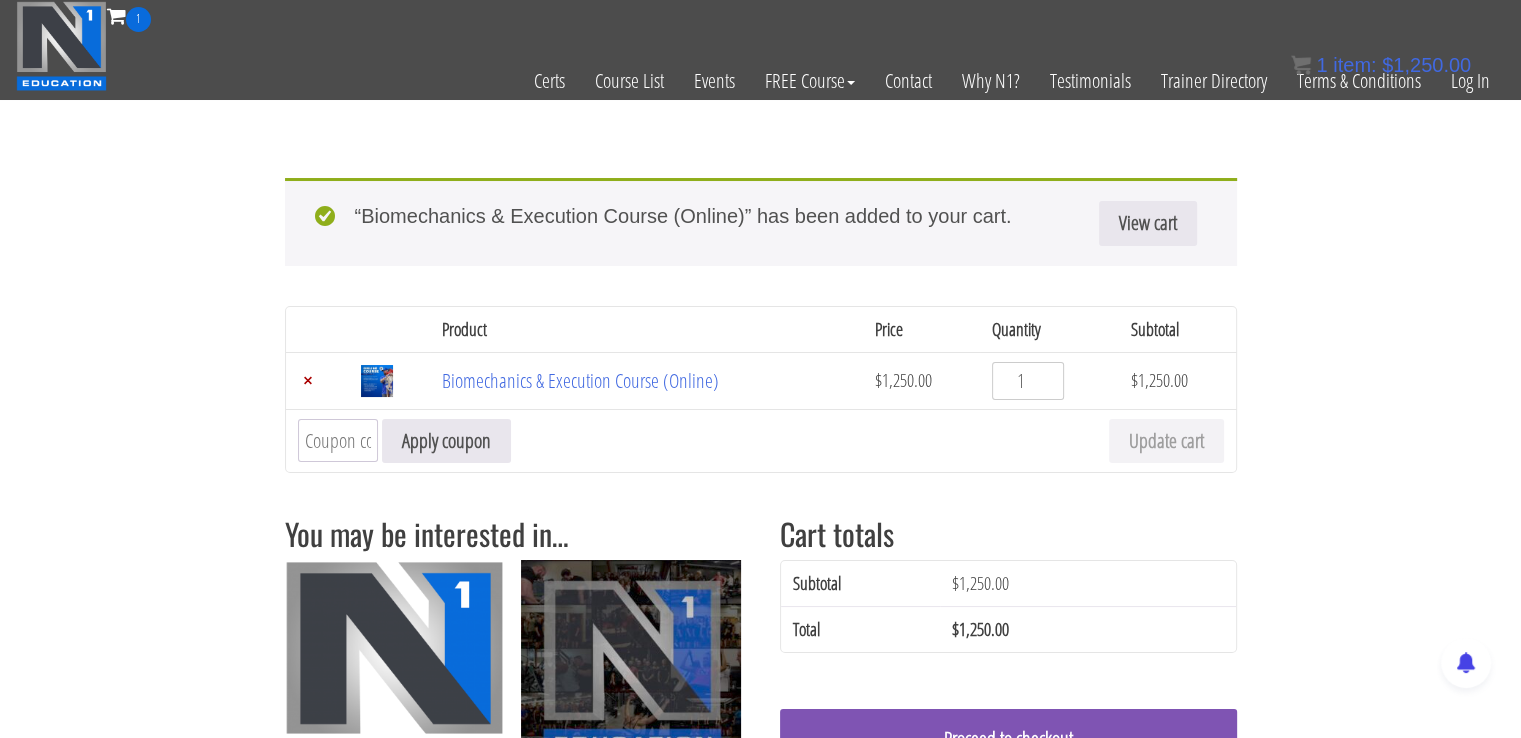 click on "Coupon:" at bounding box center (338, 440) 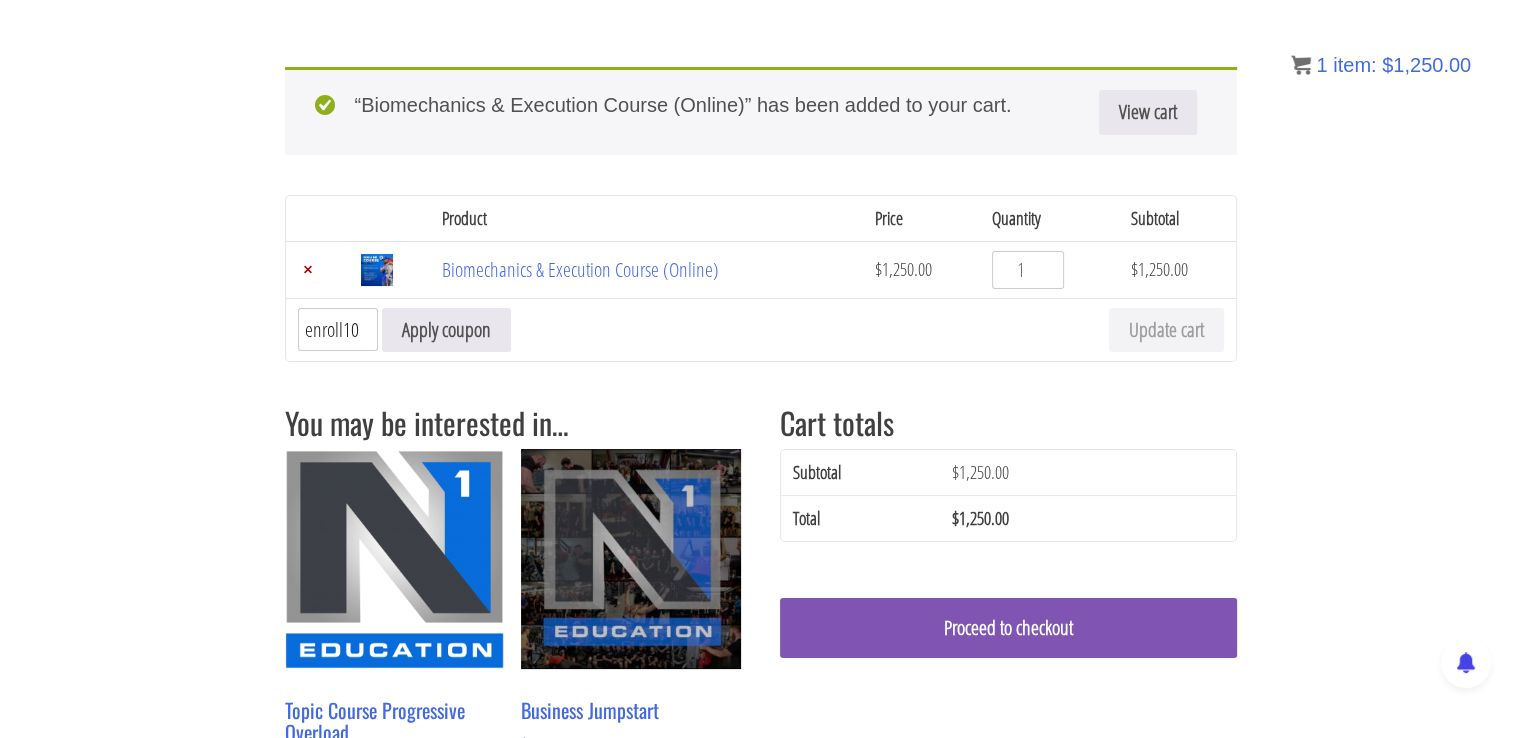 scroll, scrollTop: 131, scrollLeft: 0, axis: vertical 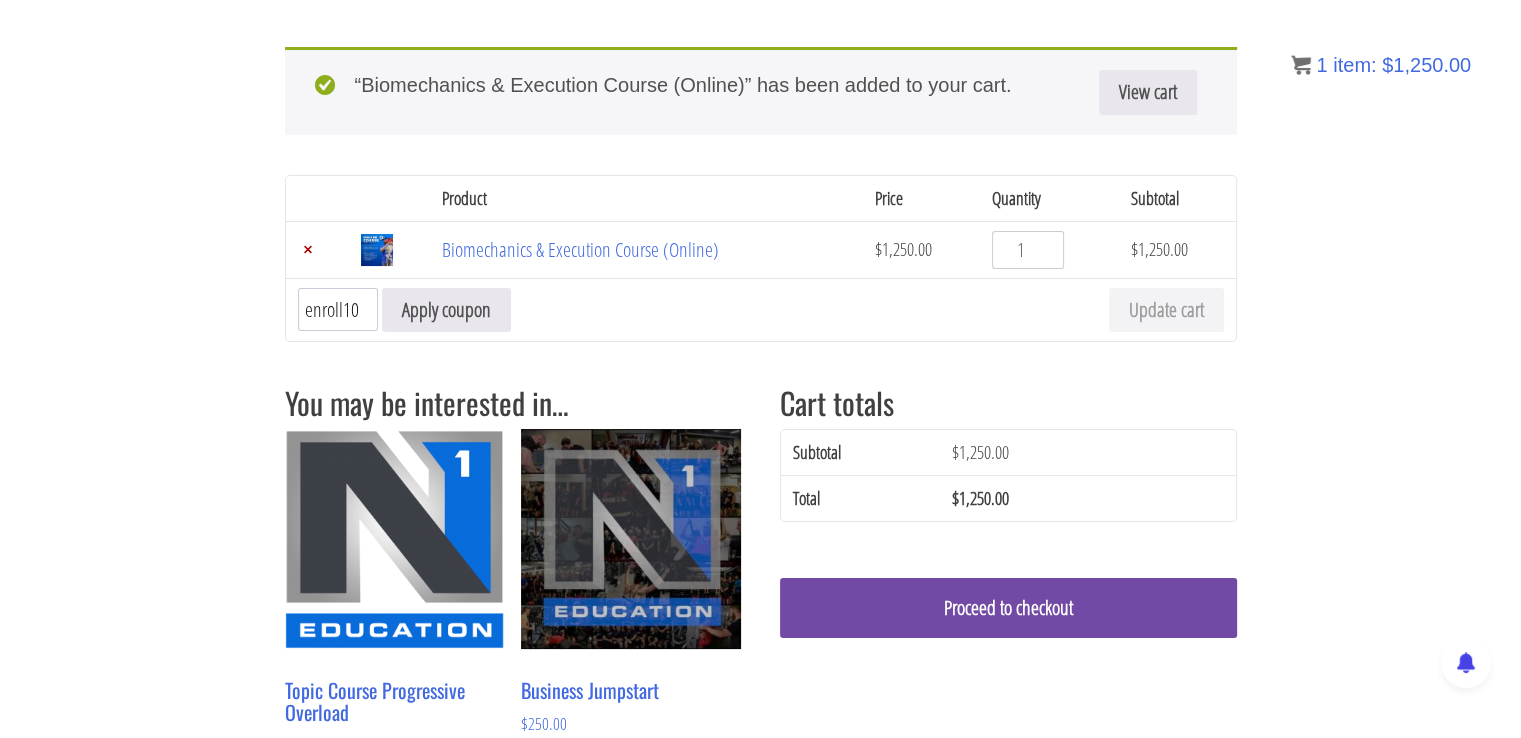 type on "enroll10" 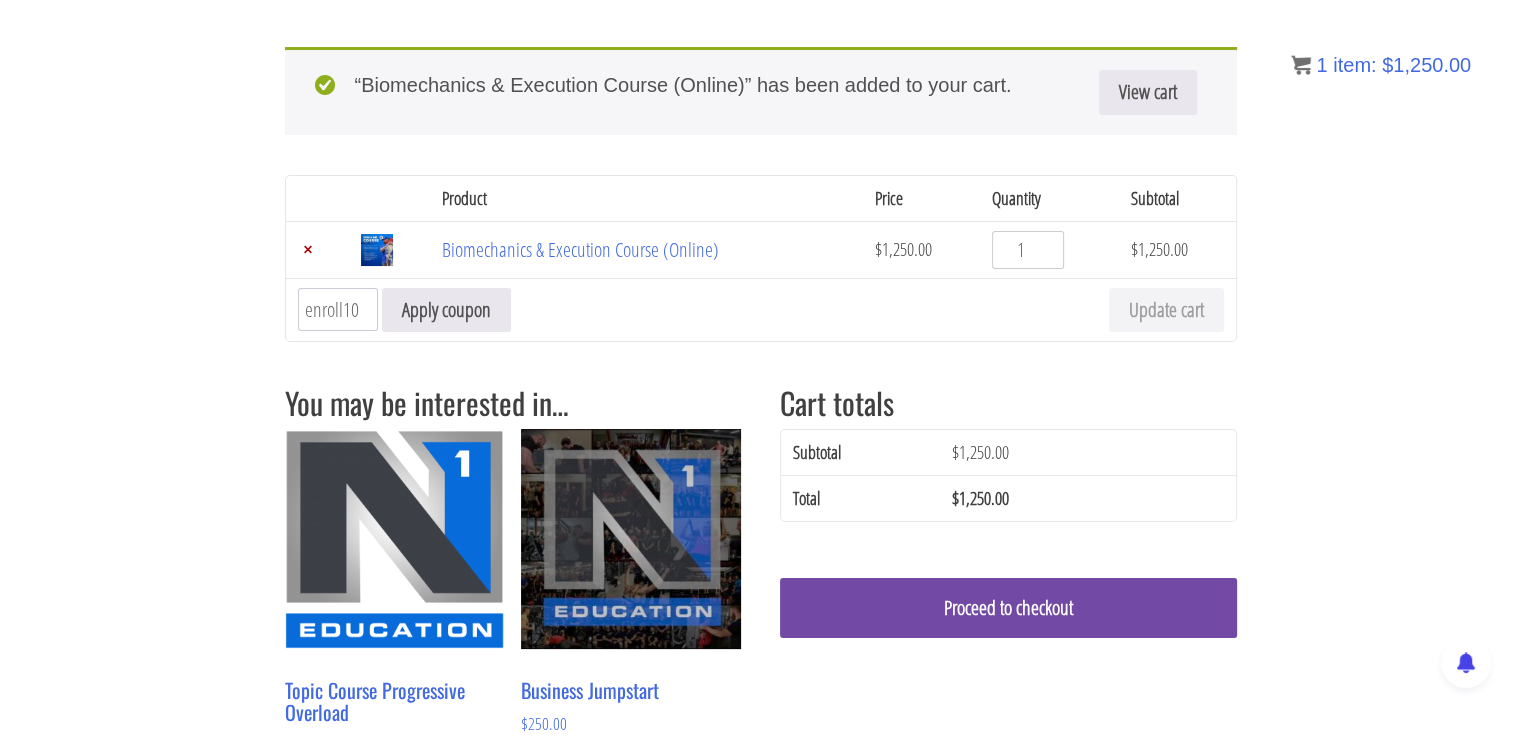 click on "Proceed to checkout" at bounding box center [1008, 608] 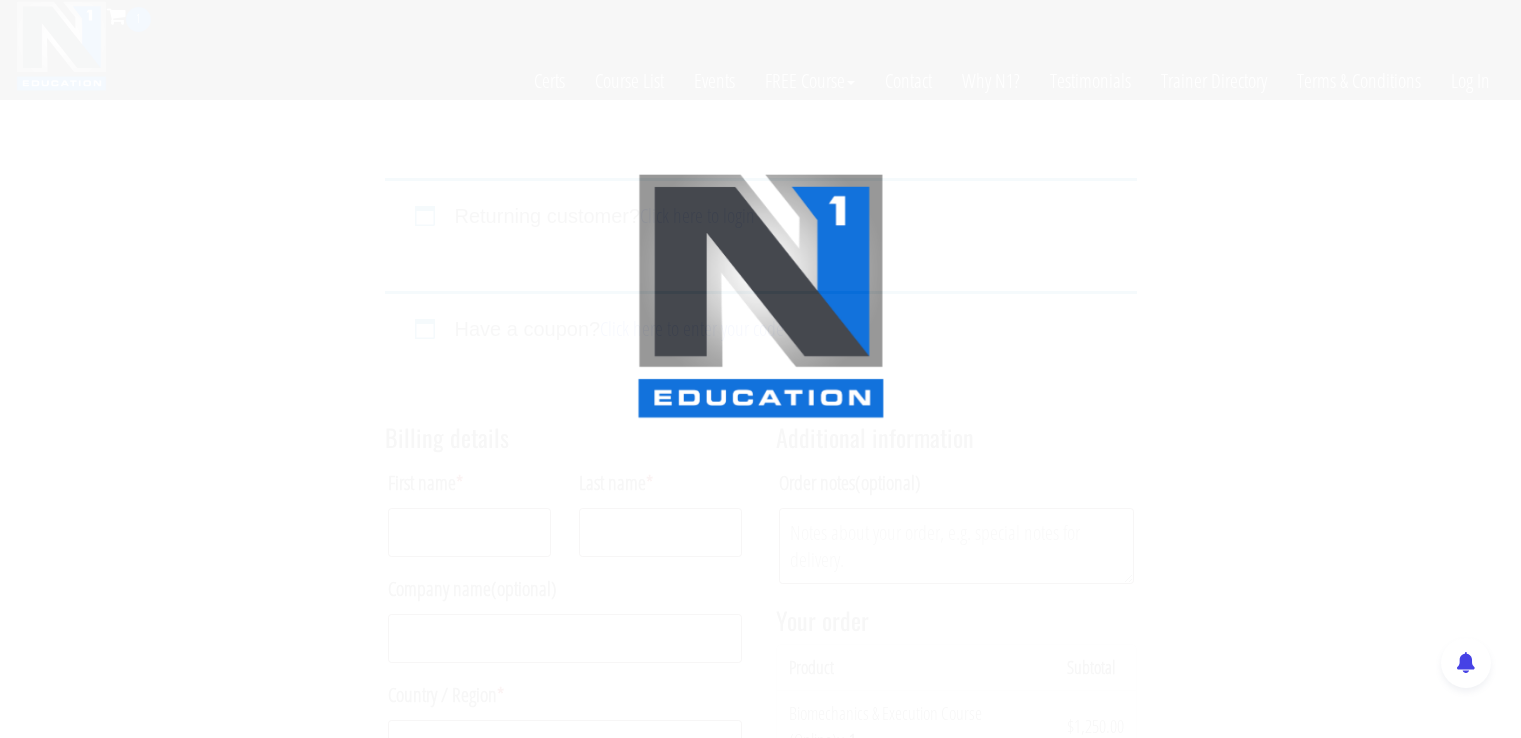 scroll, scrollTop: 0, scrollLeft: 0, axis: both 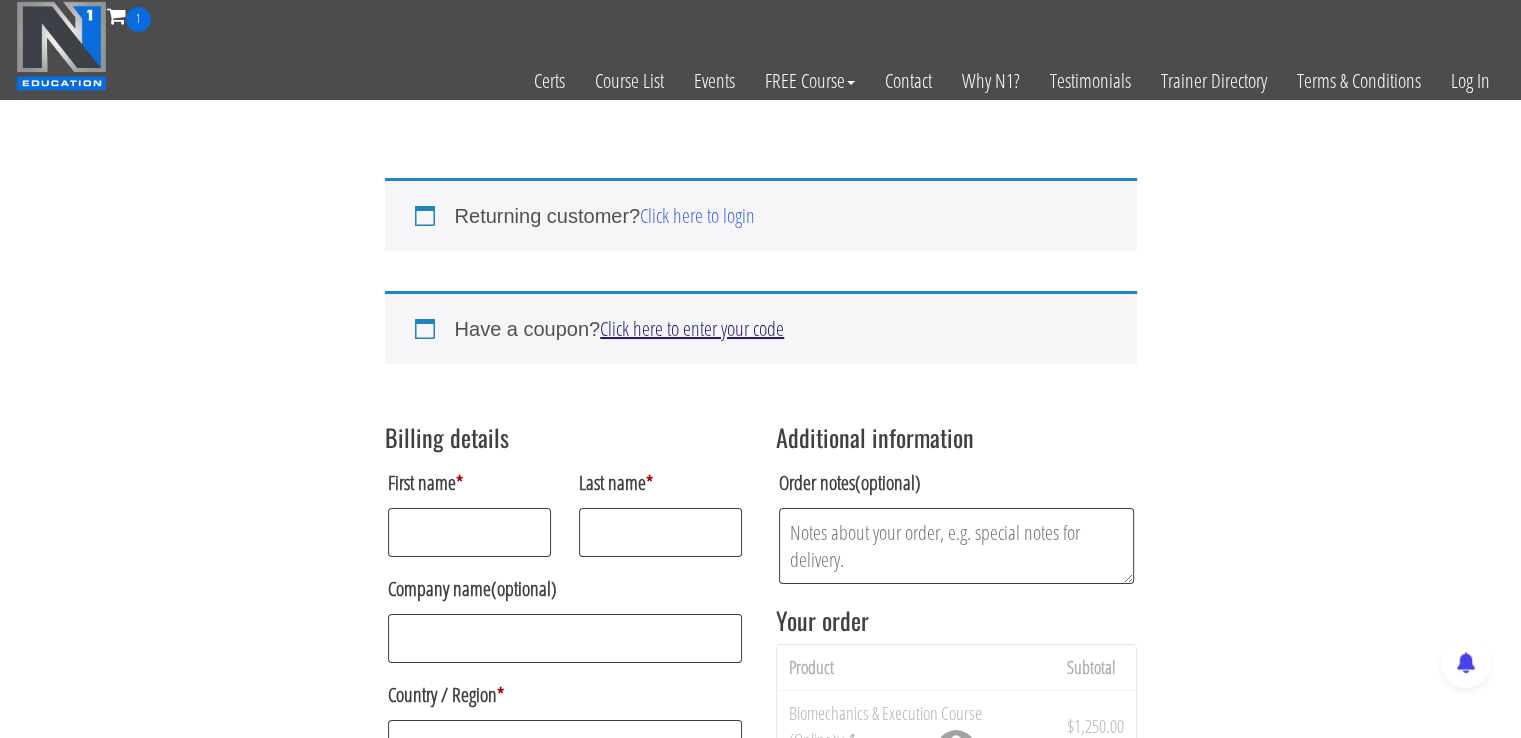 click on "Click here to enter your code" at bounding box center [692, 328] 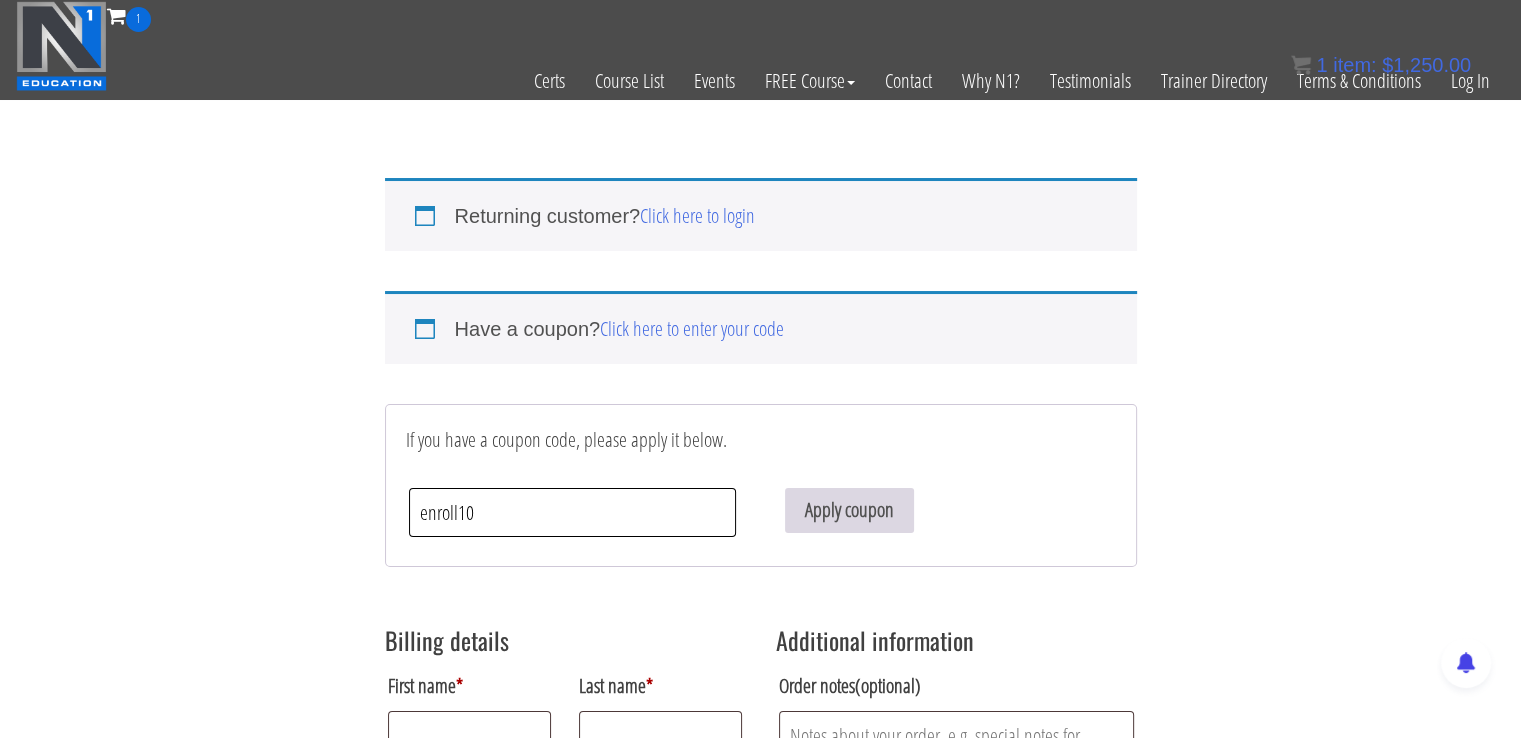 type on "enroll10" 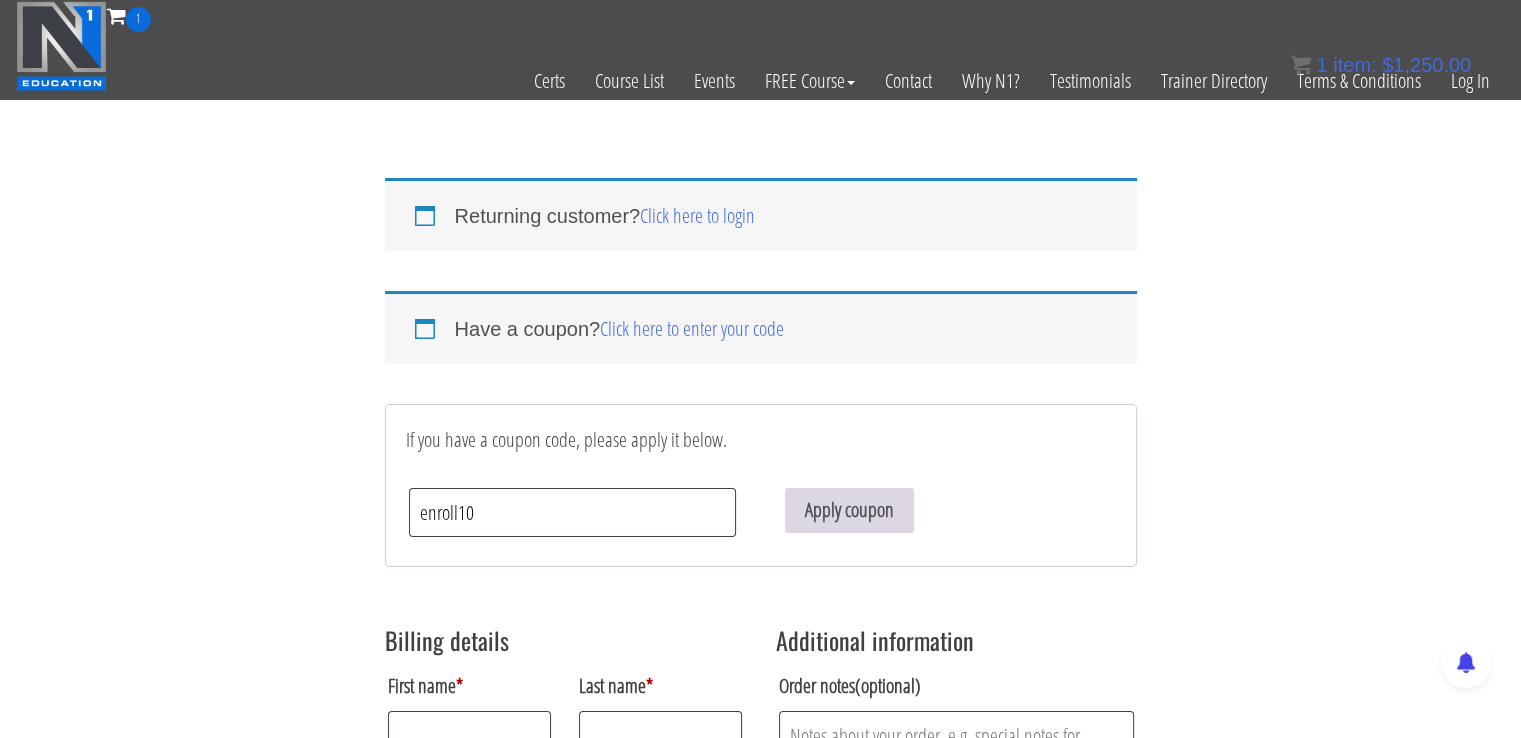 click on "Apply coupon" at bounding box center [849, 510] 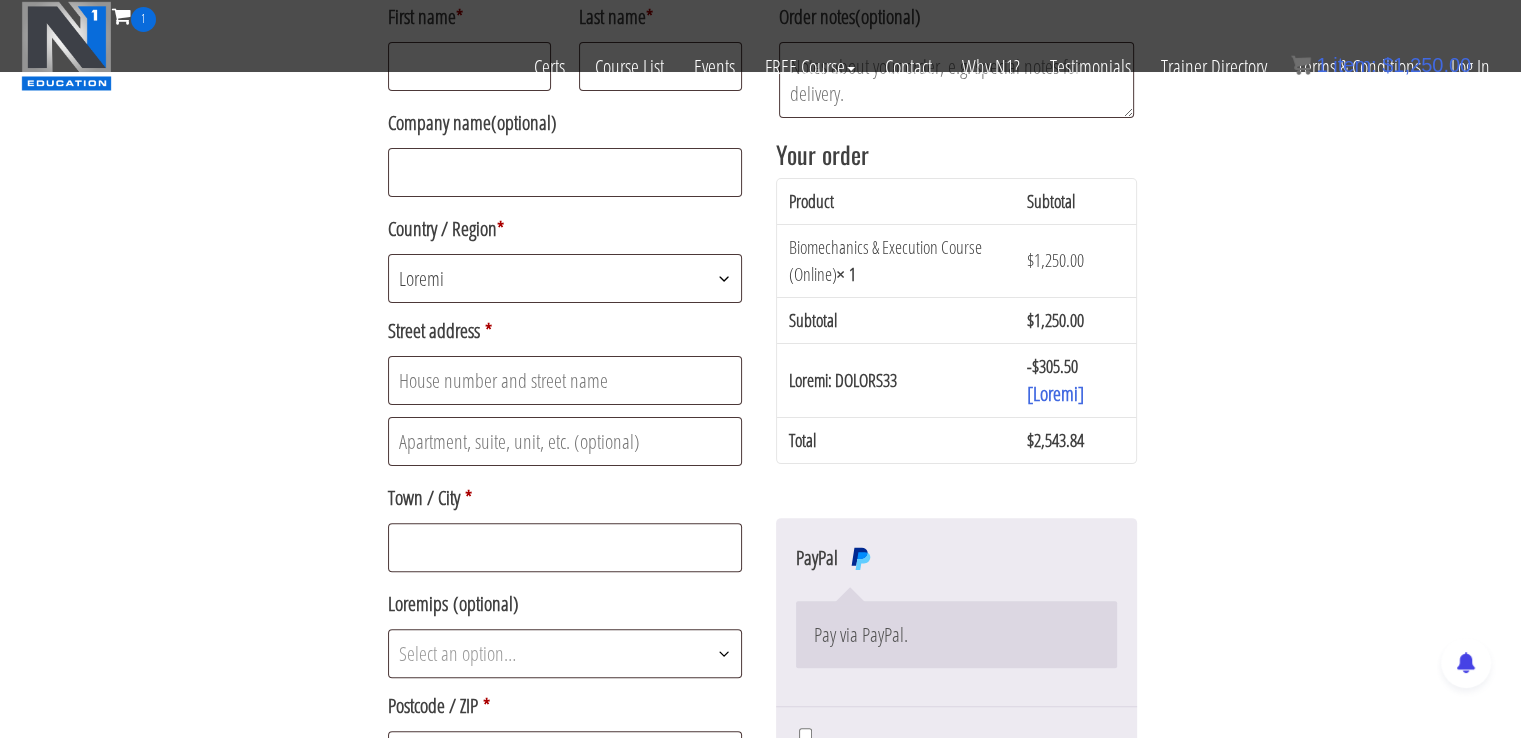 scroll, scrollTop: 436, scrollLeft: 0, axis: vertical 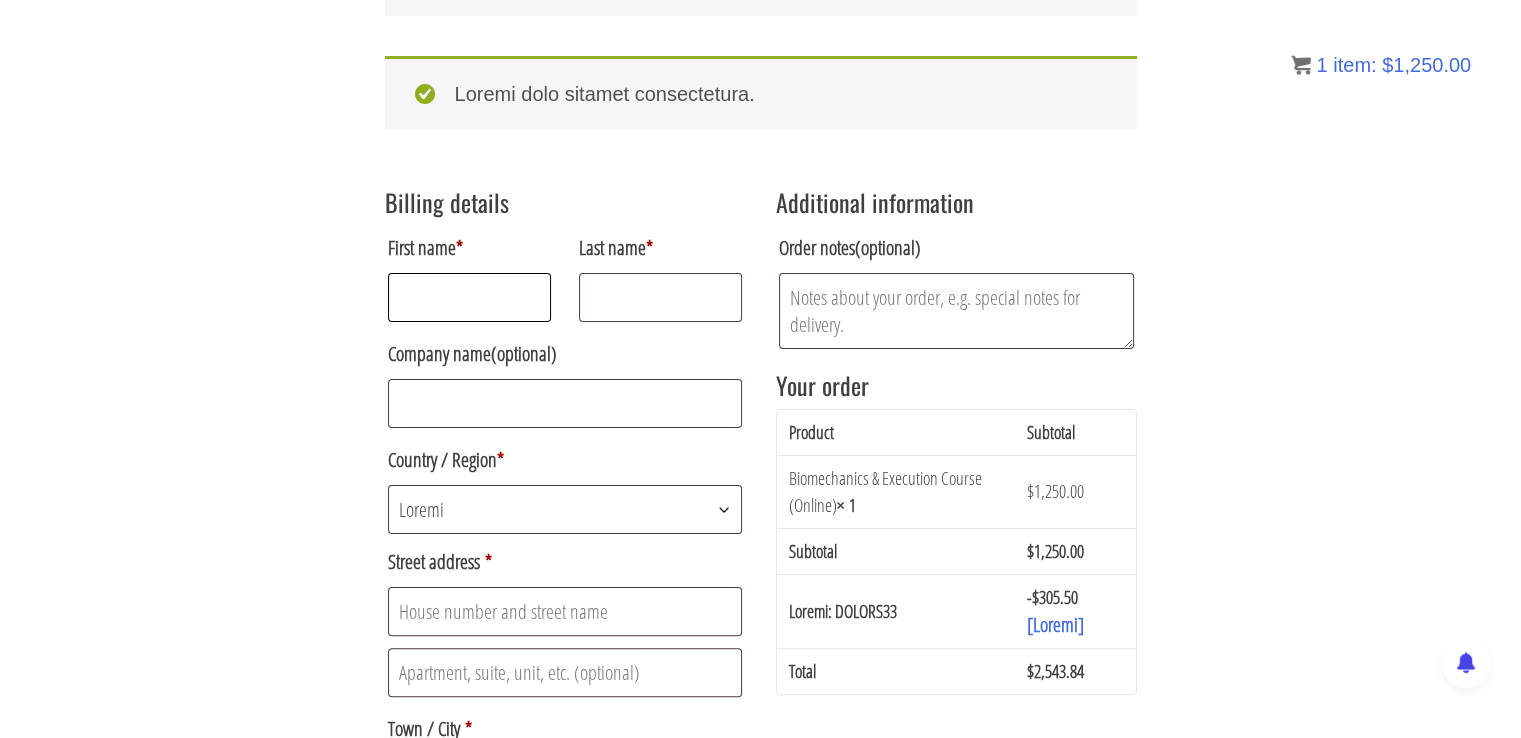 click on "First name  *" at bounding box center (470, 297) 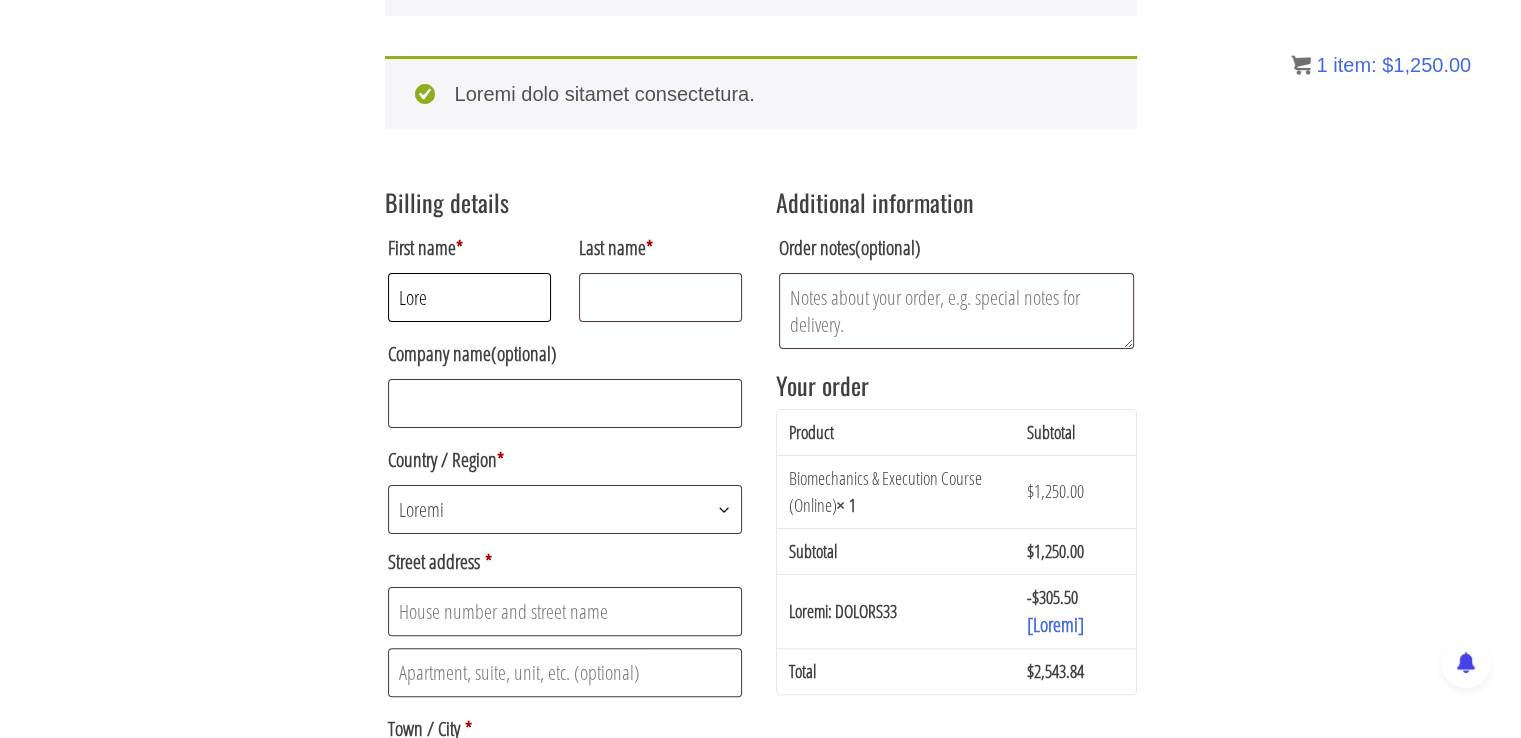 type on "Maša" 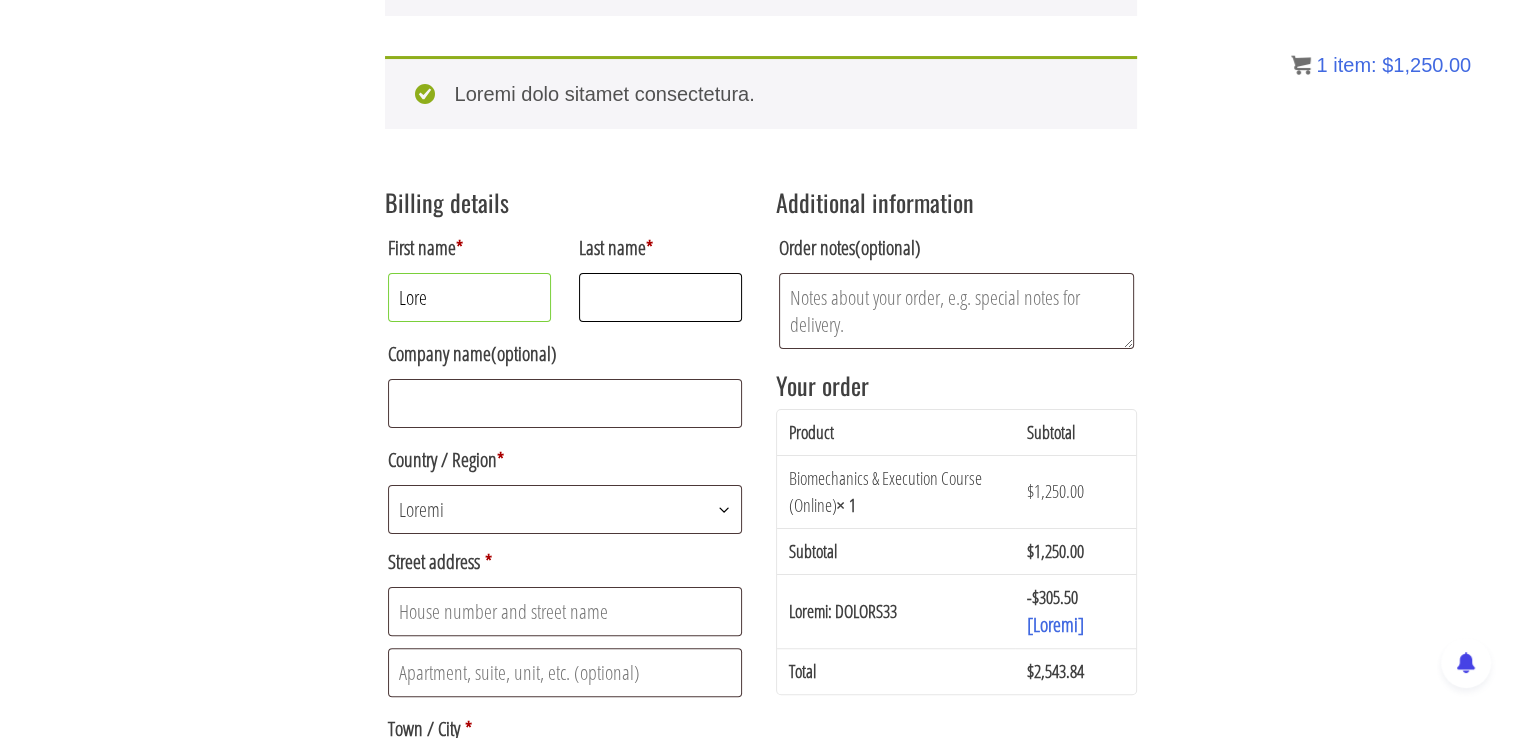 click on "Last name  *" at bounding box center [661, 297] 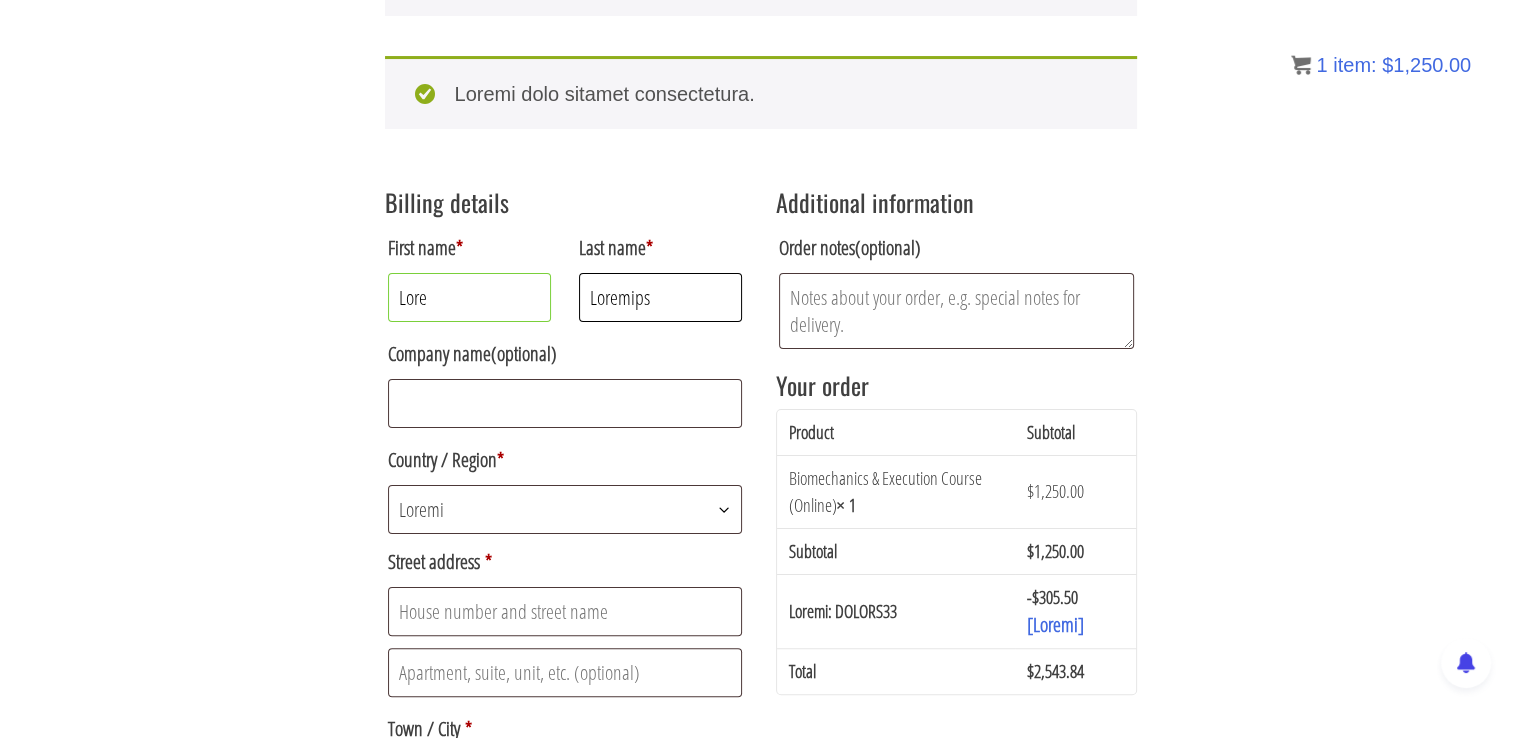 type on "Kavedžić" 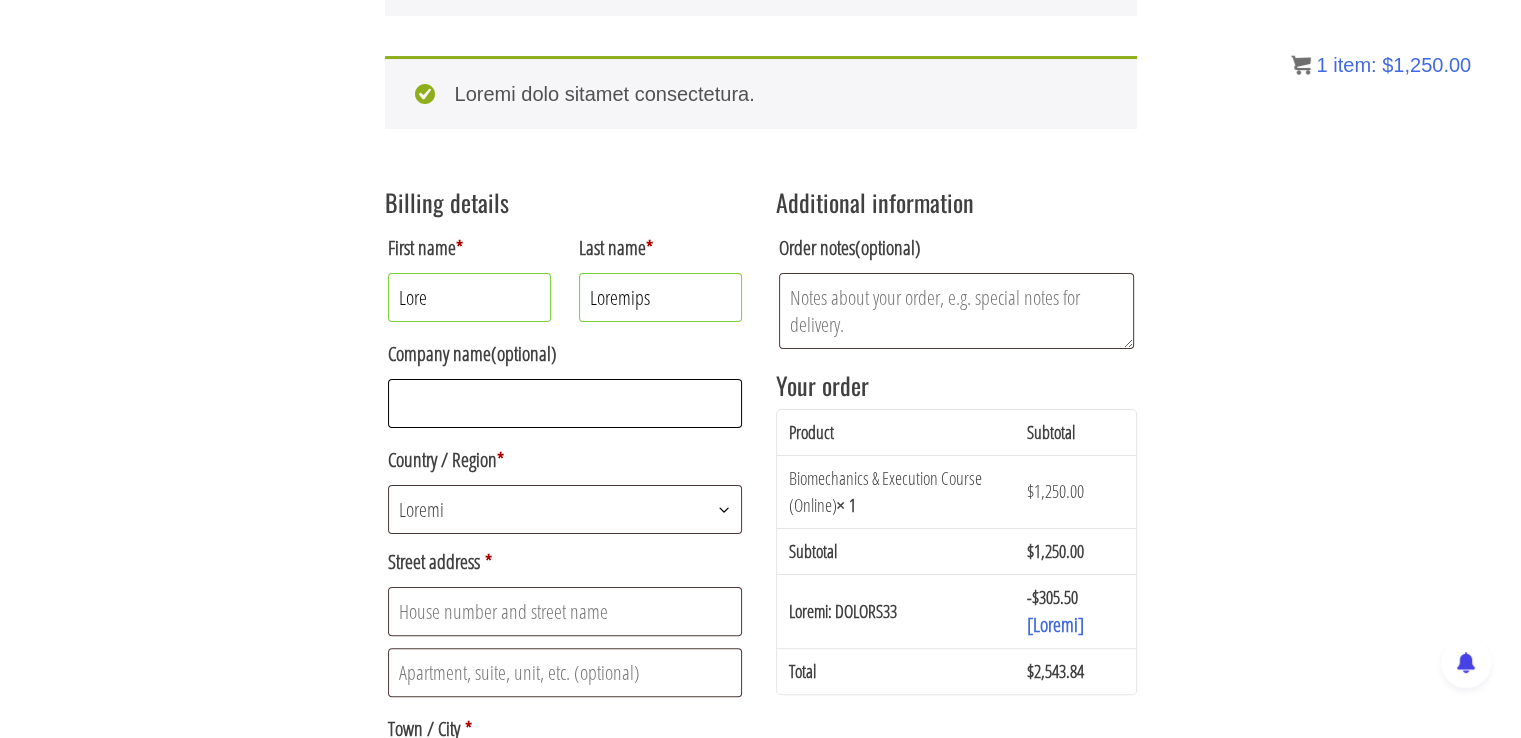 click on "Company name  (optional)" at bounding box center (565, 403) 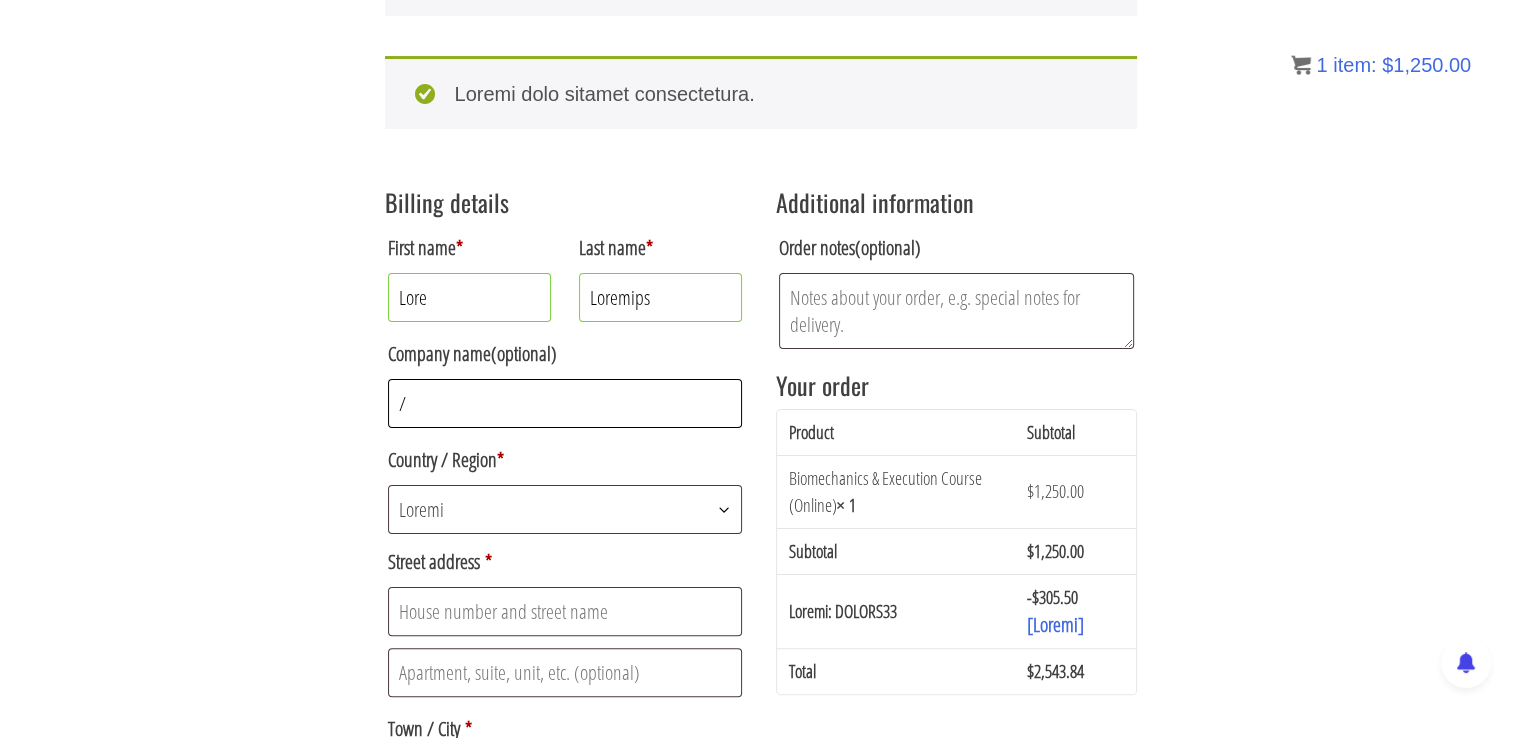 type on "/" 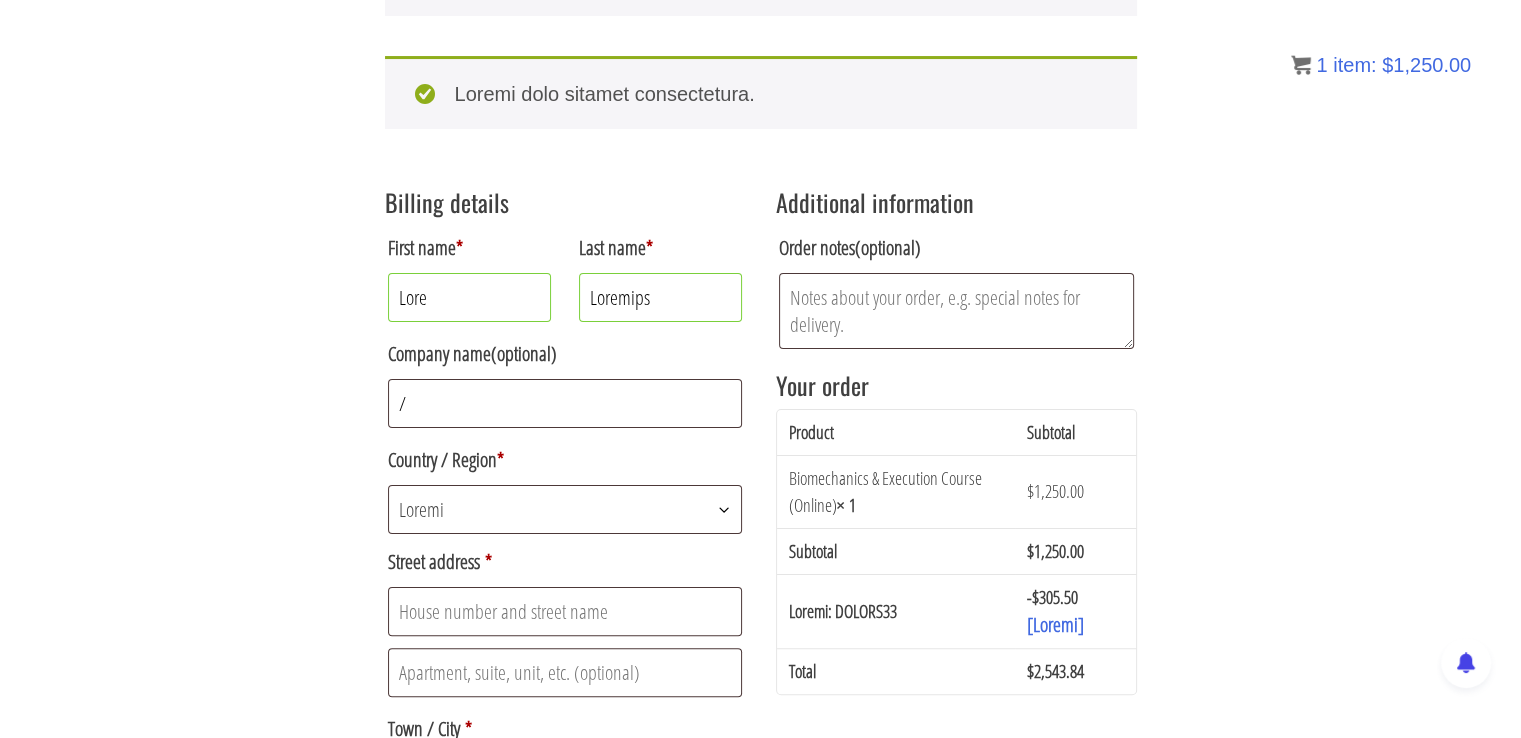click on "First name  * Maša Last name  * Kavedžić Company name  (optional) / Country / Region  * Select a country / region… Afghanistan Åland Islands Albania Algeria American Samoa Andorra Angola Anguilla Antarctica Antigua and Barbuda Argentina Armenia Aruba Australia Austria Azerbaijan Bahamas Bahrain Bangladesh Barbados Belarus Belau Belgium Belize Benin Bermuda Bhutan Bolivia Bonaire, Saint Eustatius and Saba Bosnia and Herzegovina Botswana Bouvet Island Brazil British Indian Ocean Territory Brunei Bulgaria Burkina Faso Burundi Cambodia Cameroon Canada Cape Verde Cayman Islands Central African Republic Chad Chile China Christmas Island Cocos (Keeling) Islands Colombia Comoros Congo (Brazzaville) Congo (Kinshasa) Cook Islands Costa Rica Croatia Cuba Curaçao Cyprus Czech Republic Denmark Djibouti Dominica Dominican Republic Ecuador Egypt El Salvador Equatorial Guinea Eritrea Estonia Eswatini Ethiopia Falkland Islands Faroe Islands Fiji Finland France French Guiana French Polynesia Gabon Gambia Ghana" at bounding box center [565, 725] 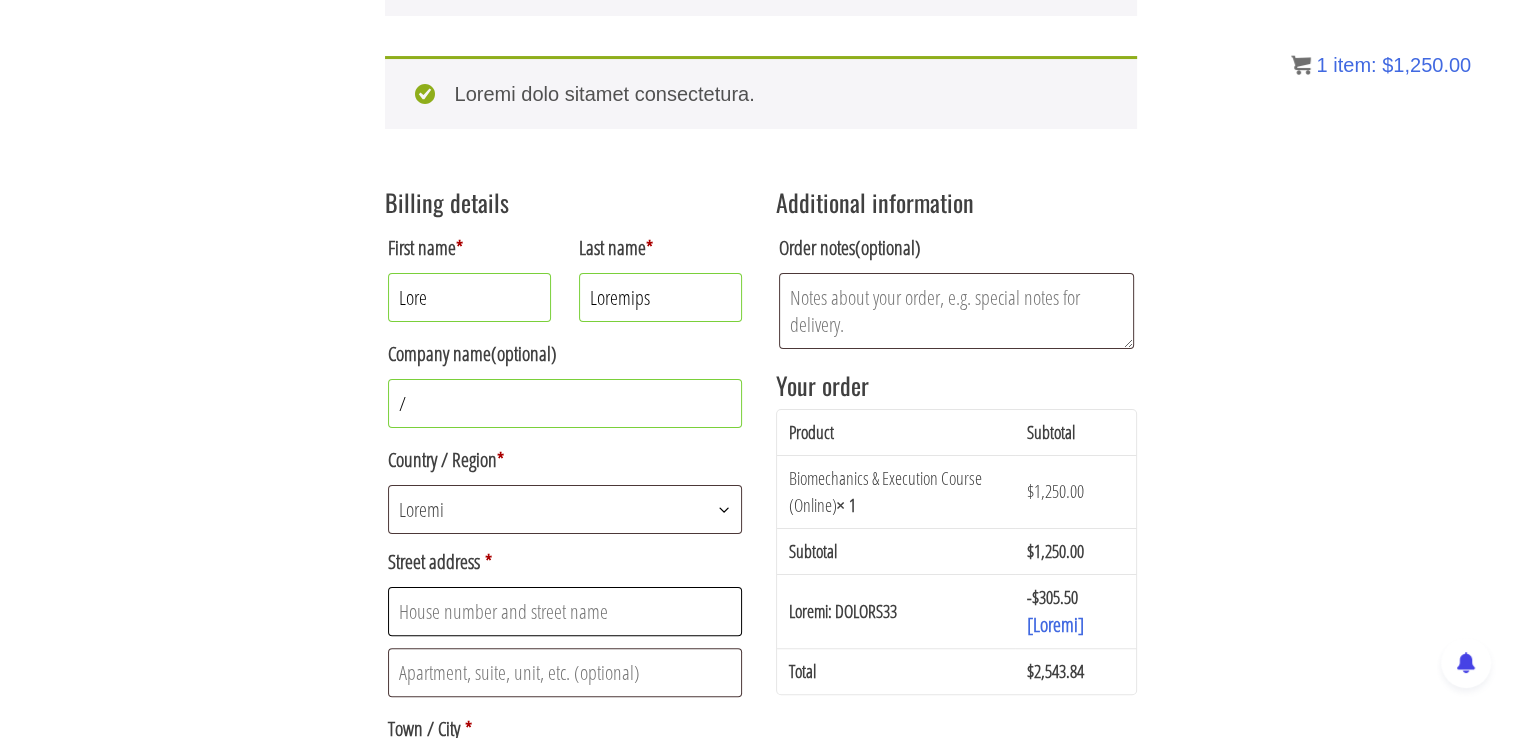 drag, startPoint x: 537, startPoint y: 595, endPoint x: 544, endPoint y: 611, distance: 17.464249 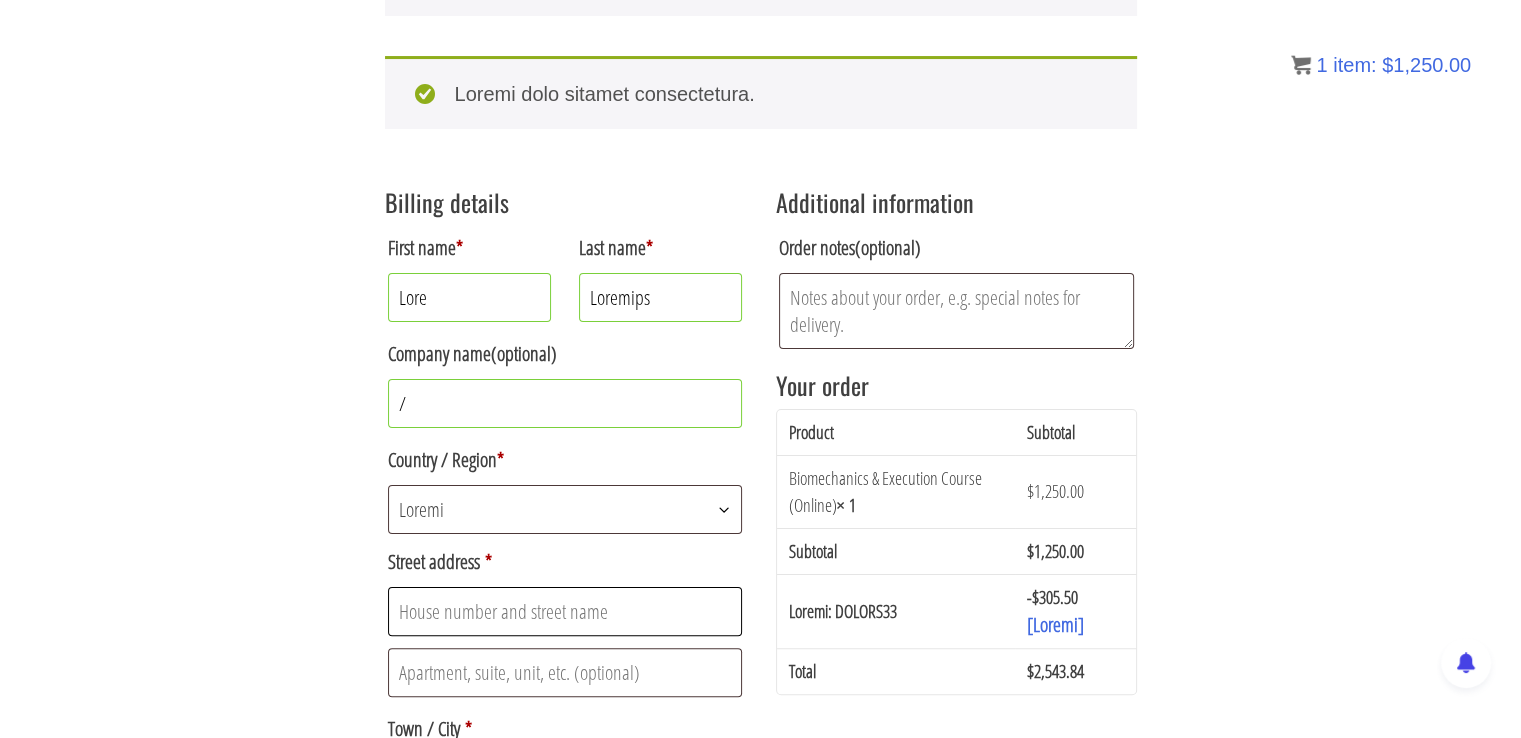 click on "Street address   *" at bounding box center [565, 611] 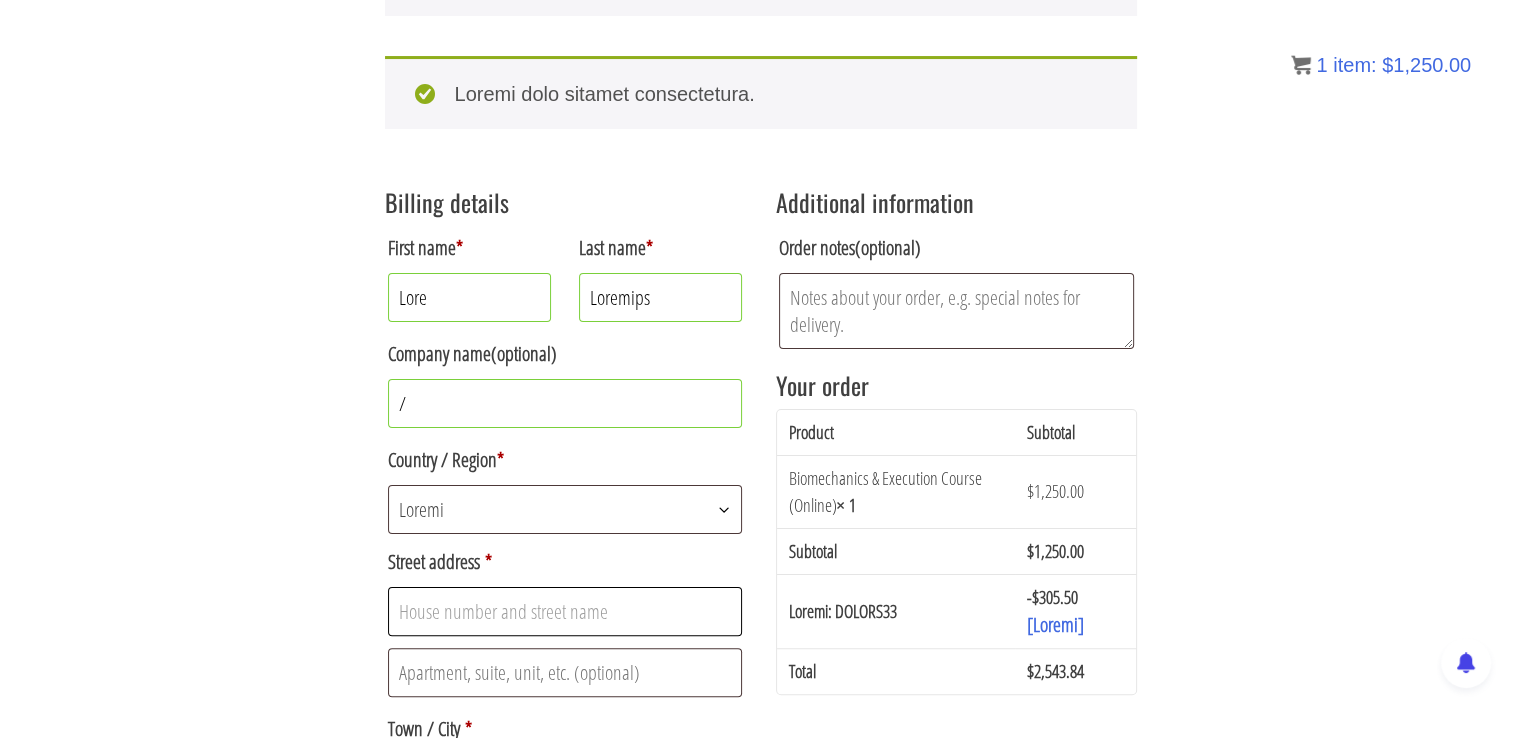 type on "Kraljevica Marka" 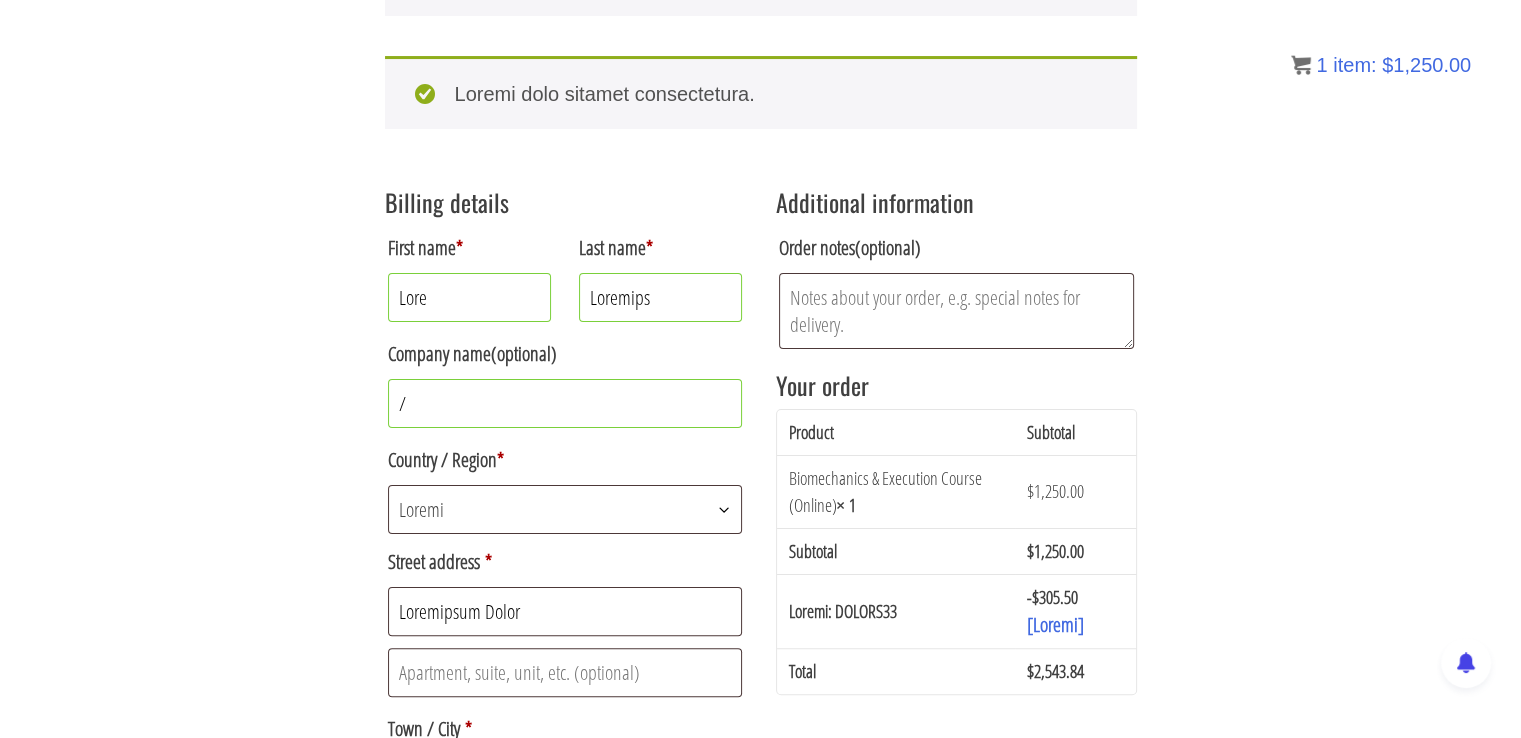 type on "Novi Sad" 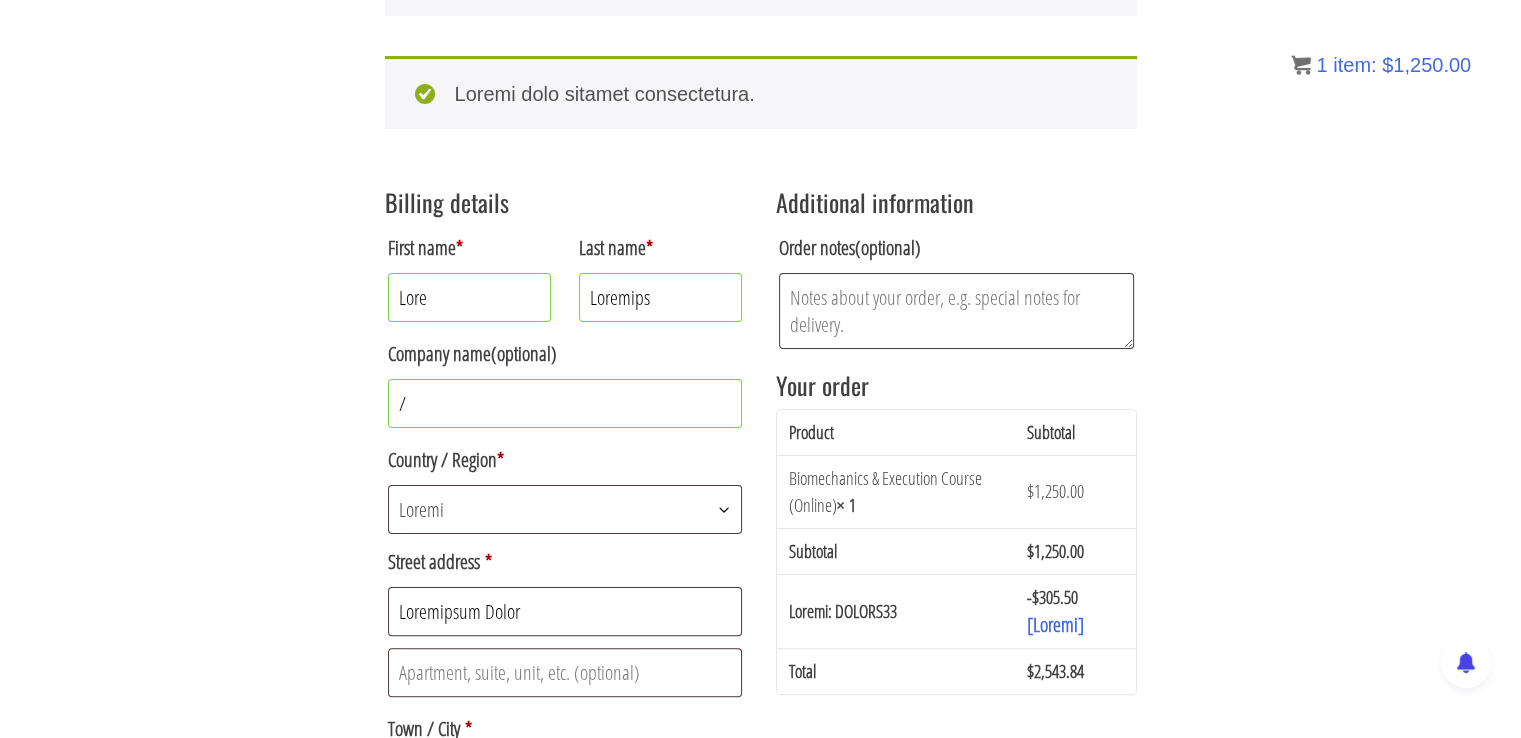 type on "21000" 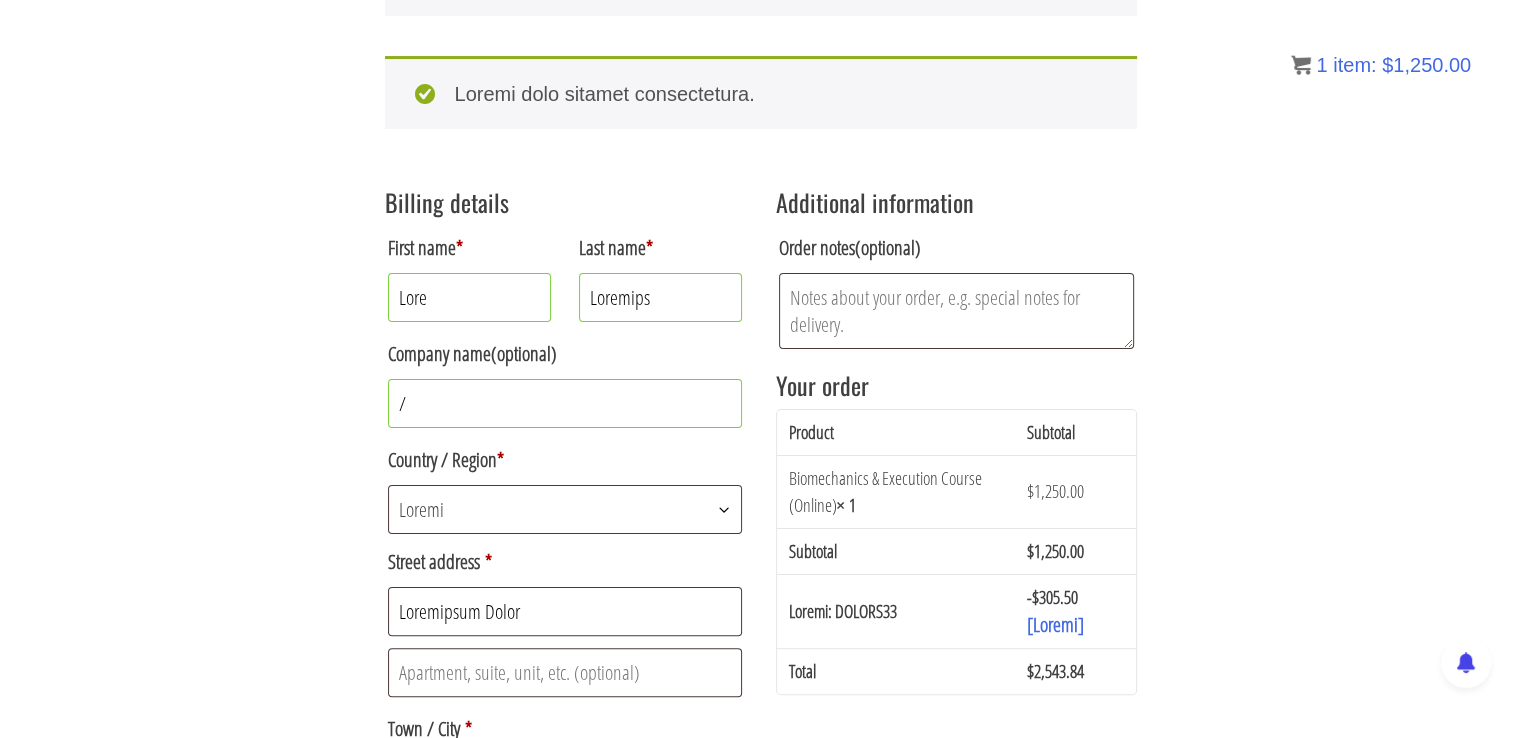 type on "+381605272830" 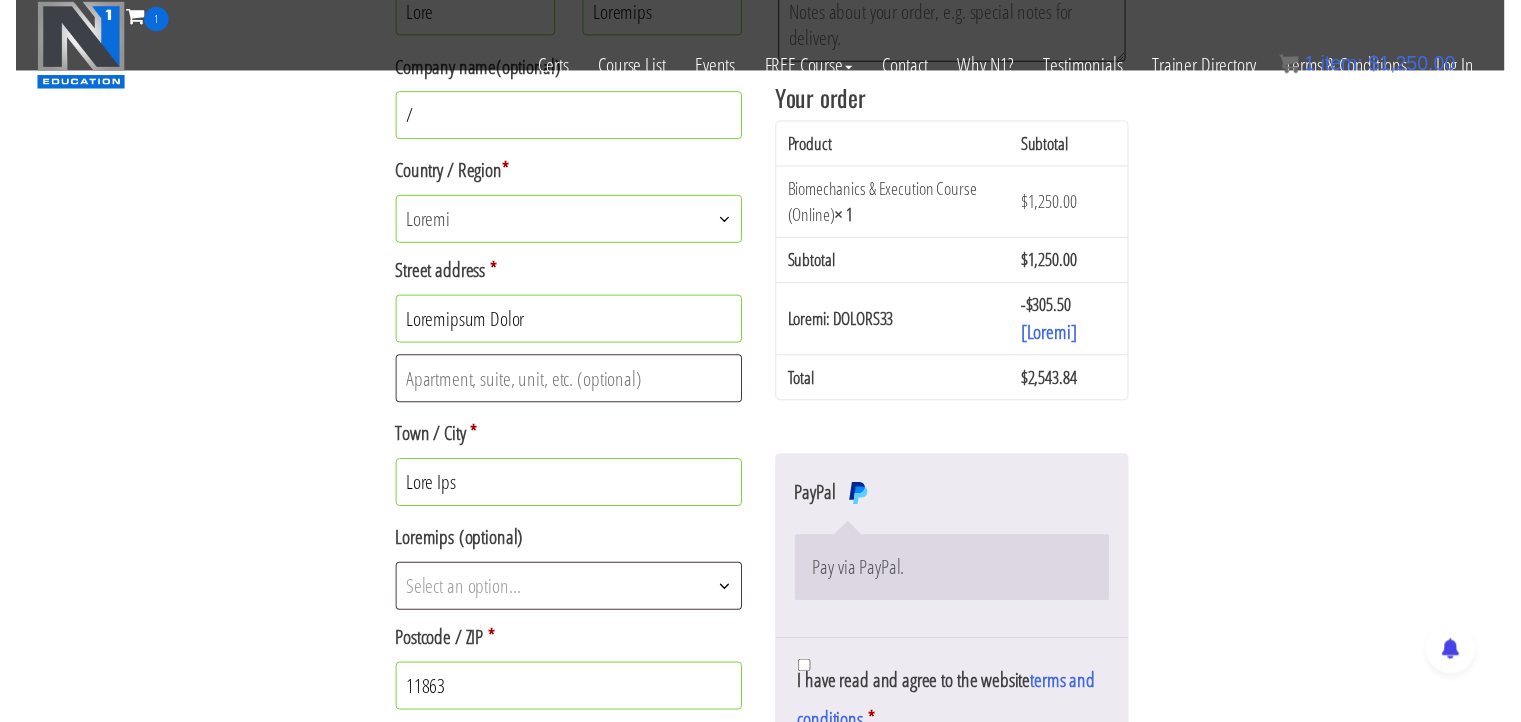 scroll, scrollTop: 509, scrollLeft: 0, axis: vertical 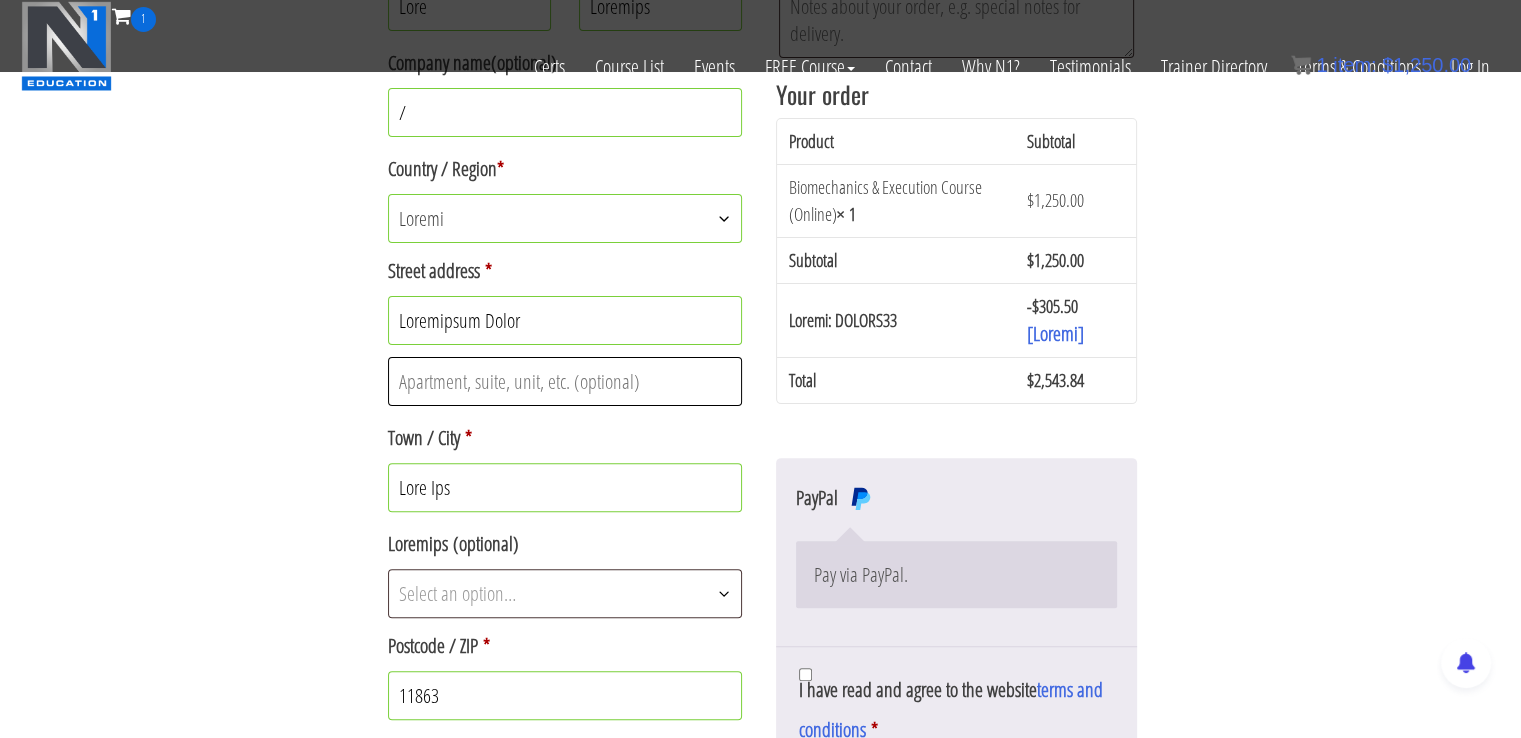 click on "Apartment, suite, unit, etc.   (optional)" at bounding box center (565, 381) 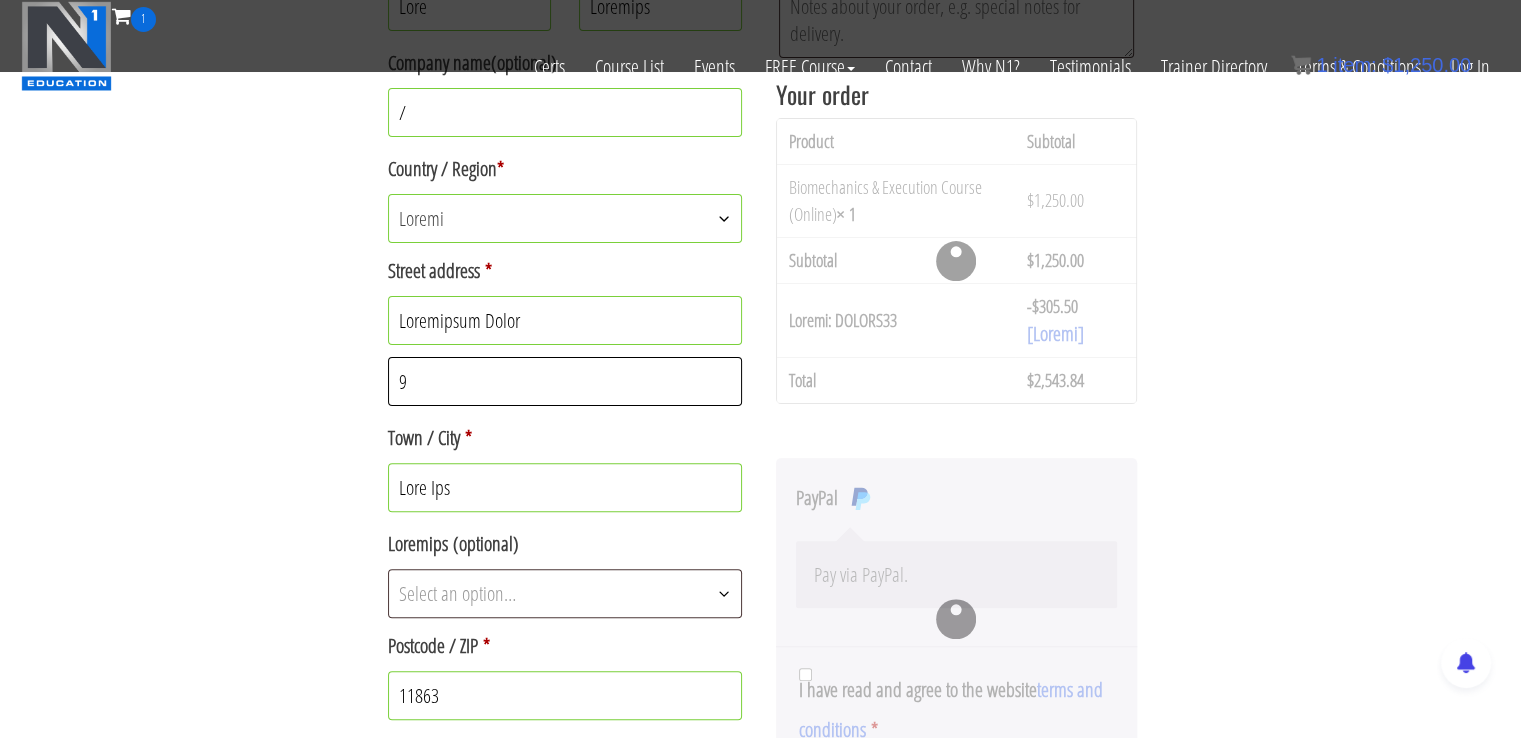 type on "9" 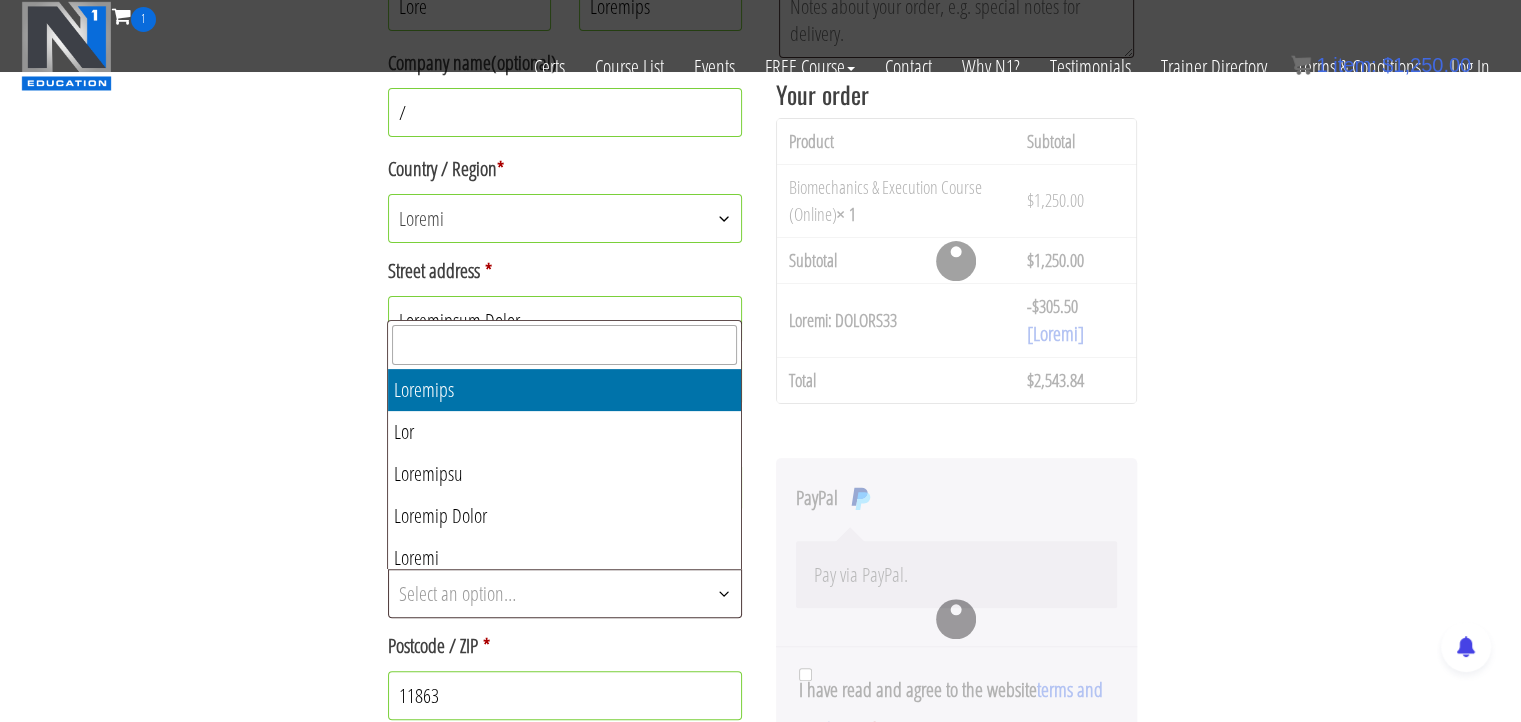 click on "Select an option…" at bounding box center (565, 593) 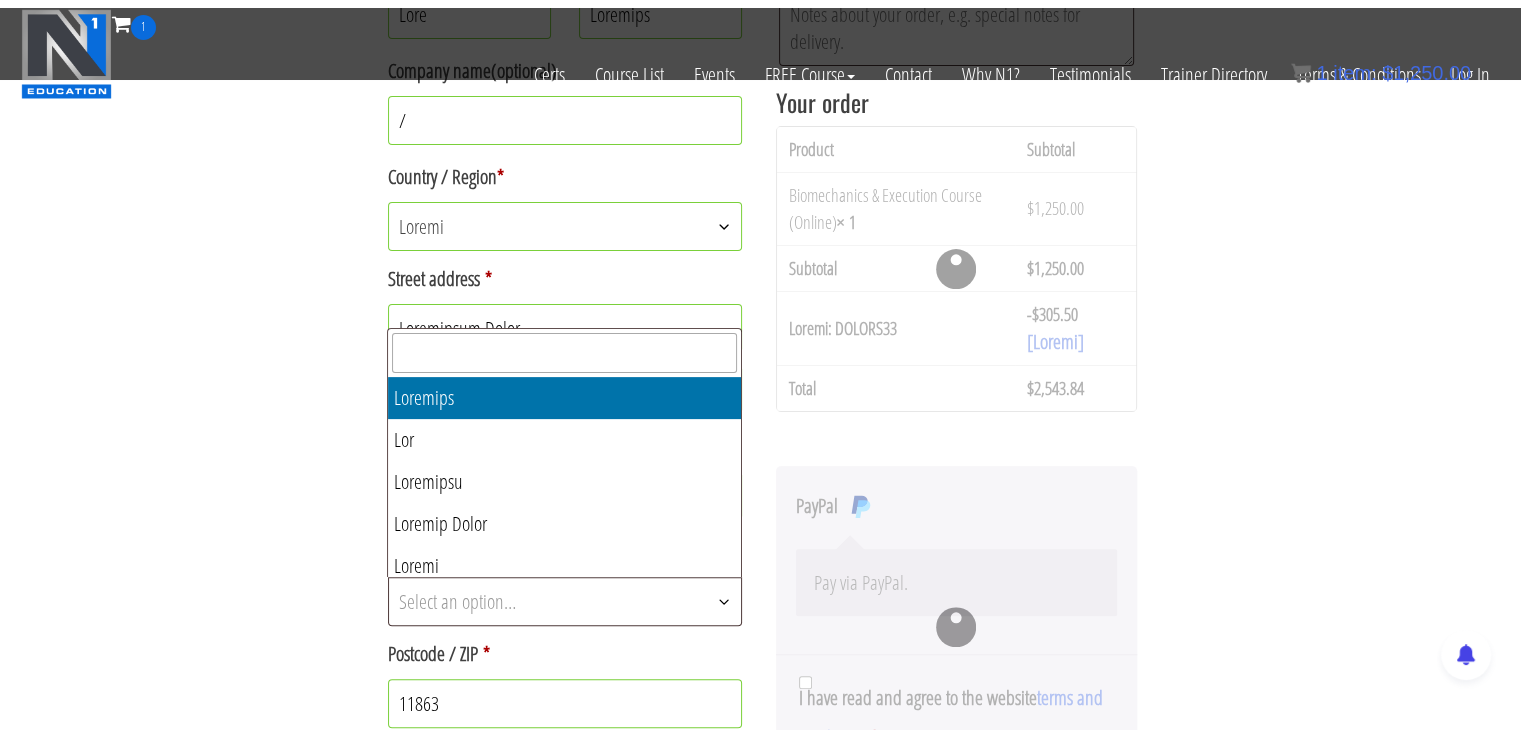 scroll, scrollTop: 1144, scrollLeft: 0, axis: vertical 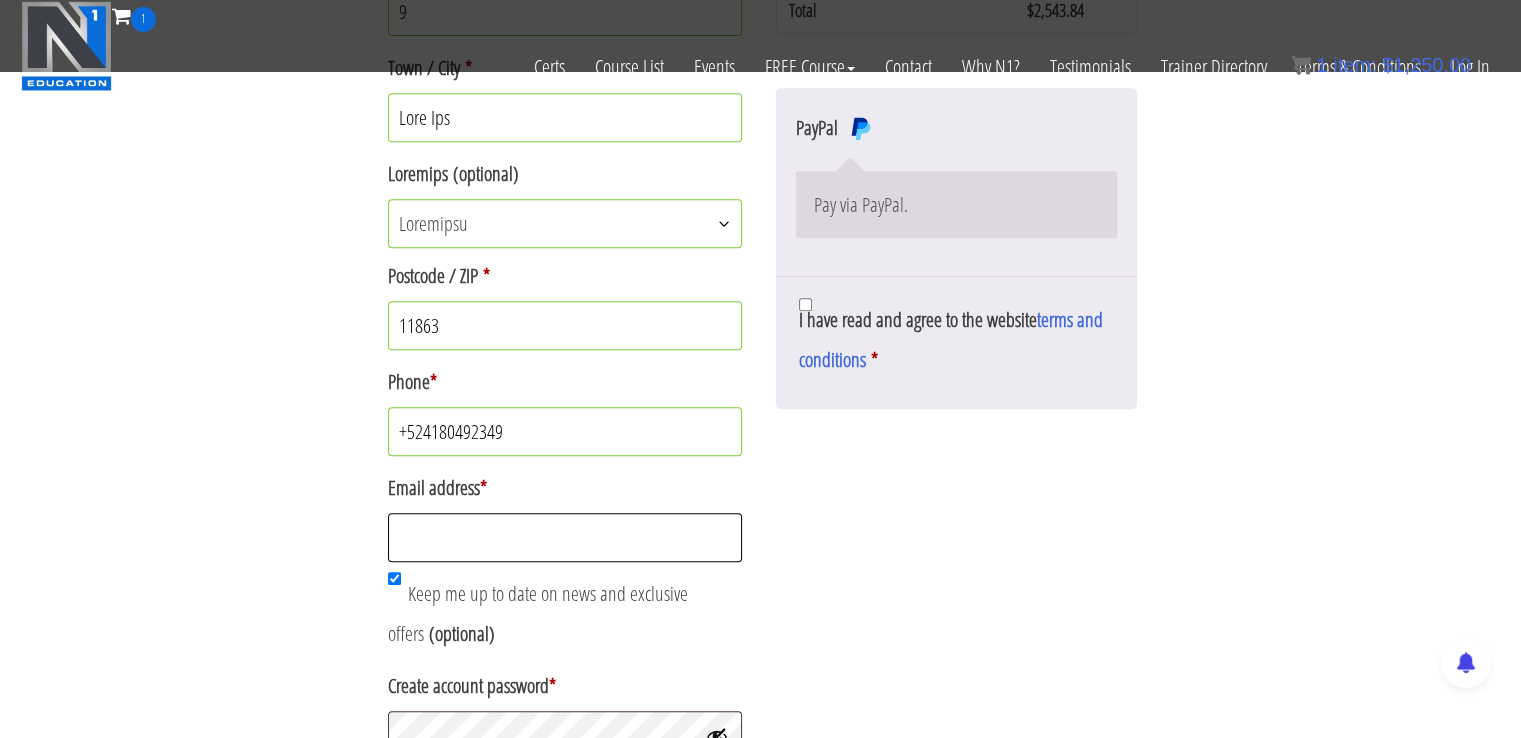 click on "Email address  *" at bounding box center (565, 537) 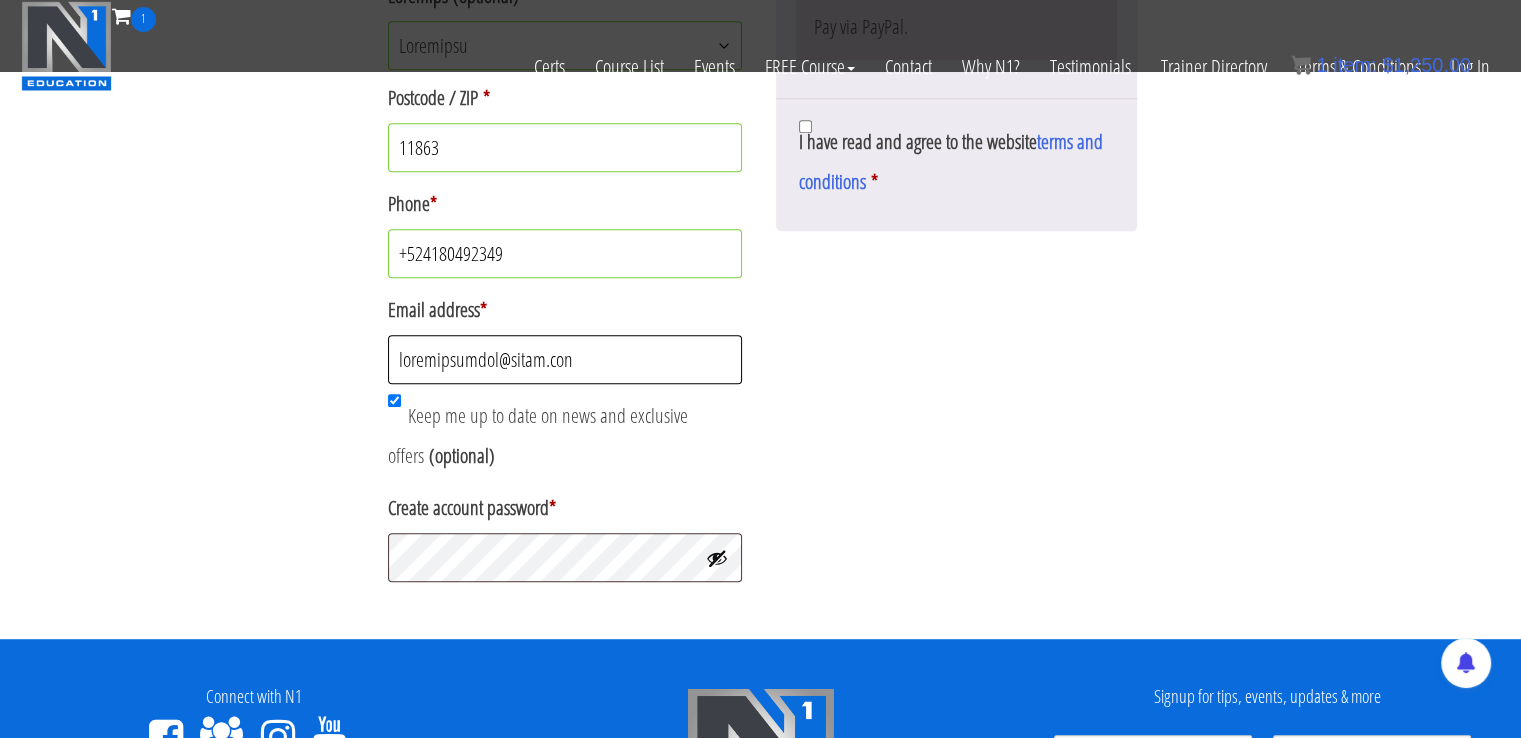 scroll, scrollTop: 1094, scrollLeft: 0, axis: vertical 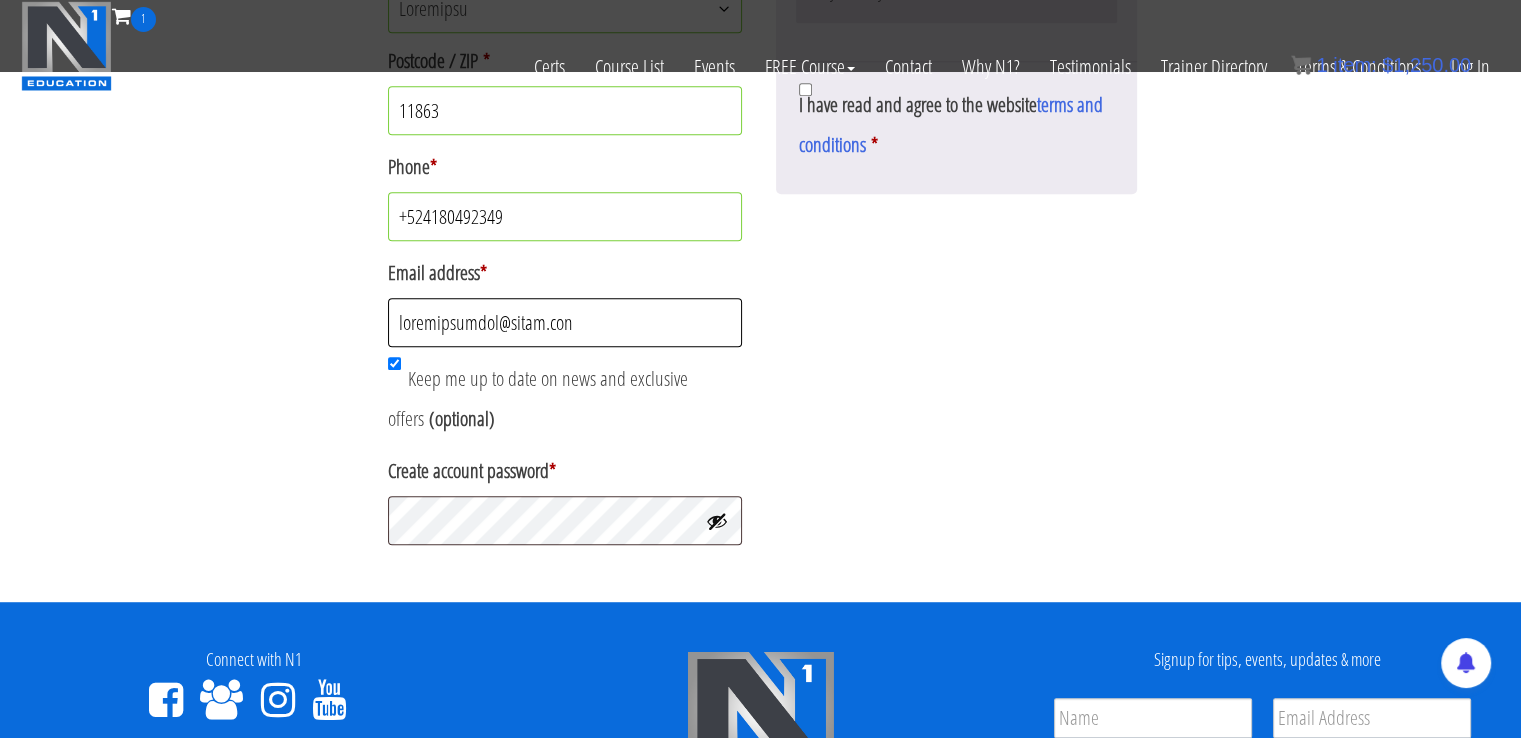 type on "[EMAIL]" 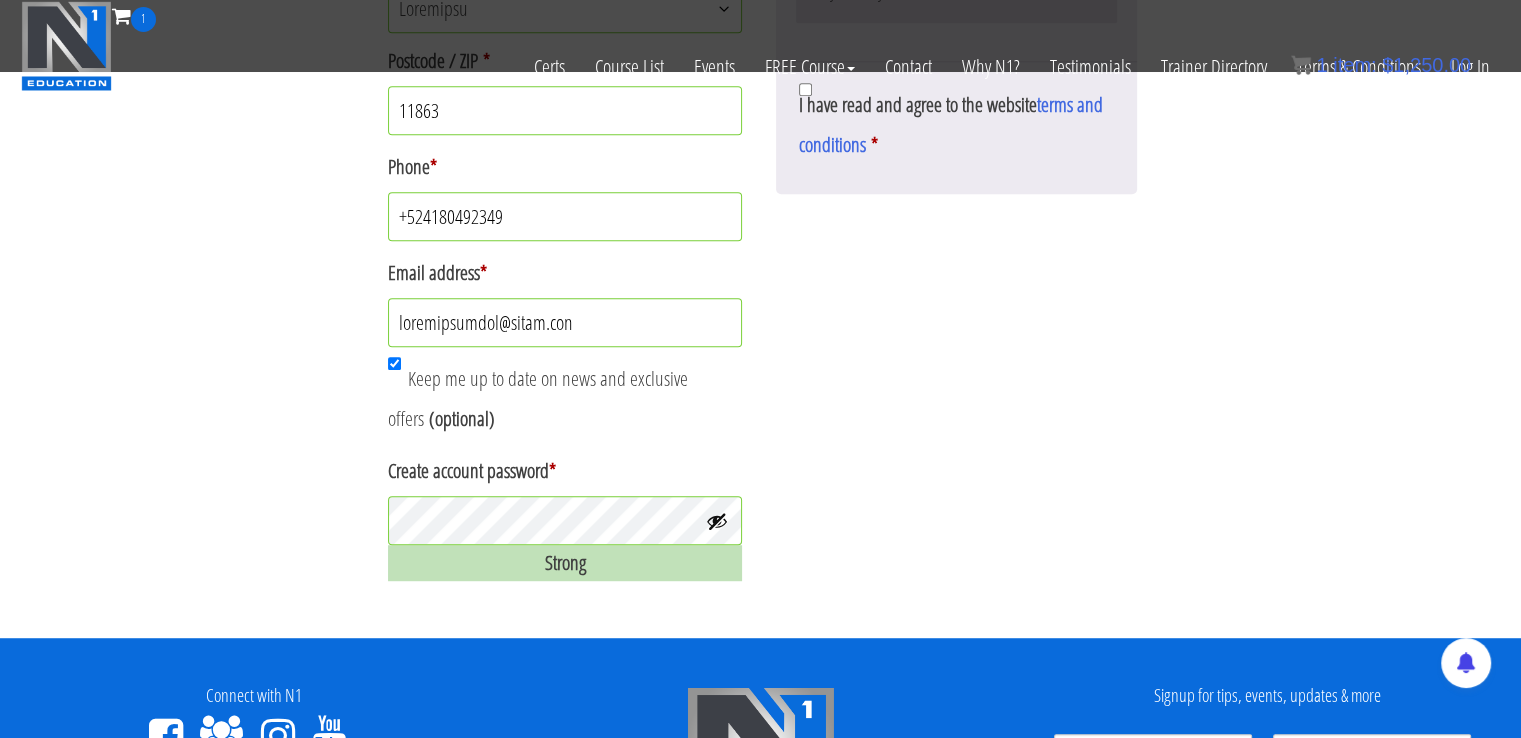 click at bounding box center [717, 521] 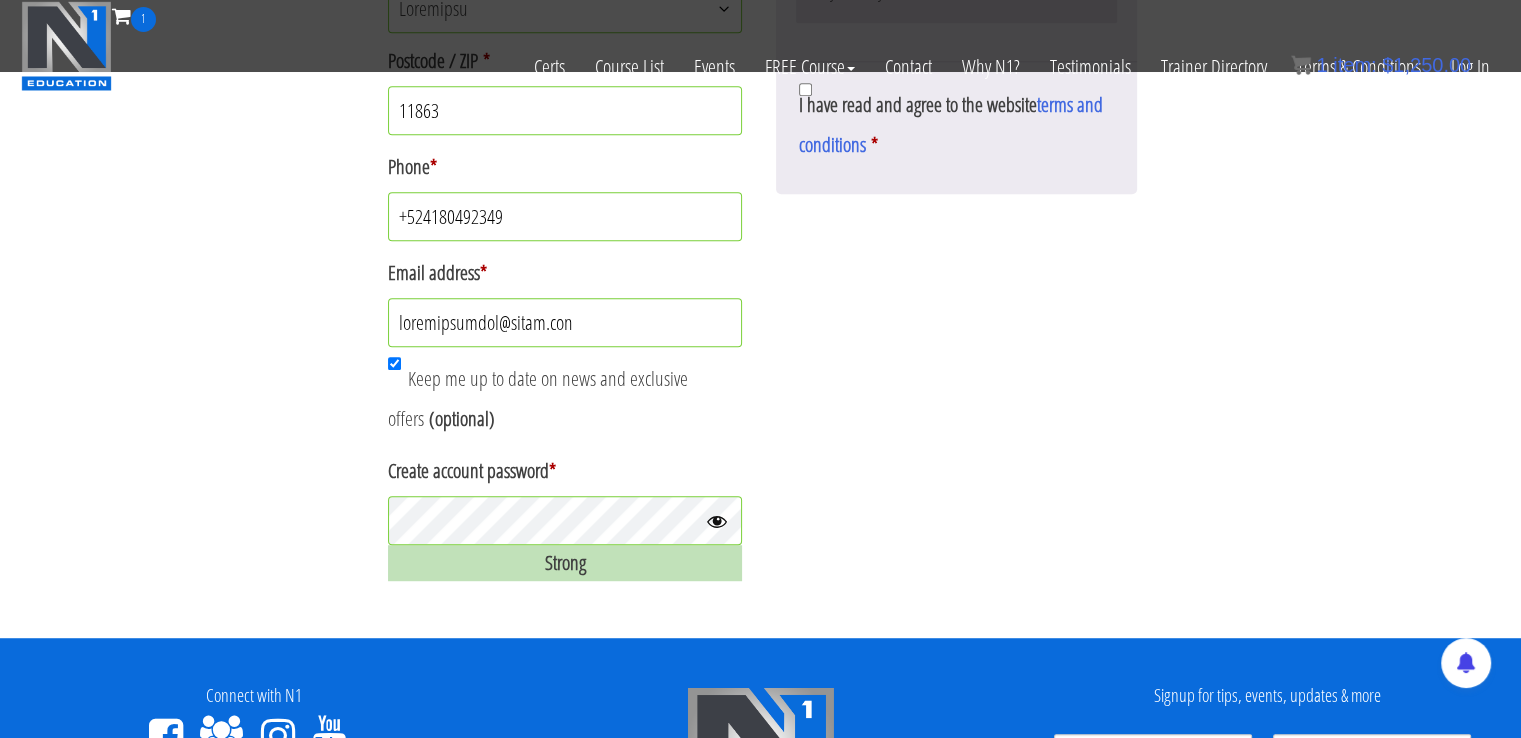 click at bounding box center (717, 521) 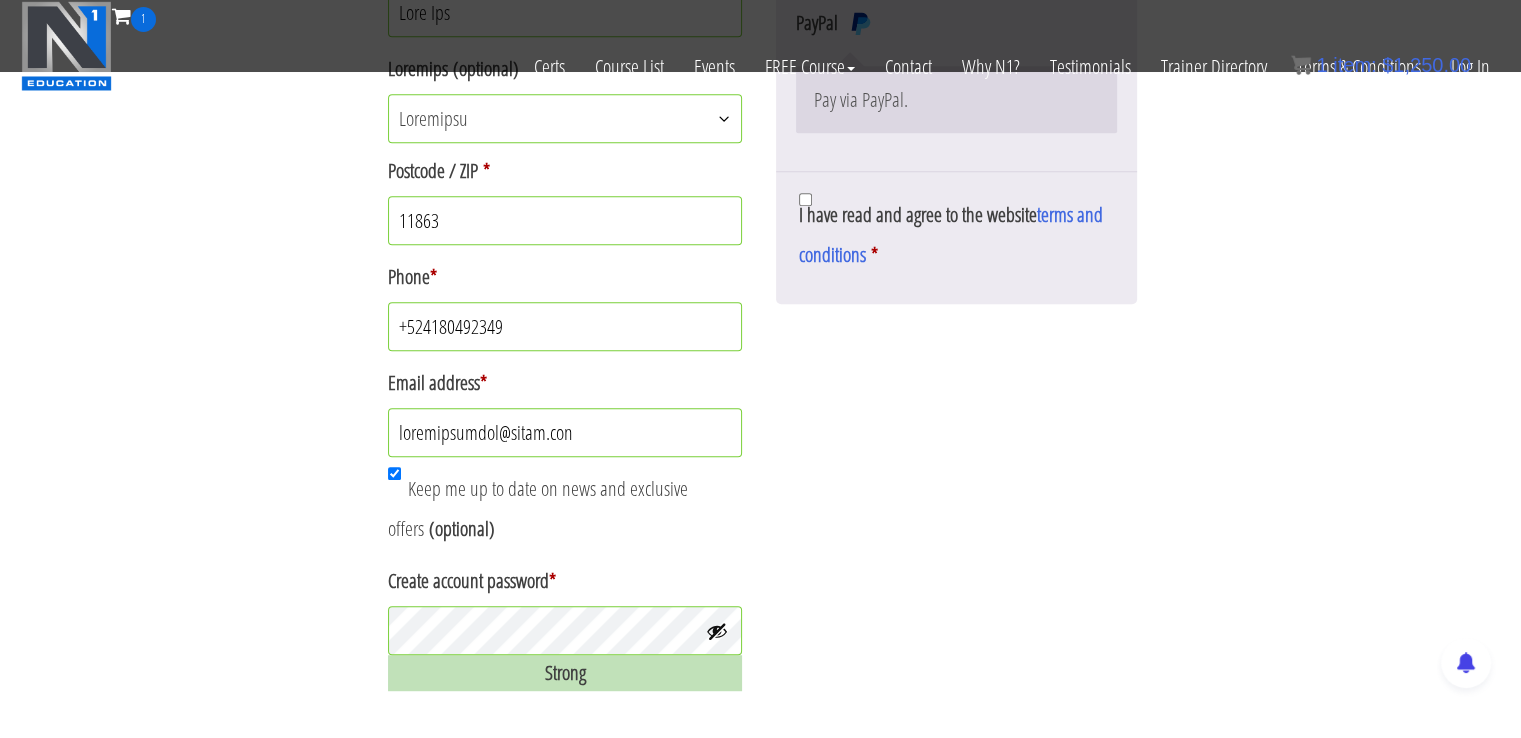 scroll, scrollTop: 986, scrollLeft: 0, axis: vertical 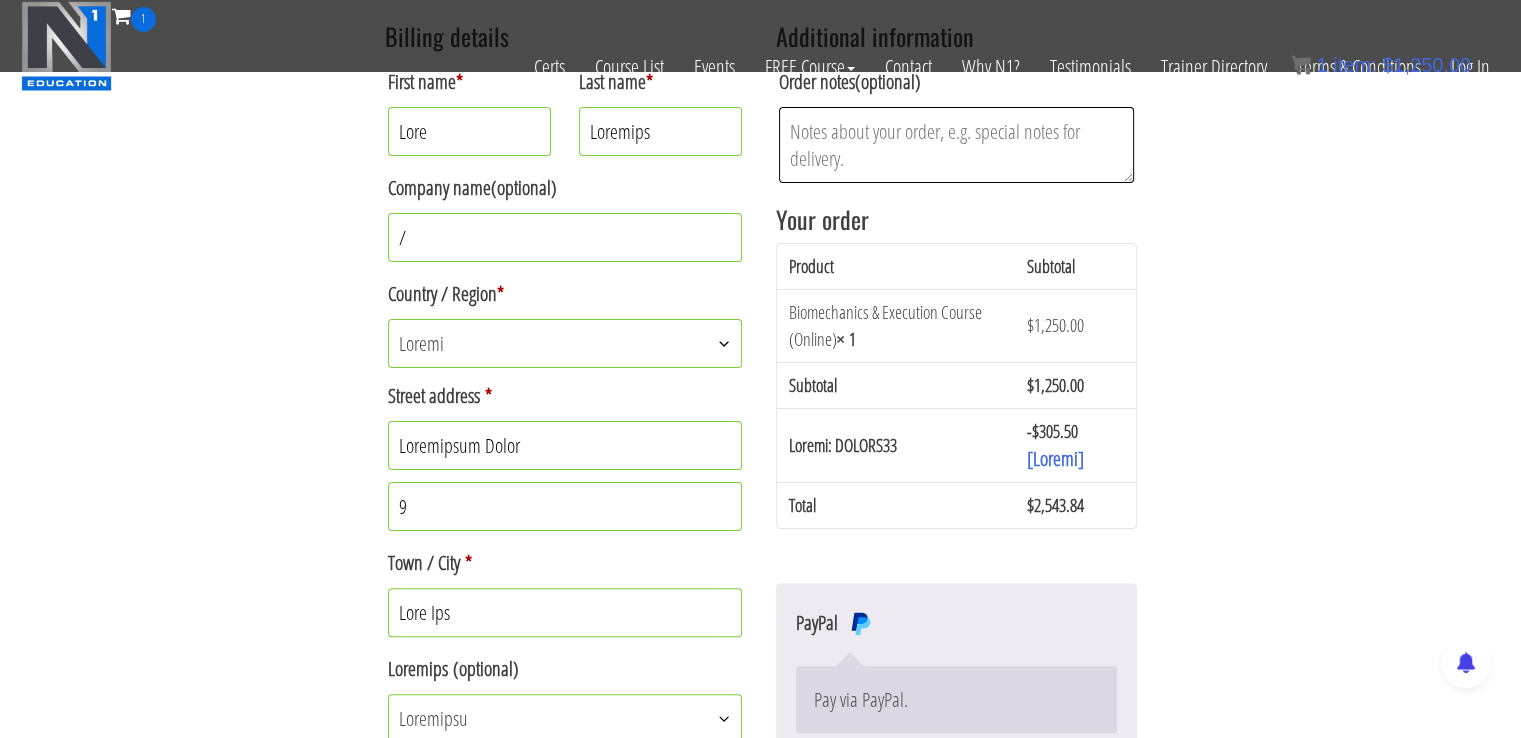 click on "Order notes  (optional)" at bounding box center (956, 145) 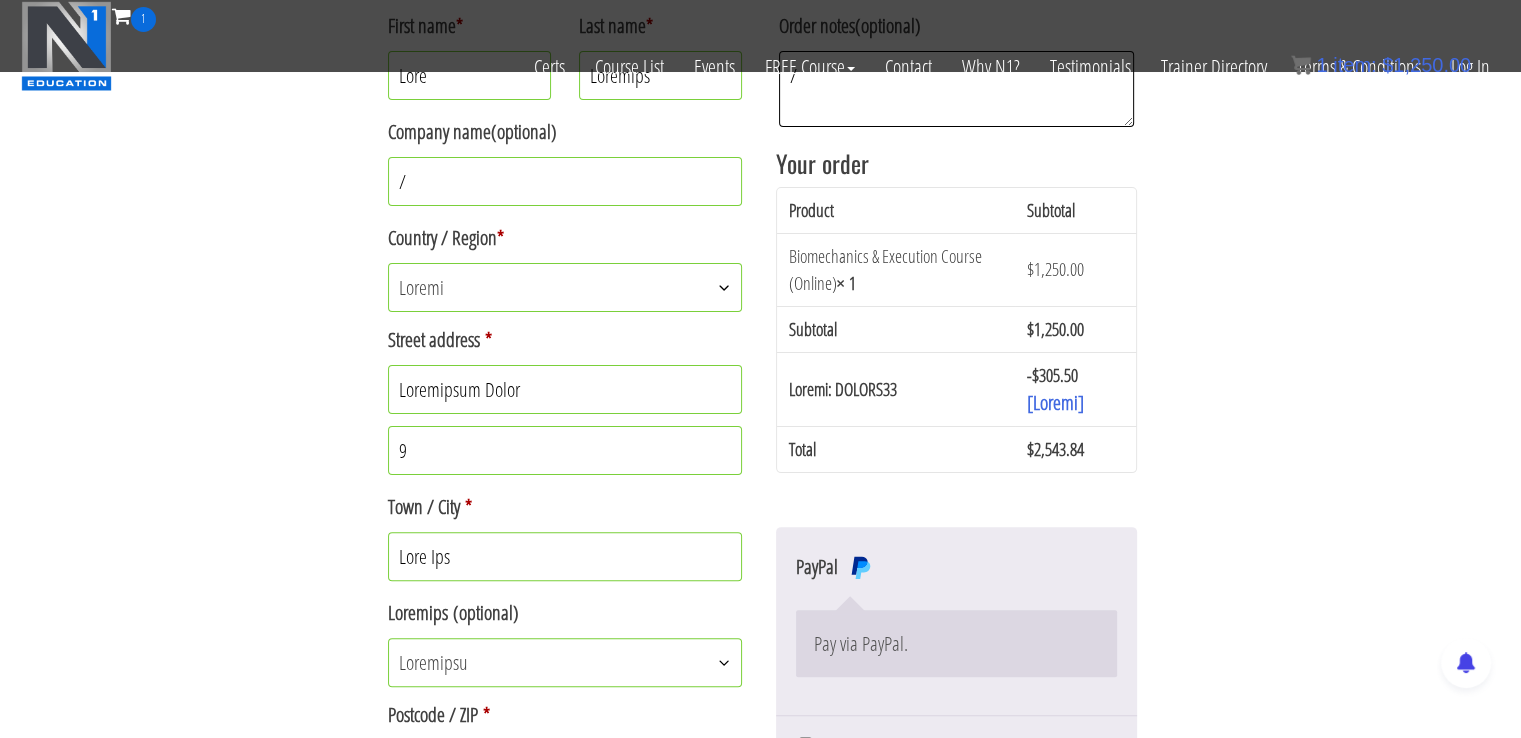 scroll, scrollTop: 448, scrollLeft: 0, axis: vertical 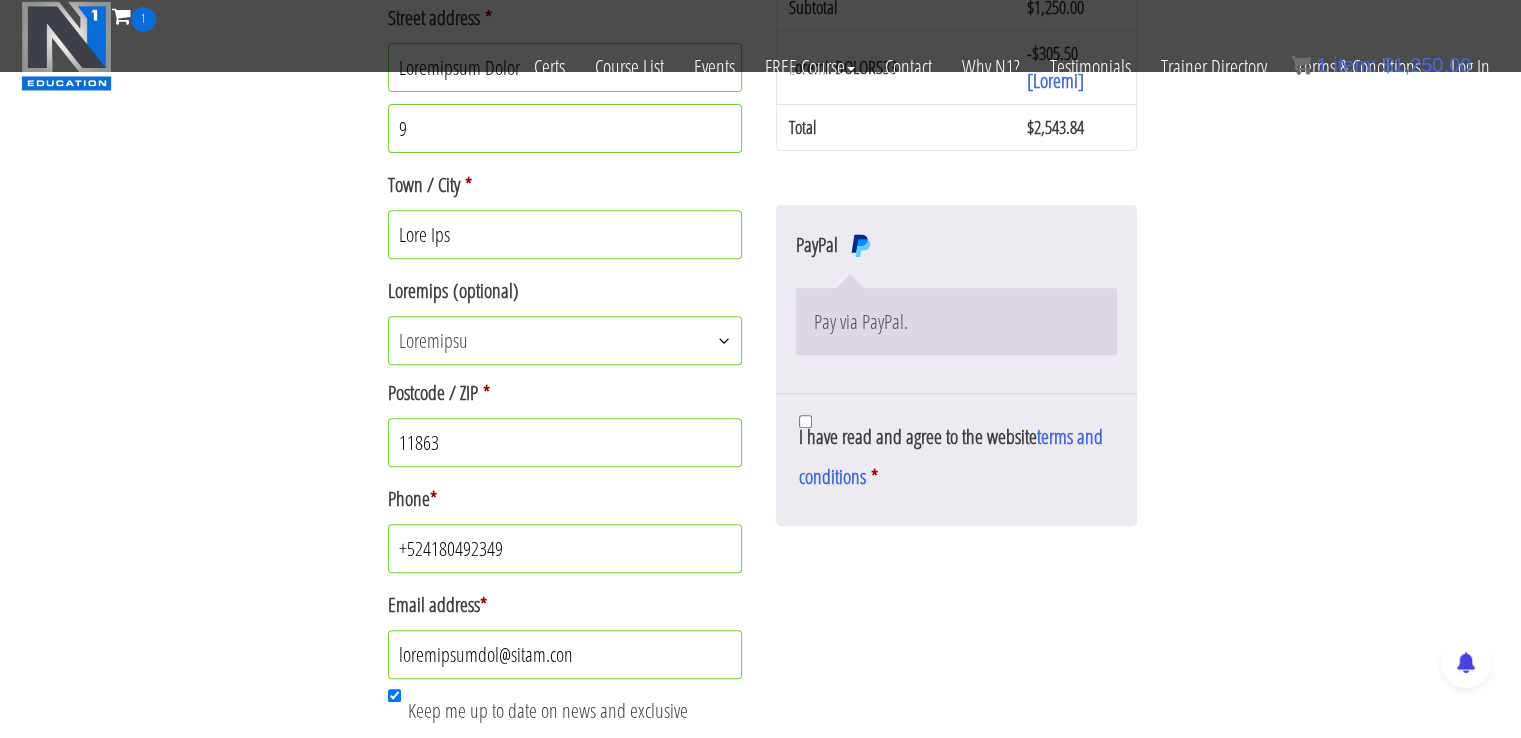 type on "/" 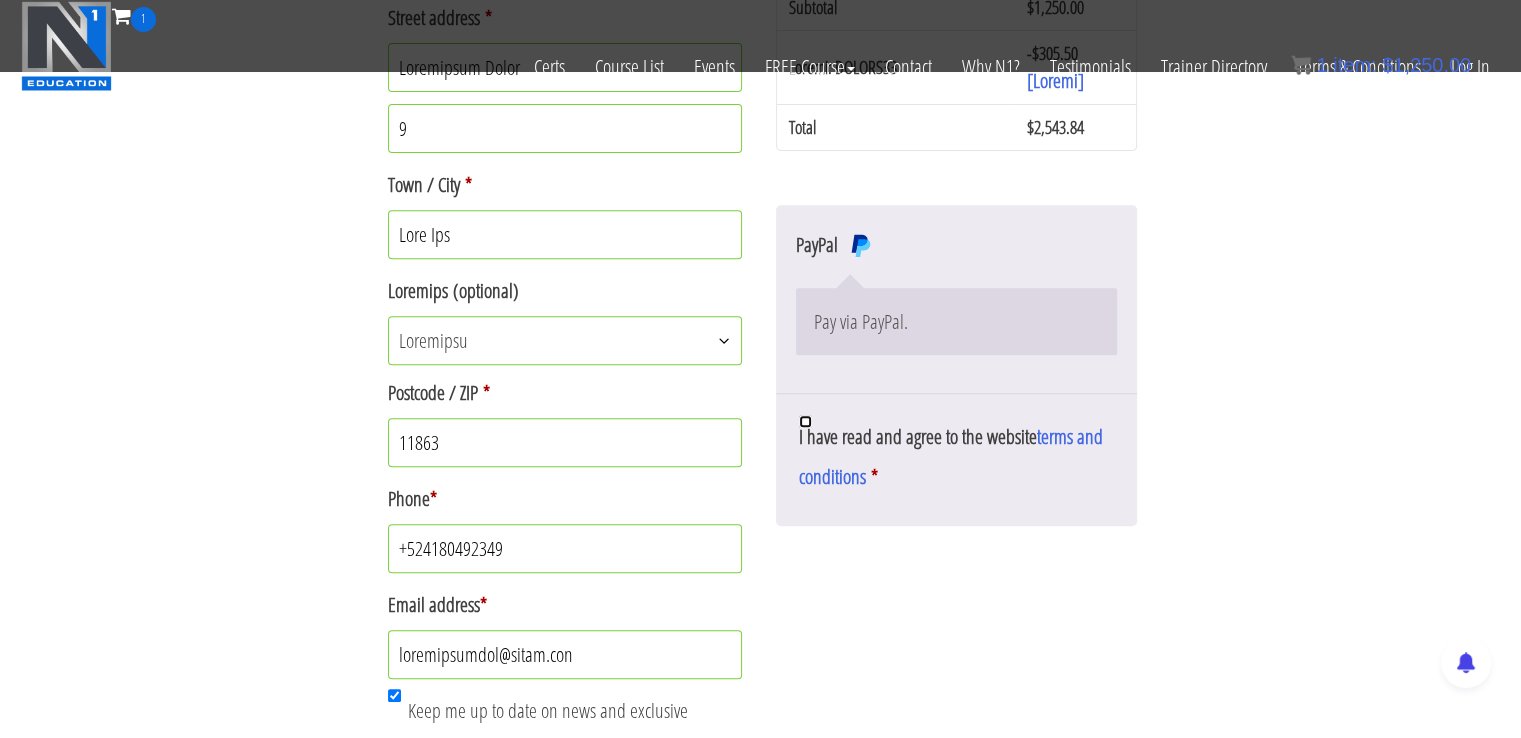 click on "I have read and agree to the website  terms and conditions   *" at bounding box center (805, 421) 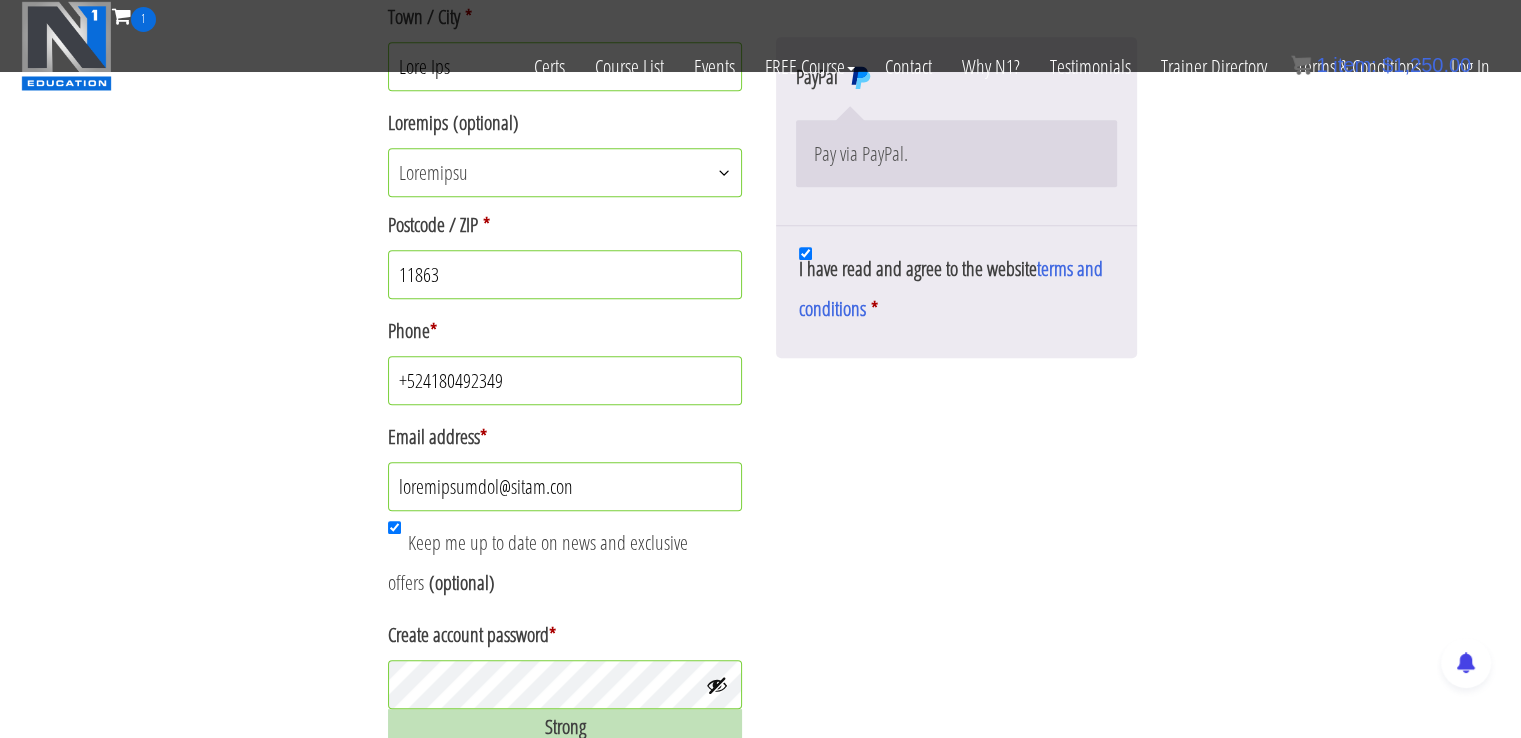 scroll, scrollTop: 984, scrollLeft: 0, axis: vertical 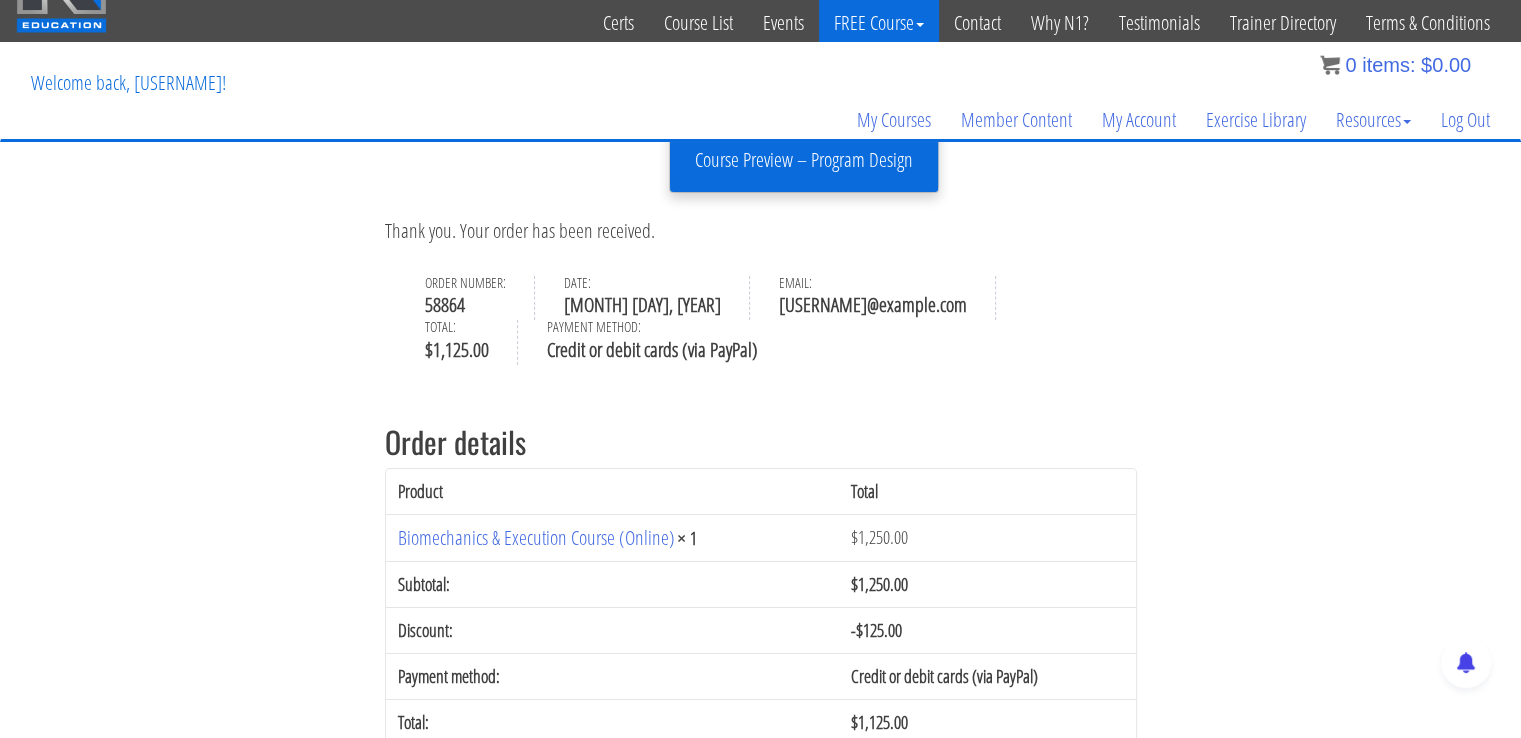click on "FREE Course" at bounding box center [879, 23] 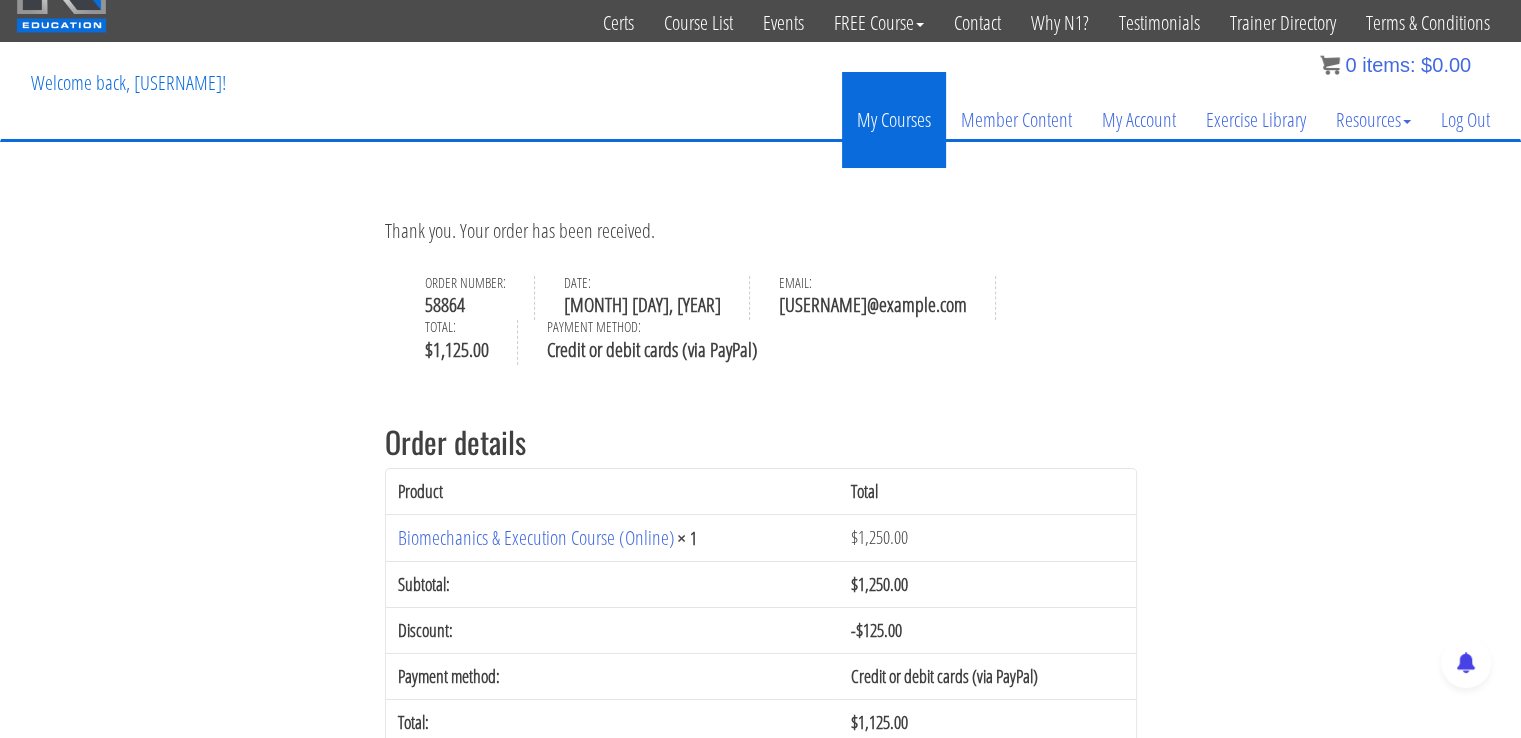 click on "My Courses" at bounding box center [894, 120] 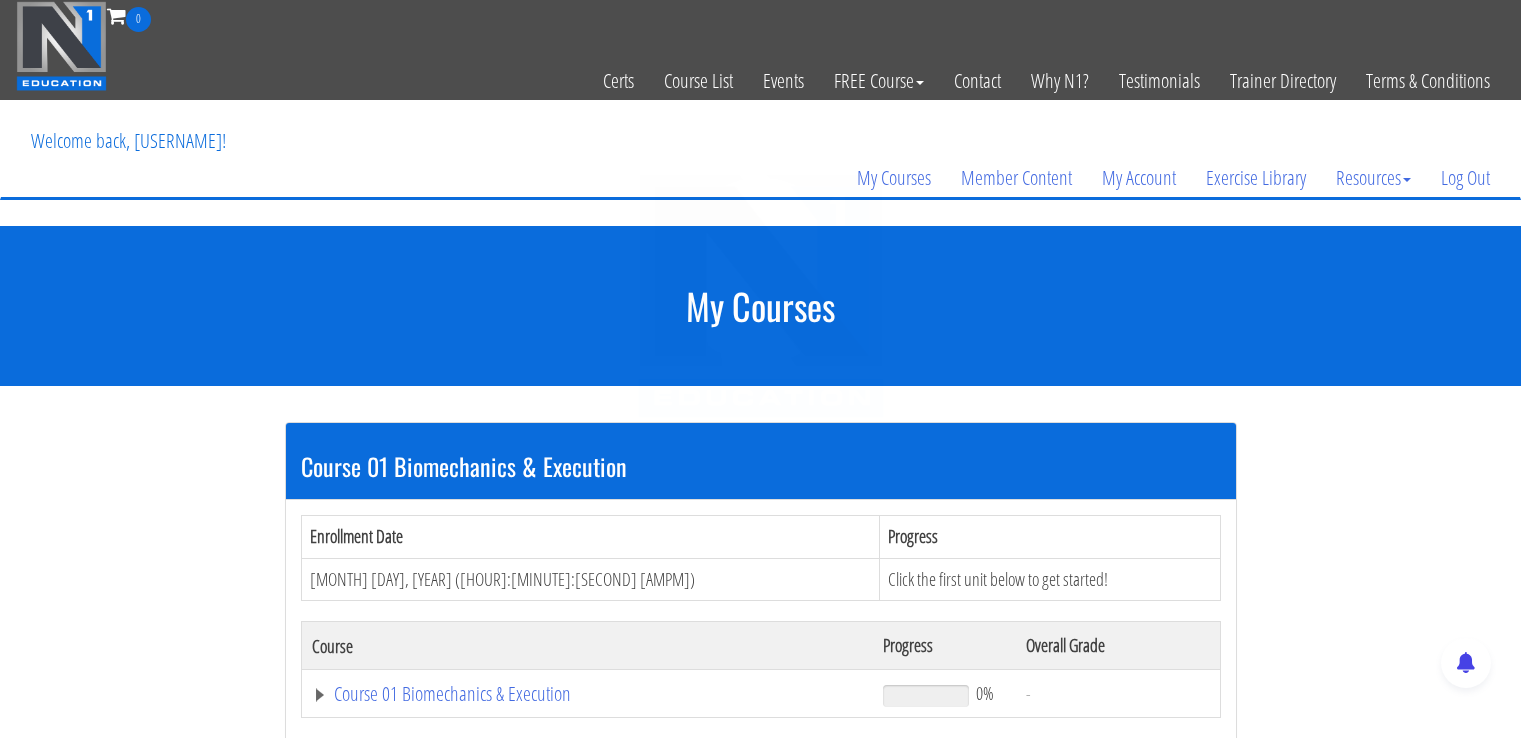 scroll, scrollTop: 0, scrollLeft: 0, axis: both 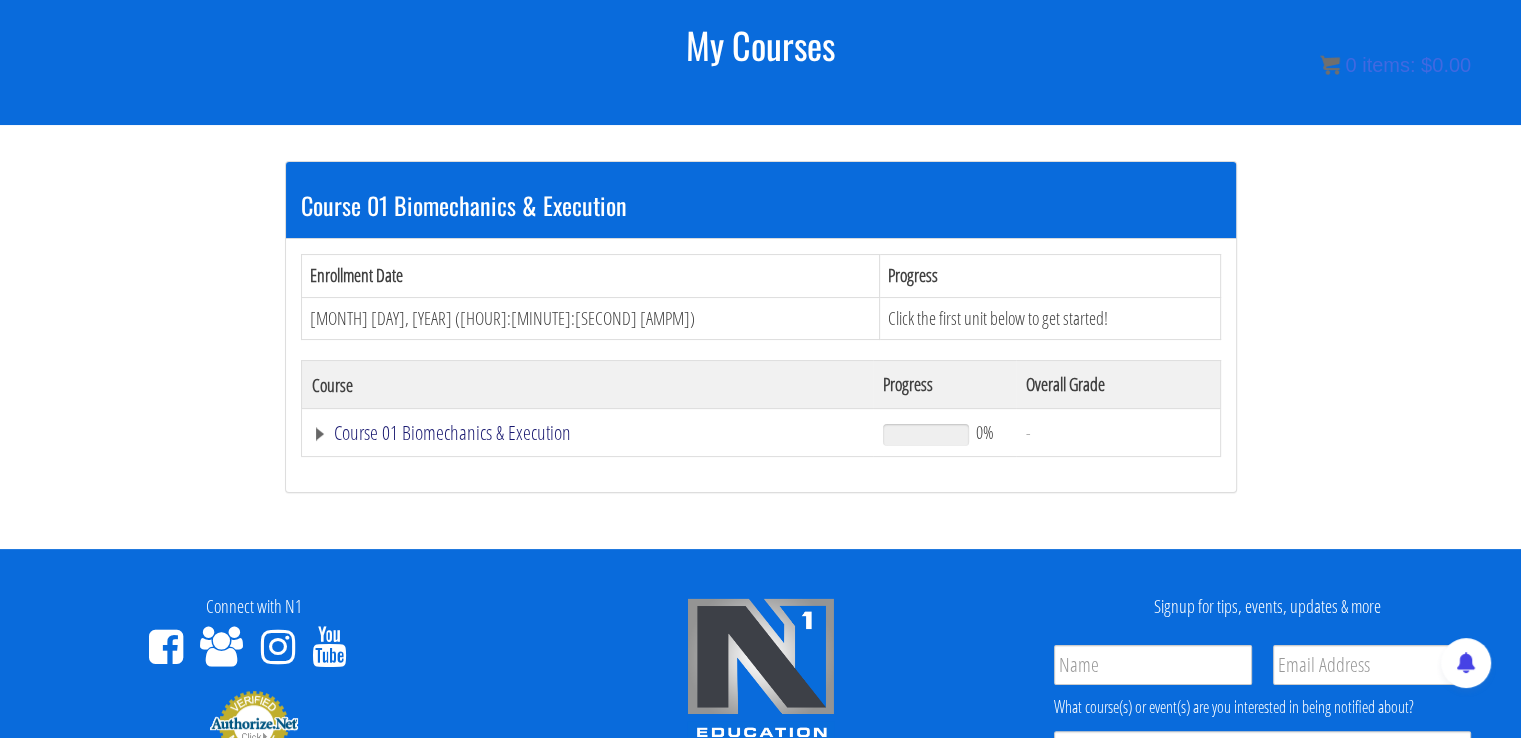 click on "Course 01 Biomechanics & Execution" at bounding box center [588, 433] 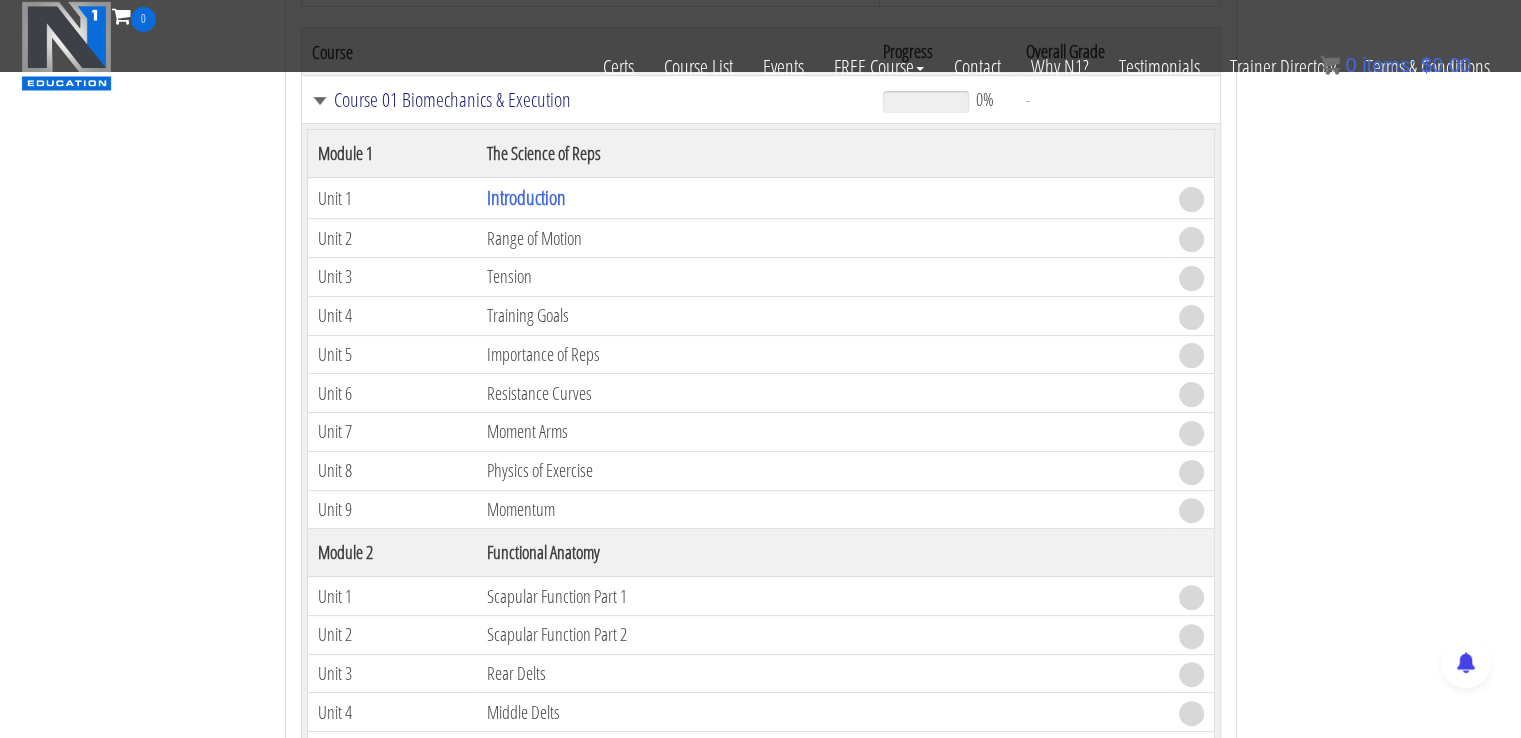 scroll, scrollTop: 460, scrollLeft: 0, axis: vertical 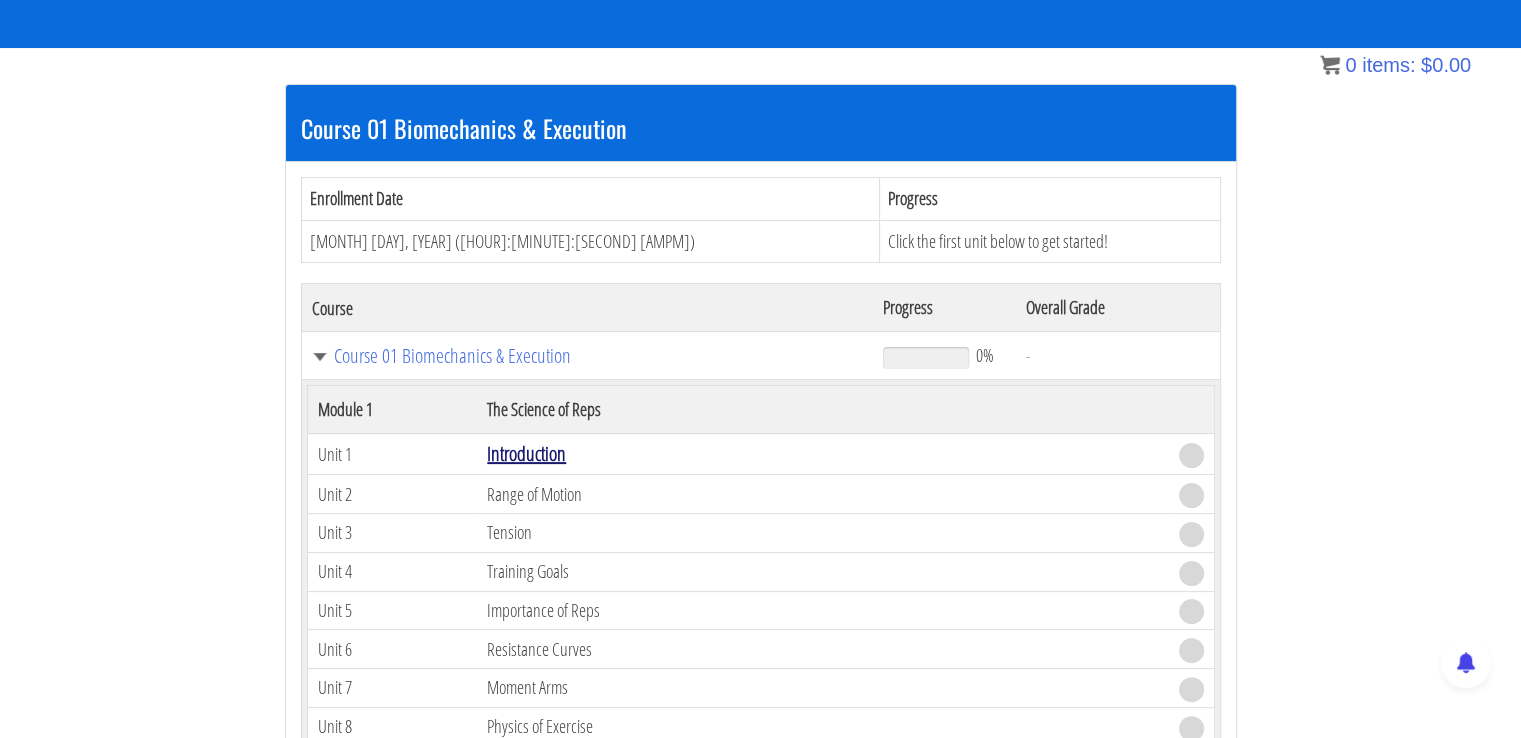 click on "Introduction" at bounding box center (526, 453) 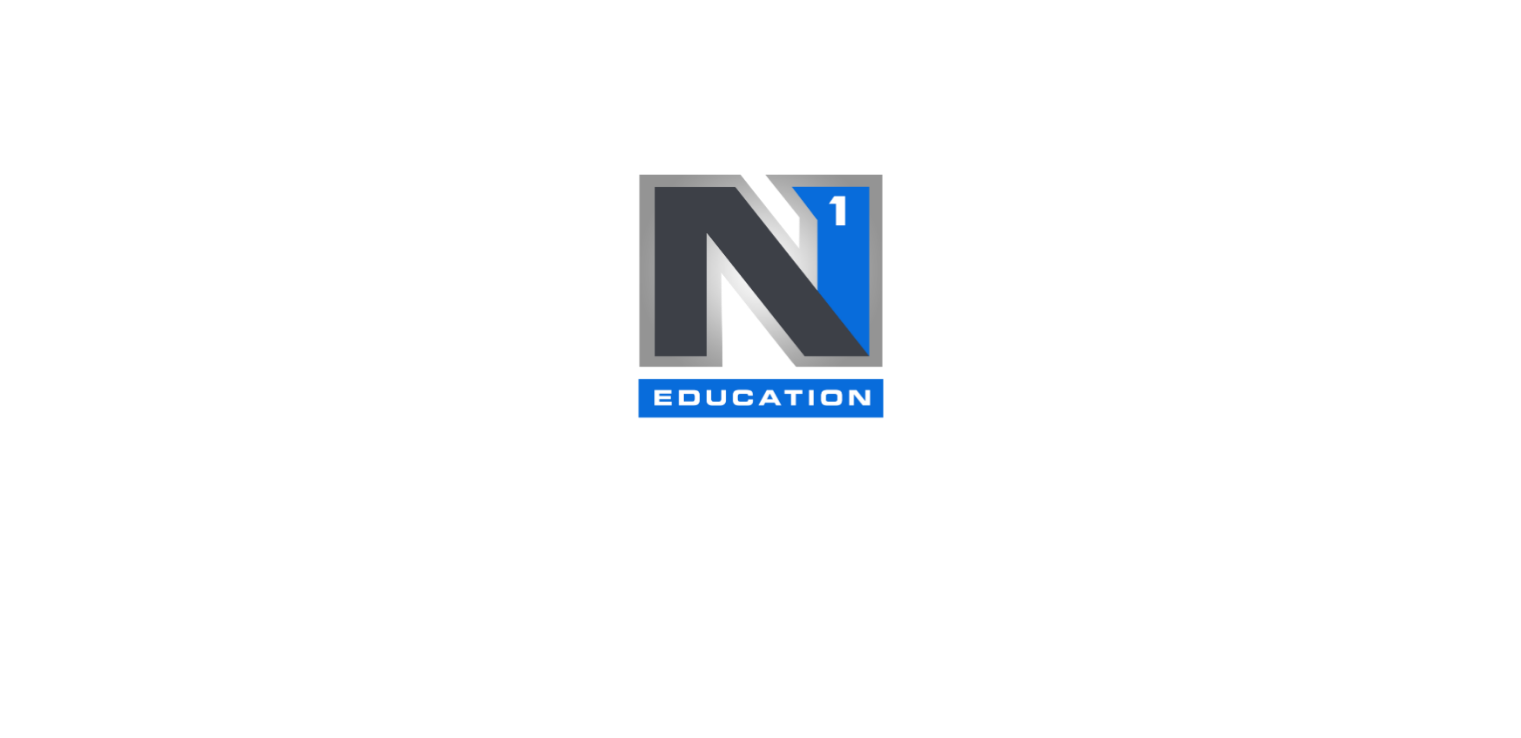 scroll, scrollTop: 0, scrollLeft: 0, axis: both 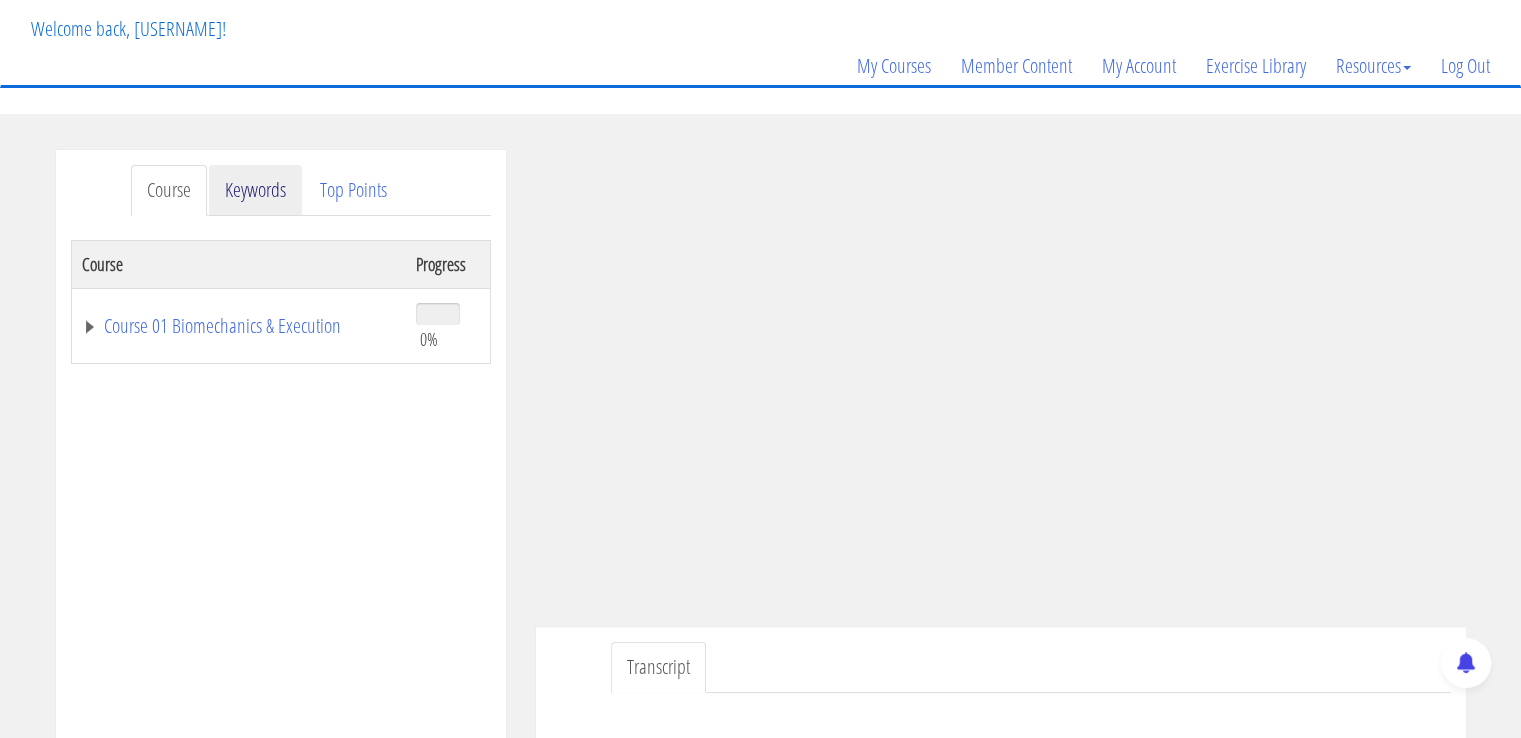 click on "Keywords" at bounding box center (255, 190) 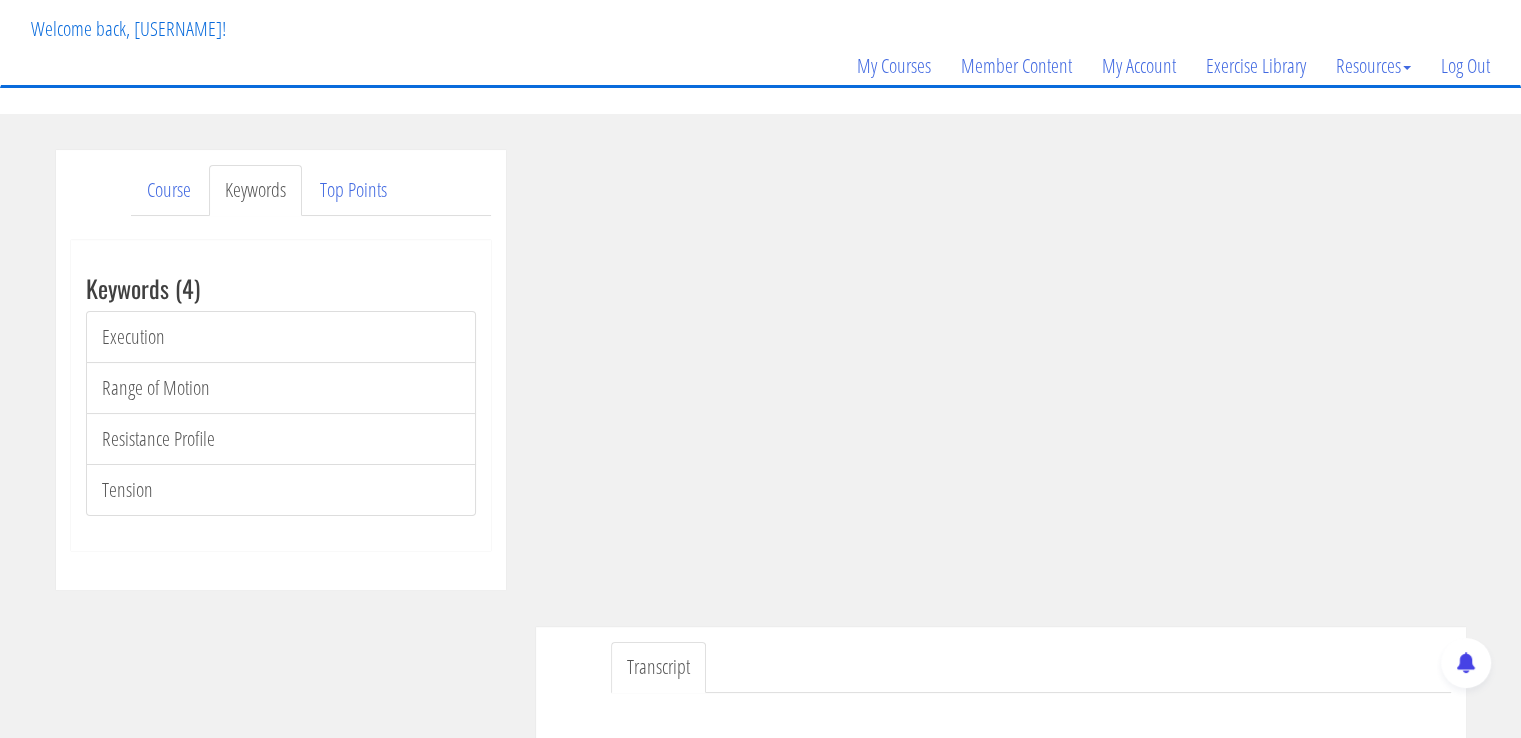 scroll, scrollTop: 0, scrollLeft: 0, axis: both 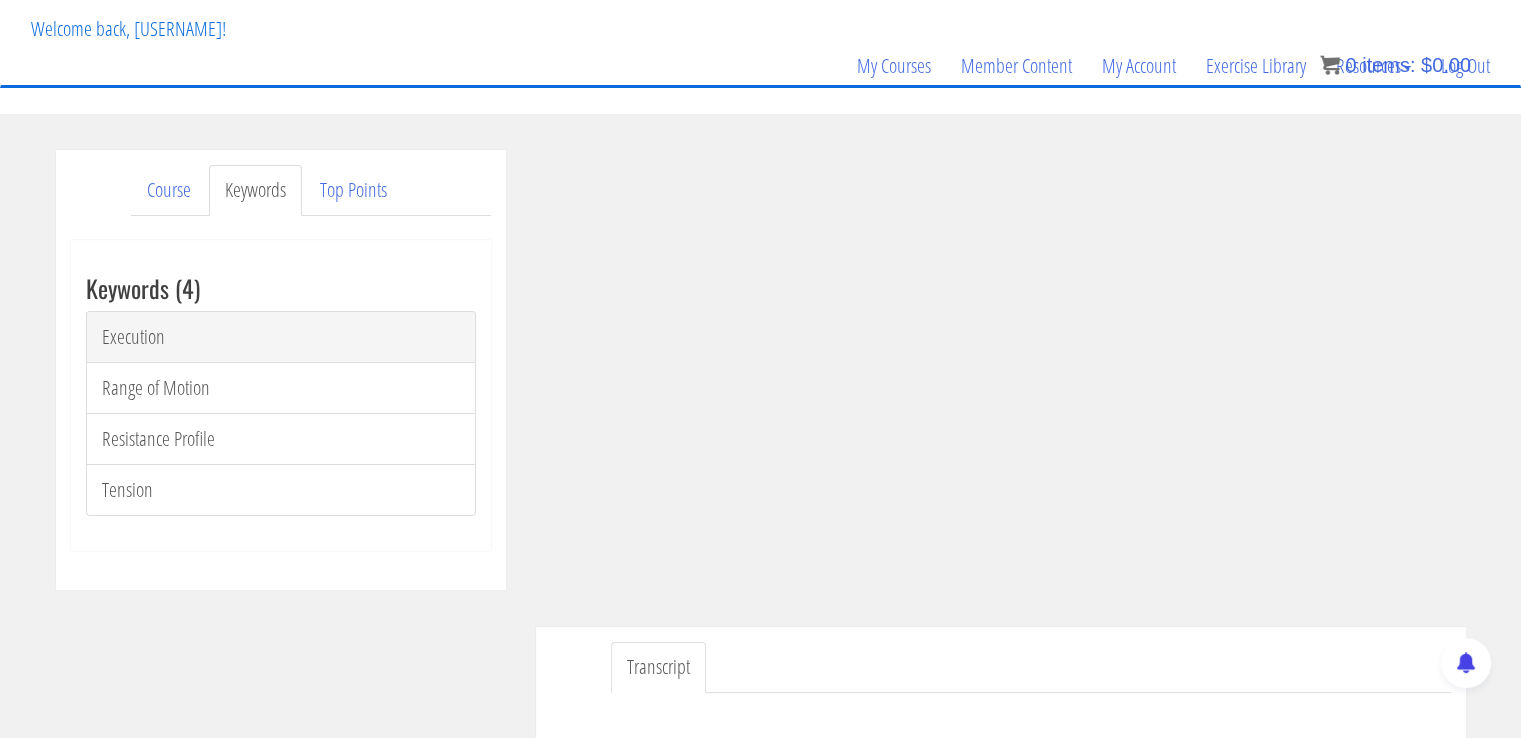 click on "Execution" at bounding box center [281, 337] 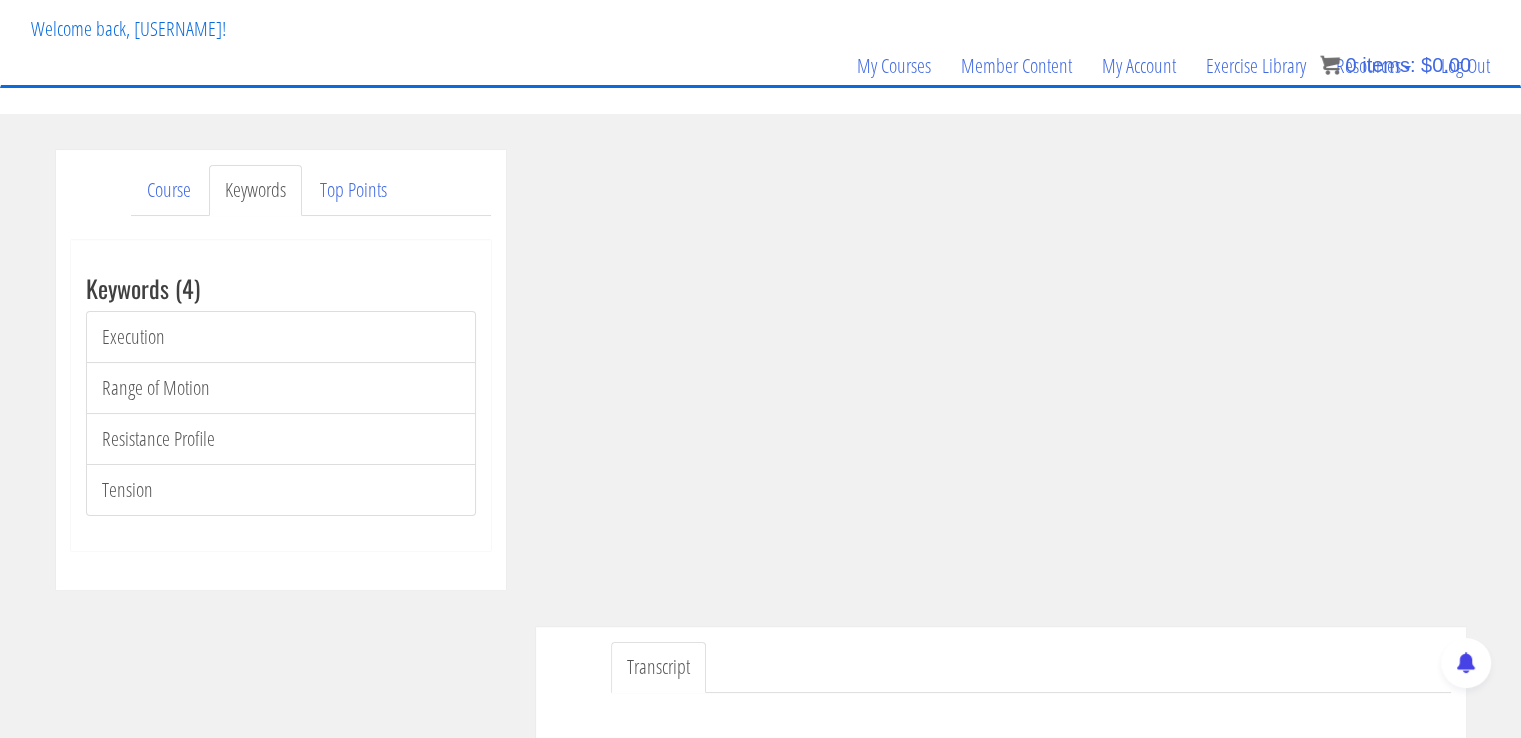 click on "Course
Keywords
Top Points
Course Progress Course 01 Biomechanics & Execution
0%
Module 1
The Science of Reps
Unit 1
Introduction
Unit 2
Range of Motion
Unit 3
Tension
Unit 4
Training Goals
Unit 5
Importance of Reps
Unit 6
Resistance Curves
Unit 7
Moment Arms
Unit 8
Physics of Exercise Unit 9" at bounding box center [760, 517] 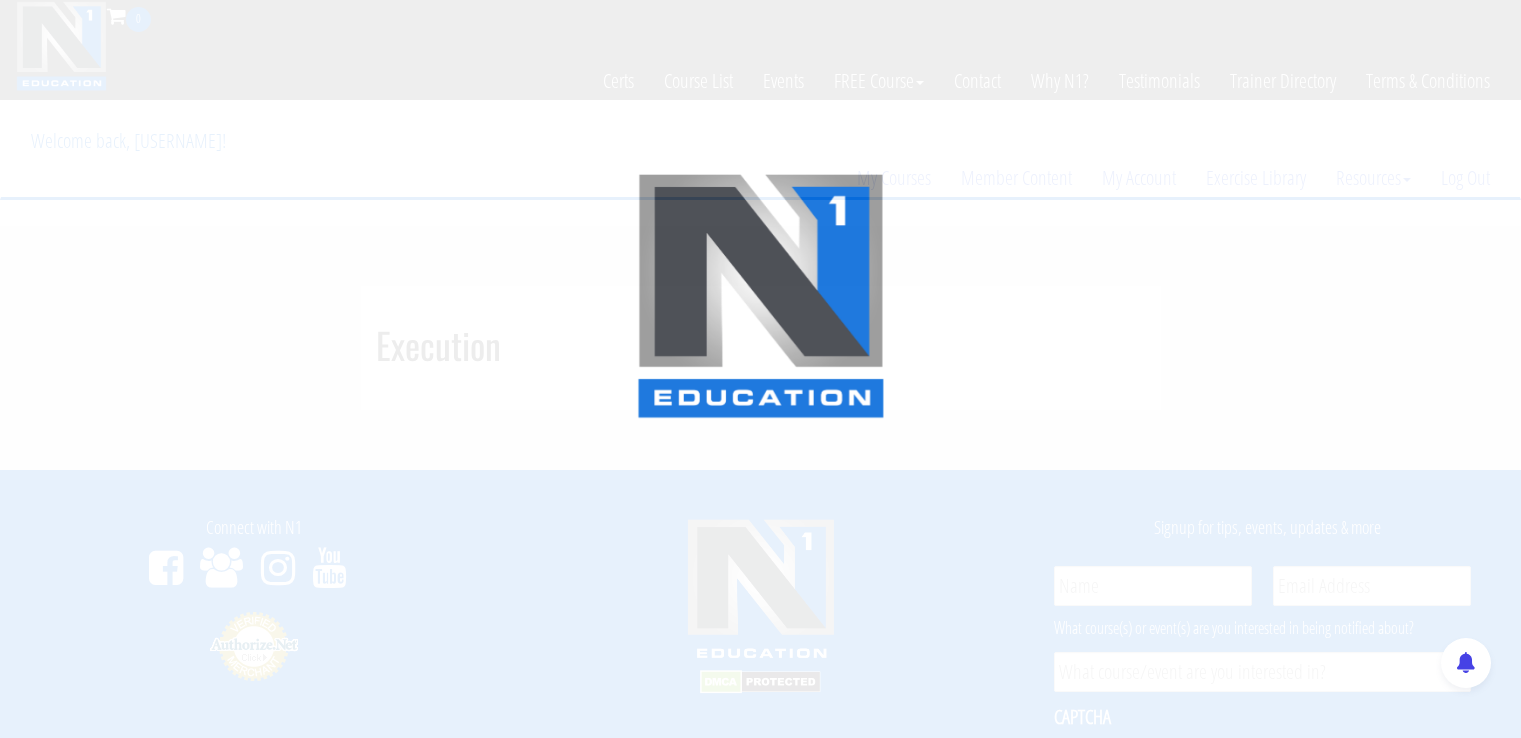 scroll, scrollTop: 0, scrollLeft: 0, axis: both 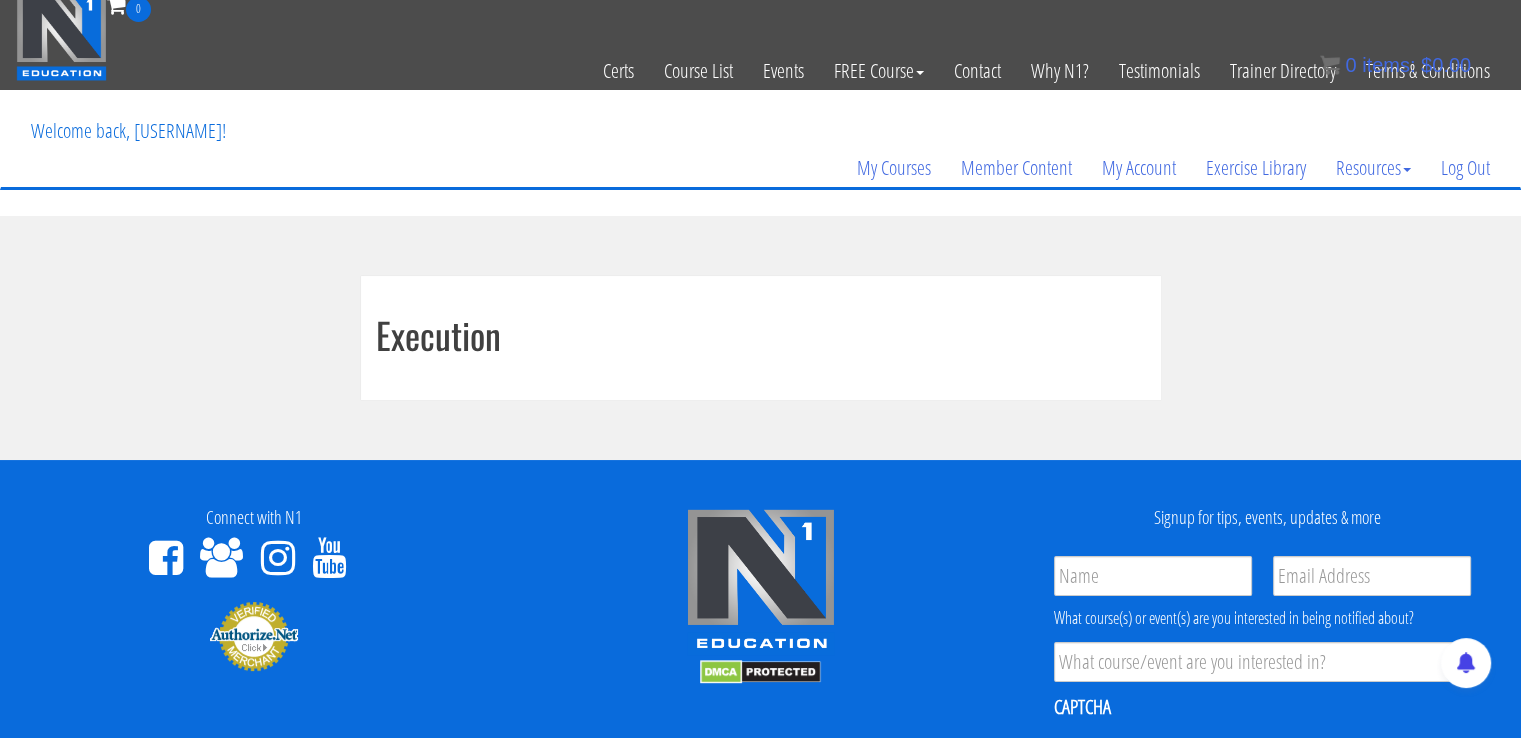 click on "Execution" at bounding box center [761, 335] 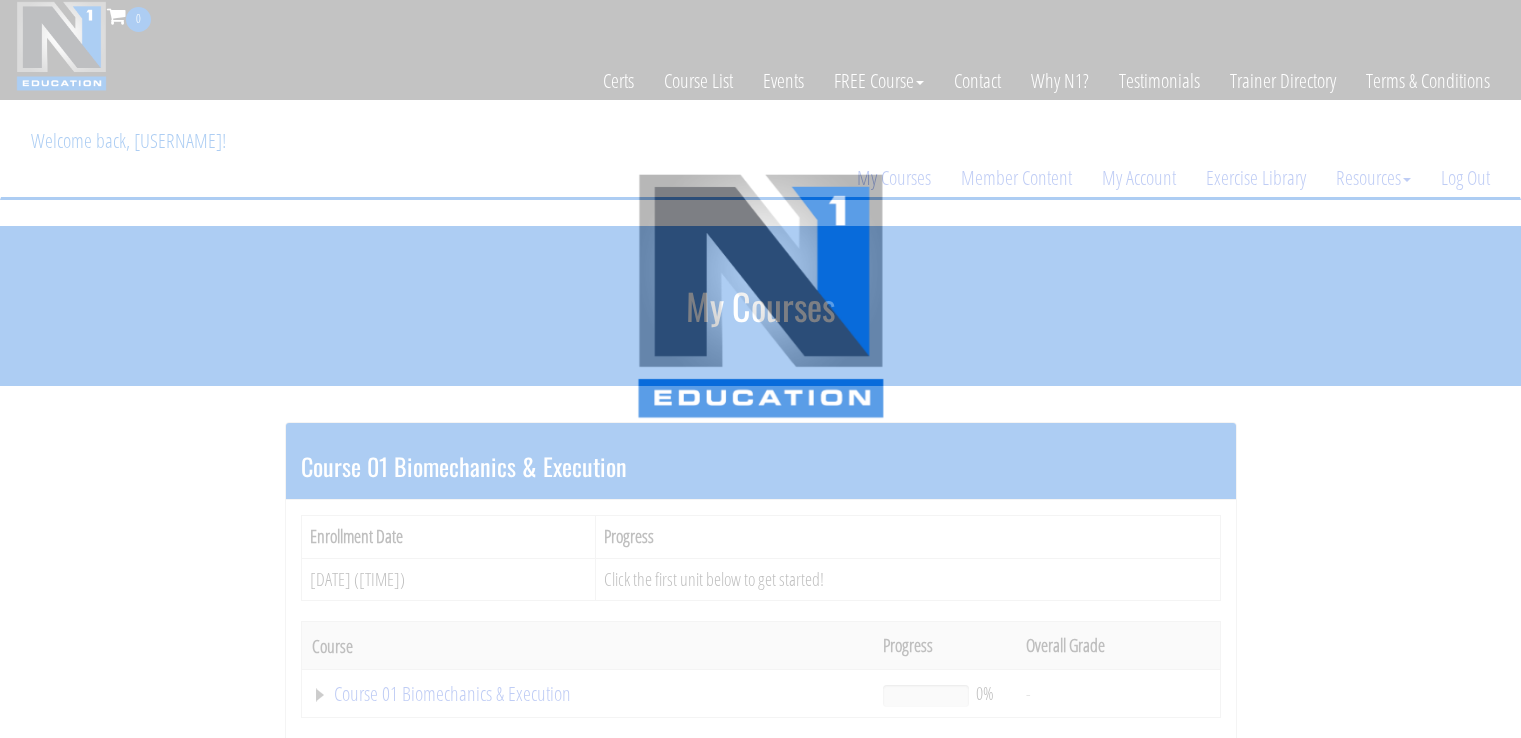 scroll, scrollTop: 338, scrollLeft: 0, axis: vertical 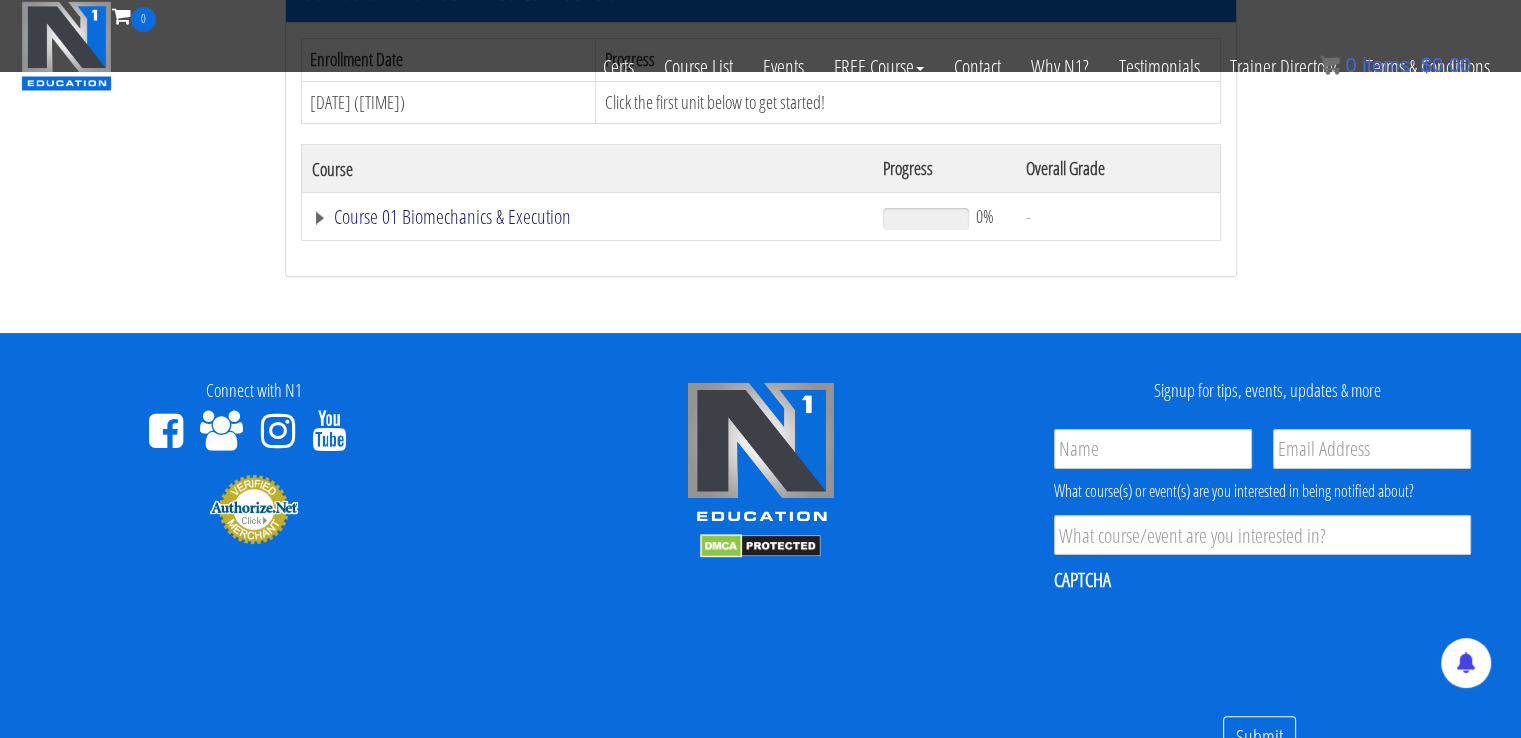click on "Course 01 Biomechanics & Execution" at bounding box center (588, 217) 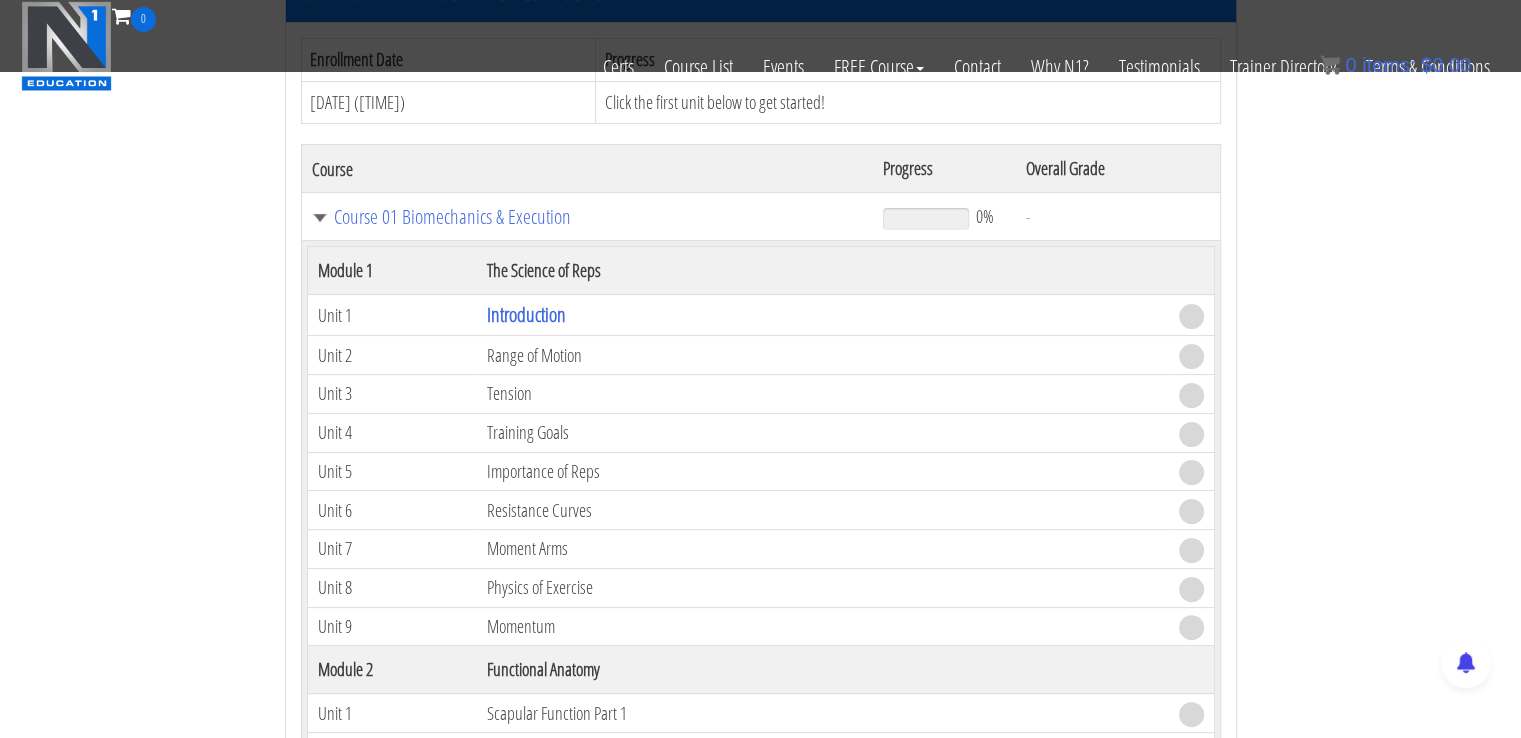 click on "Range of Motion" at bounding box center [822, 355] 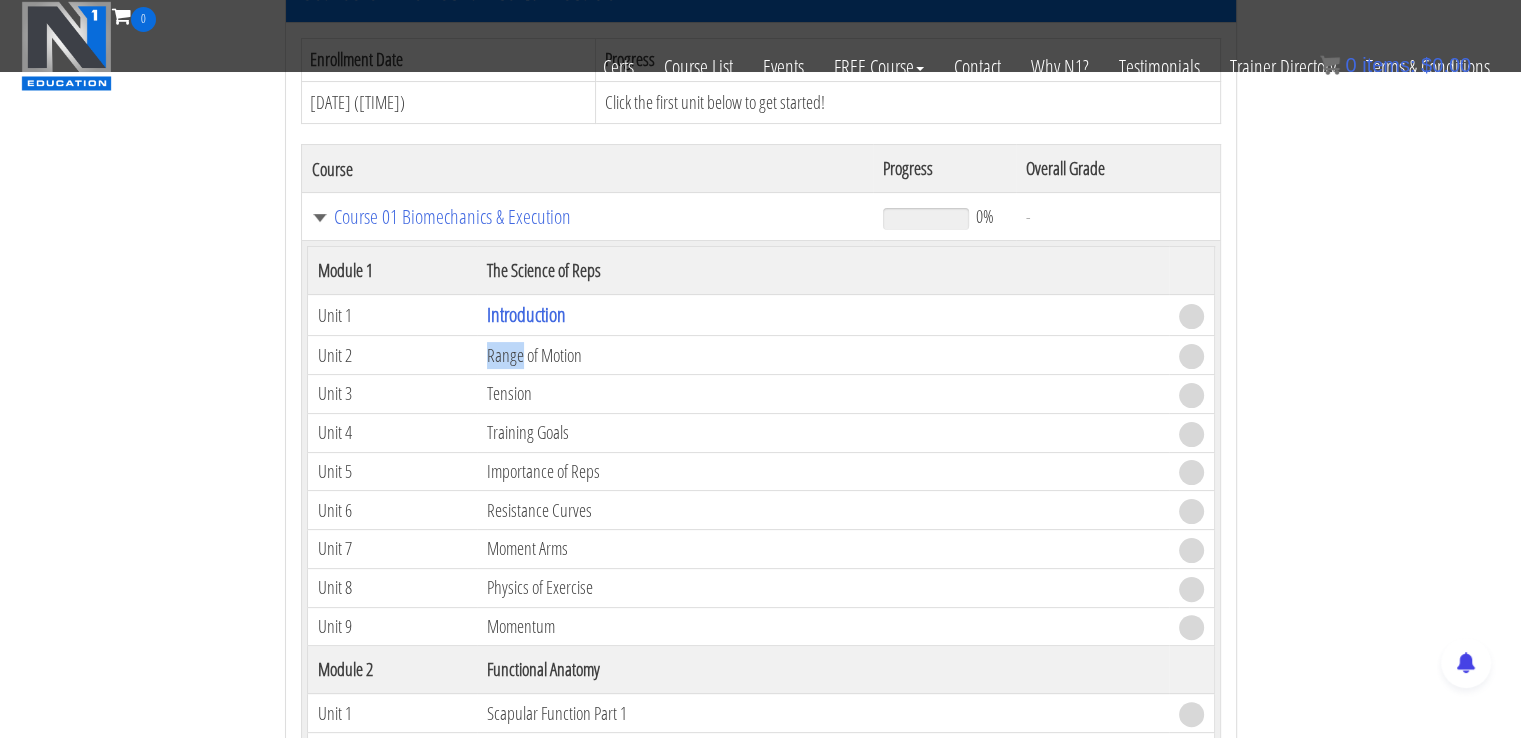 click on "Range of Motion" at bounding box center (822, 355) 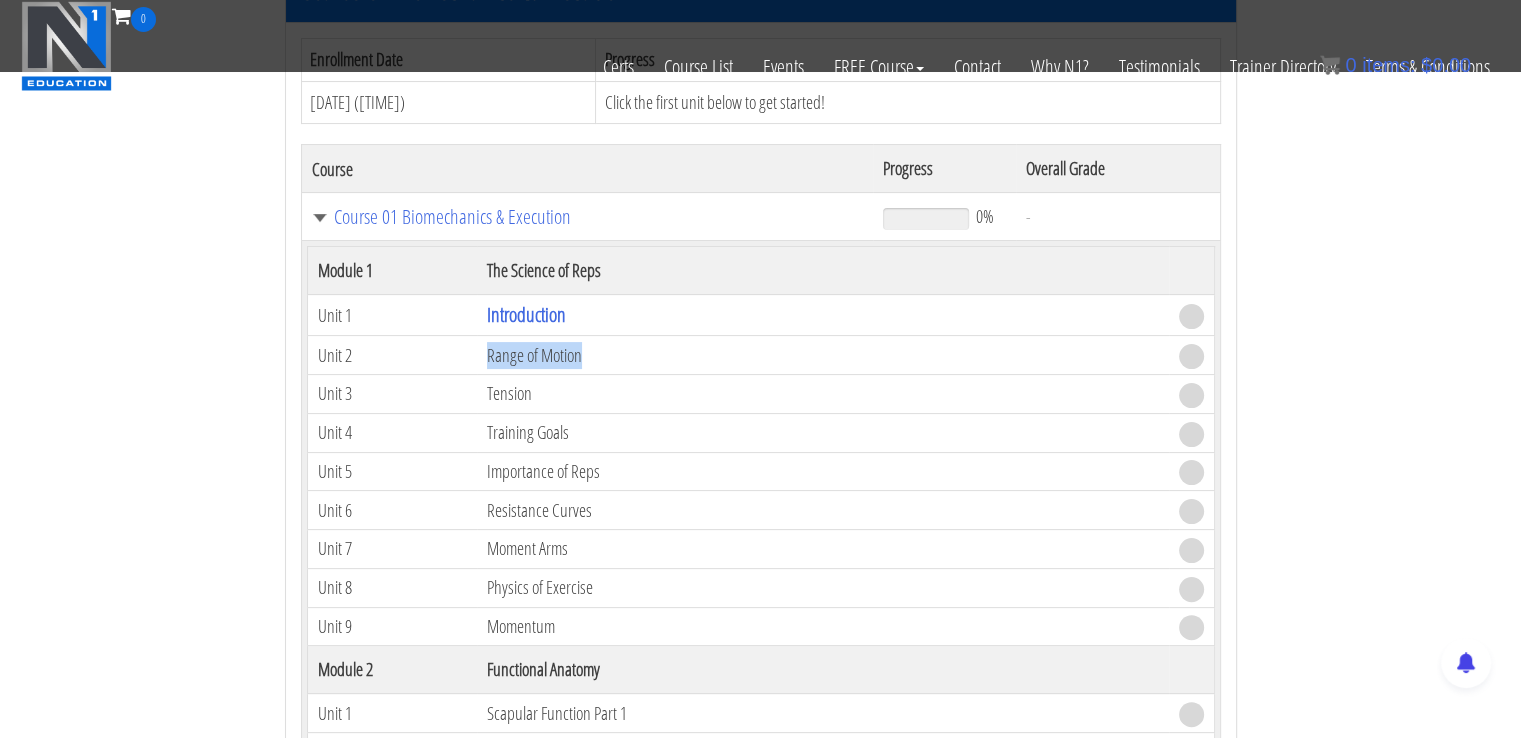 click on "Range of Motion" at bounding box center [822, 355] 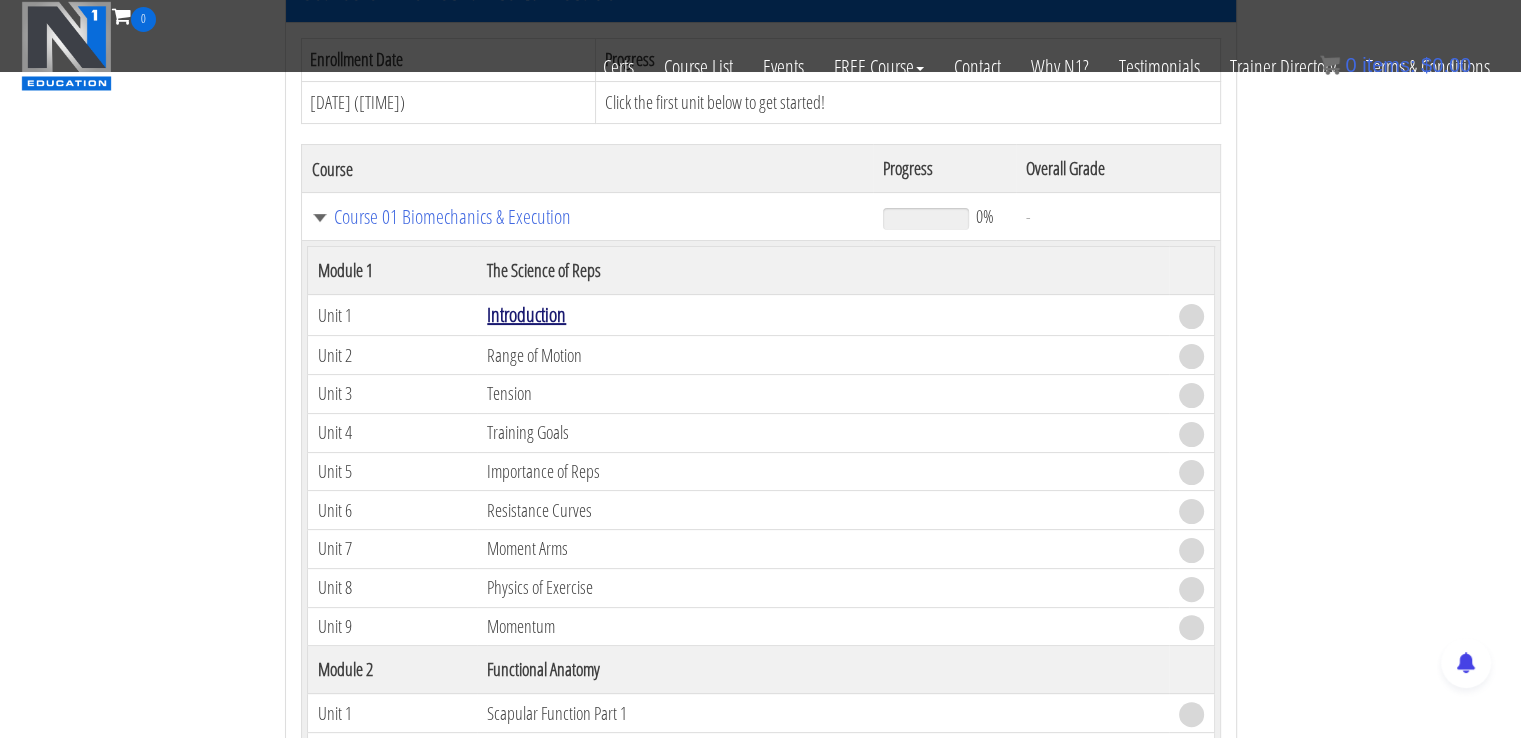 click on "Introduction" at bounding box center [526, 314] 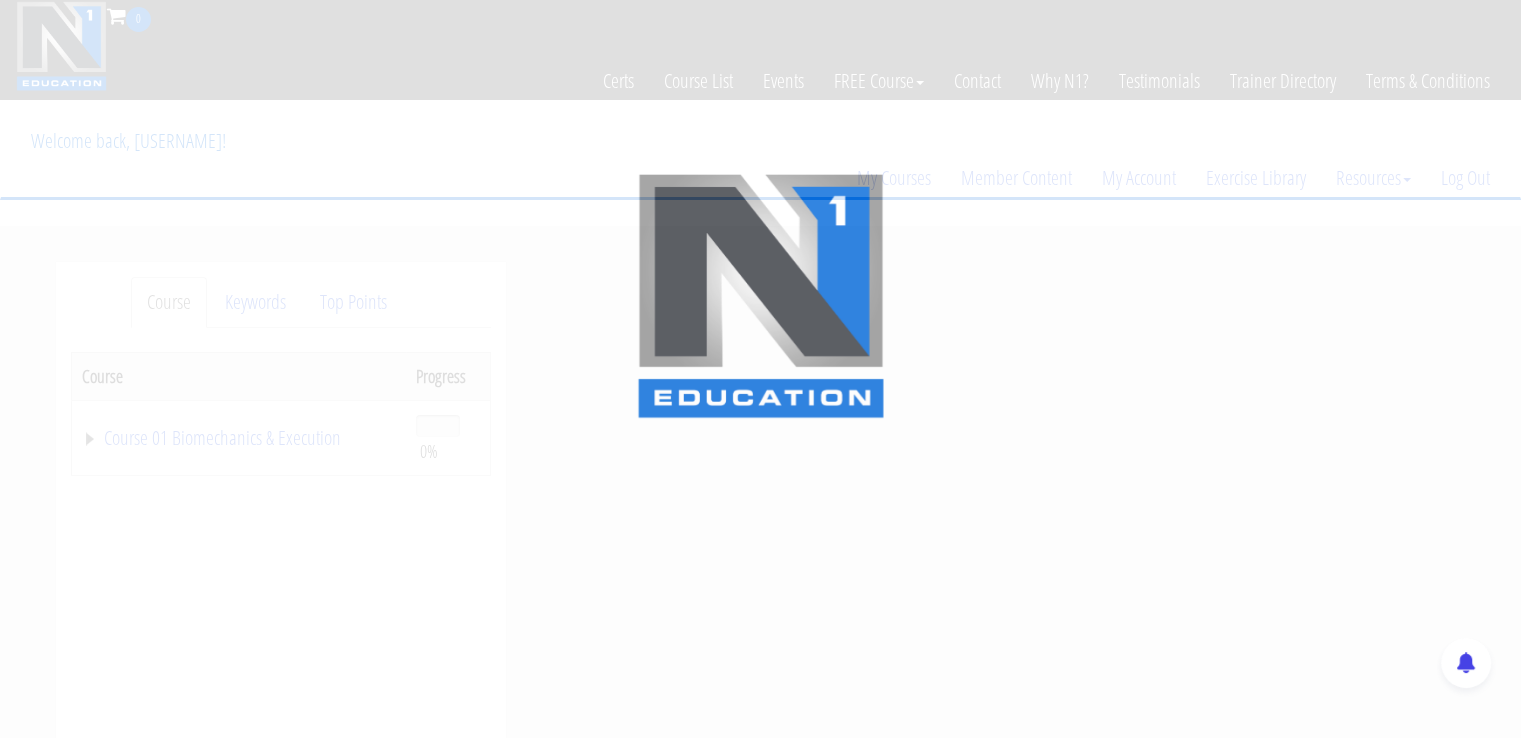 scroll, scrollTop: 0, scrollLeft: 0, axis: both 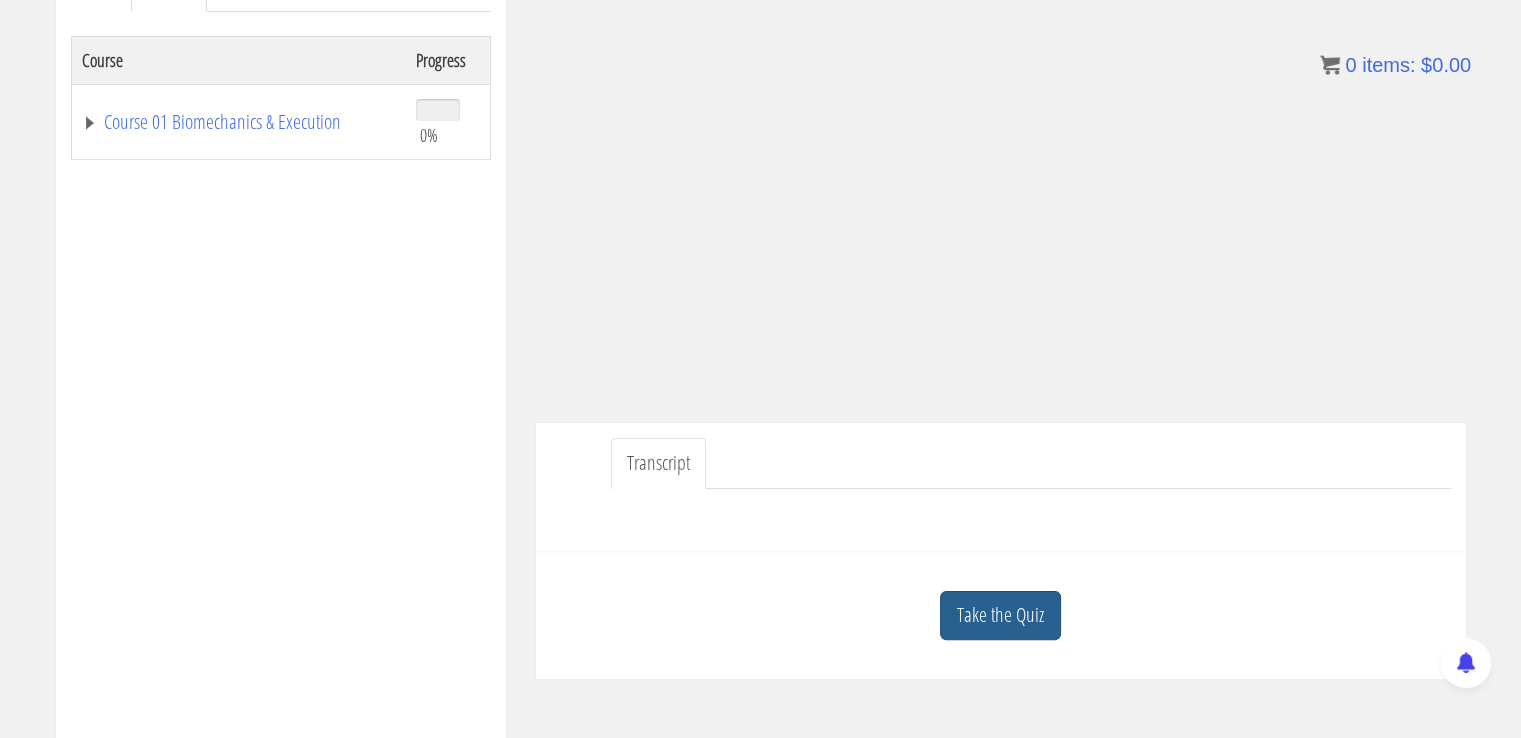 click on "Take the Quiz" at bounding box center [1000, 615] 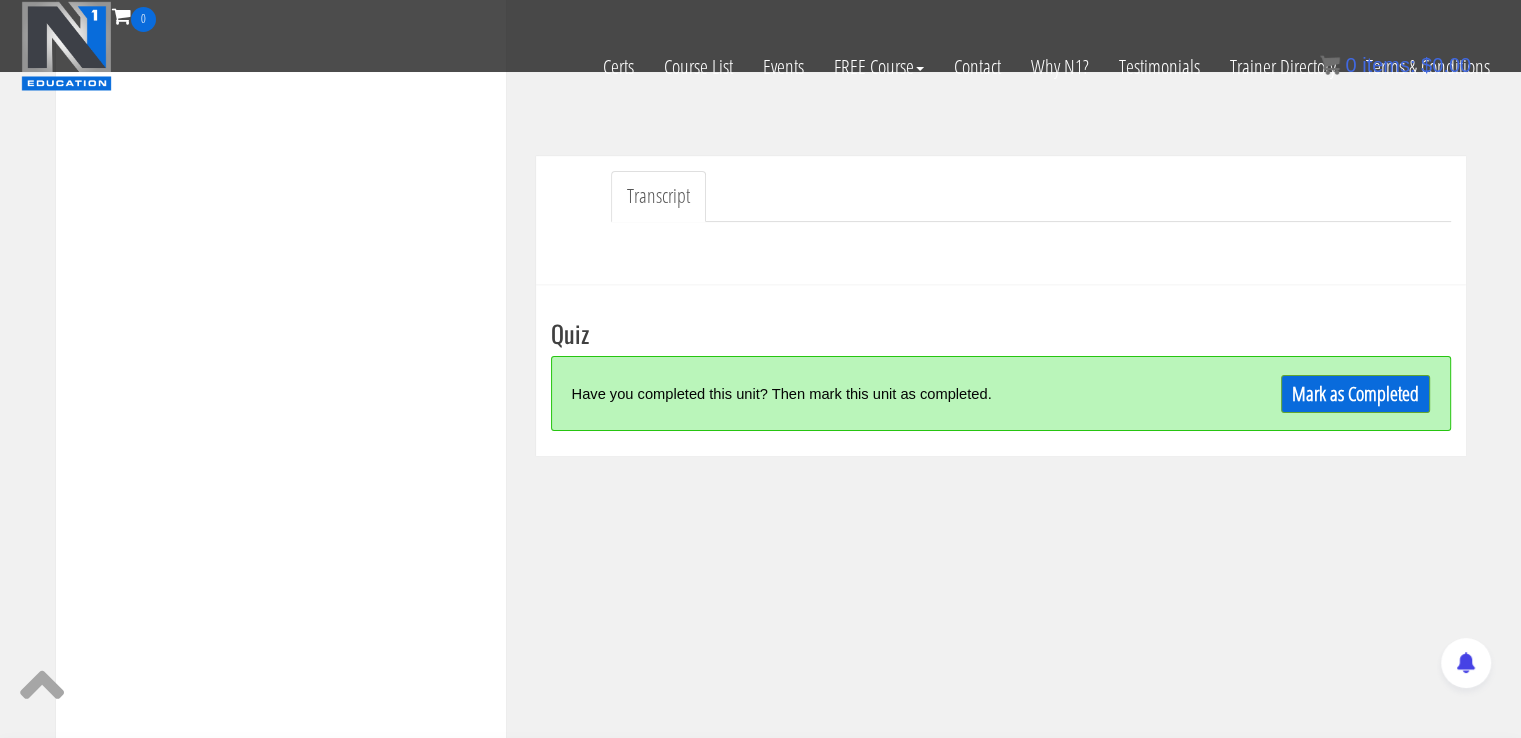 scroll, scrollTop: 492, scrollLeft: 0, axis: vertical 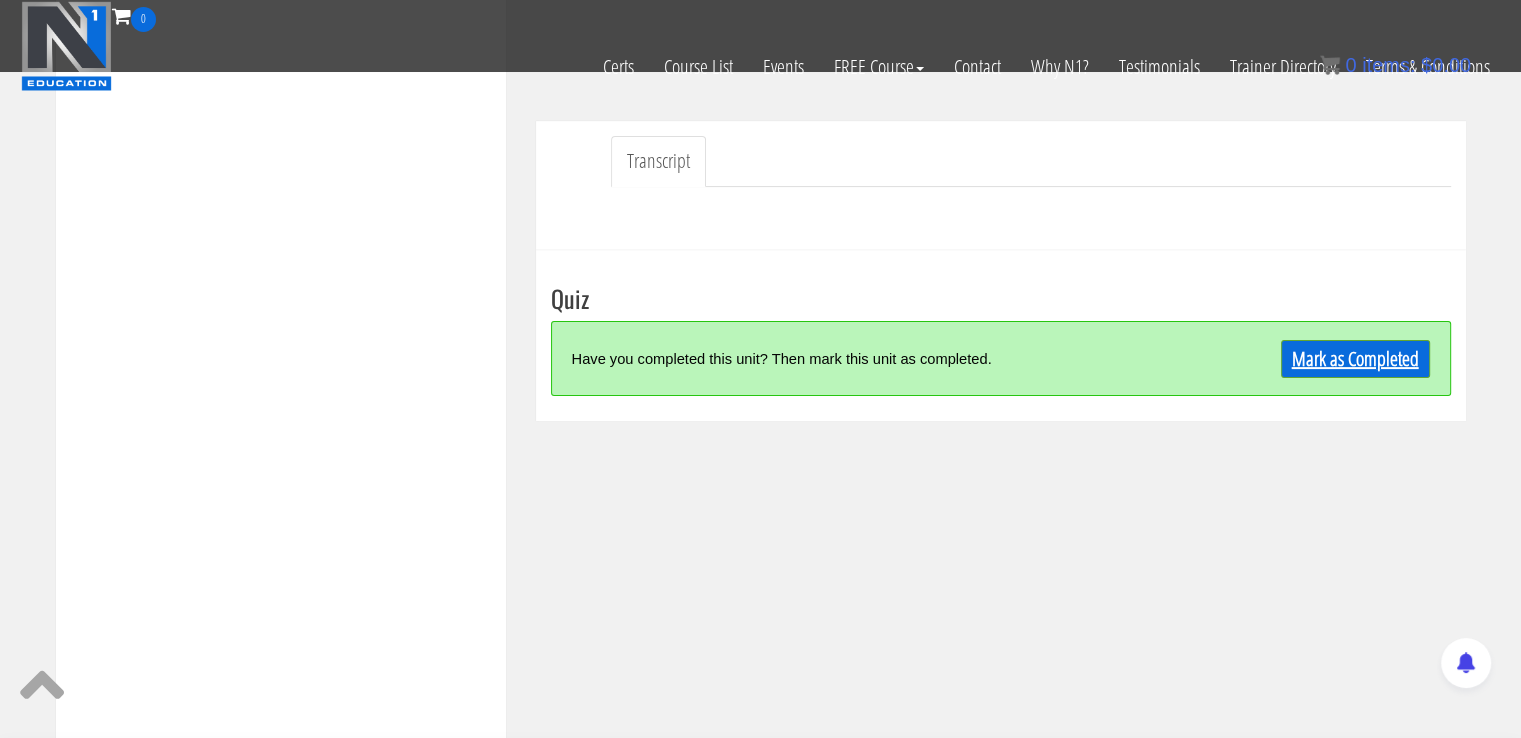 click on "Mark as Completed" at bounding box center (1355, 359) 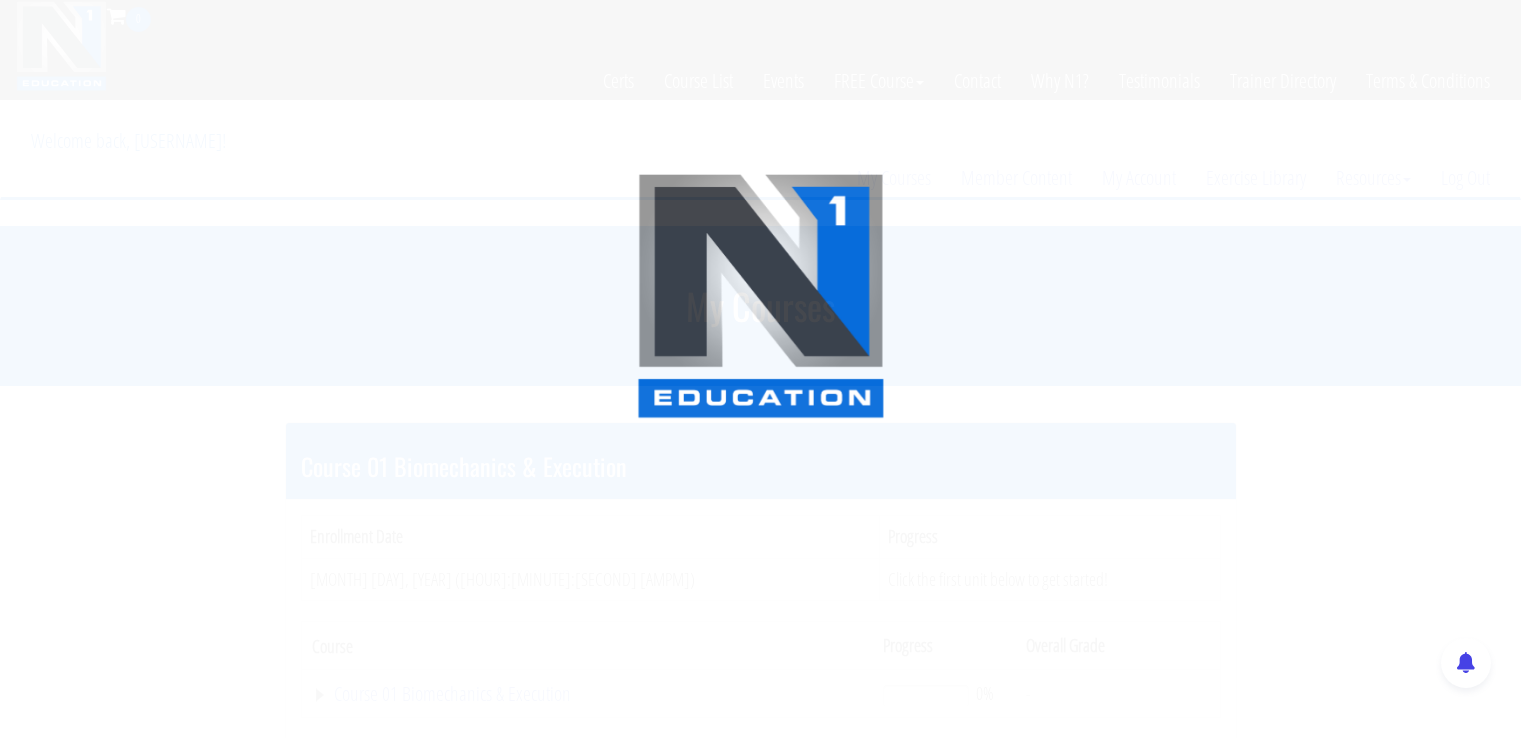 scroll, scrollTop: 351, scrollLeft: 0, axis: vertical 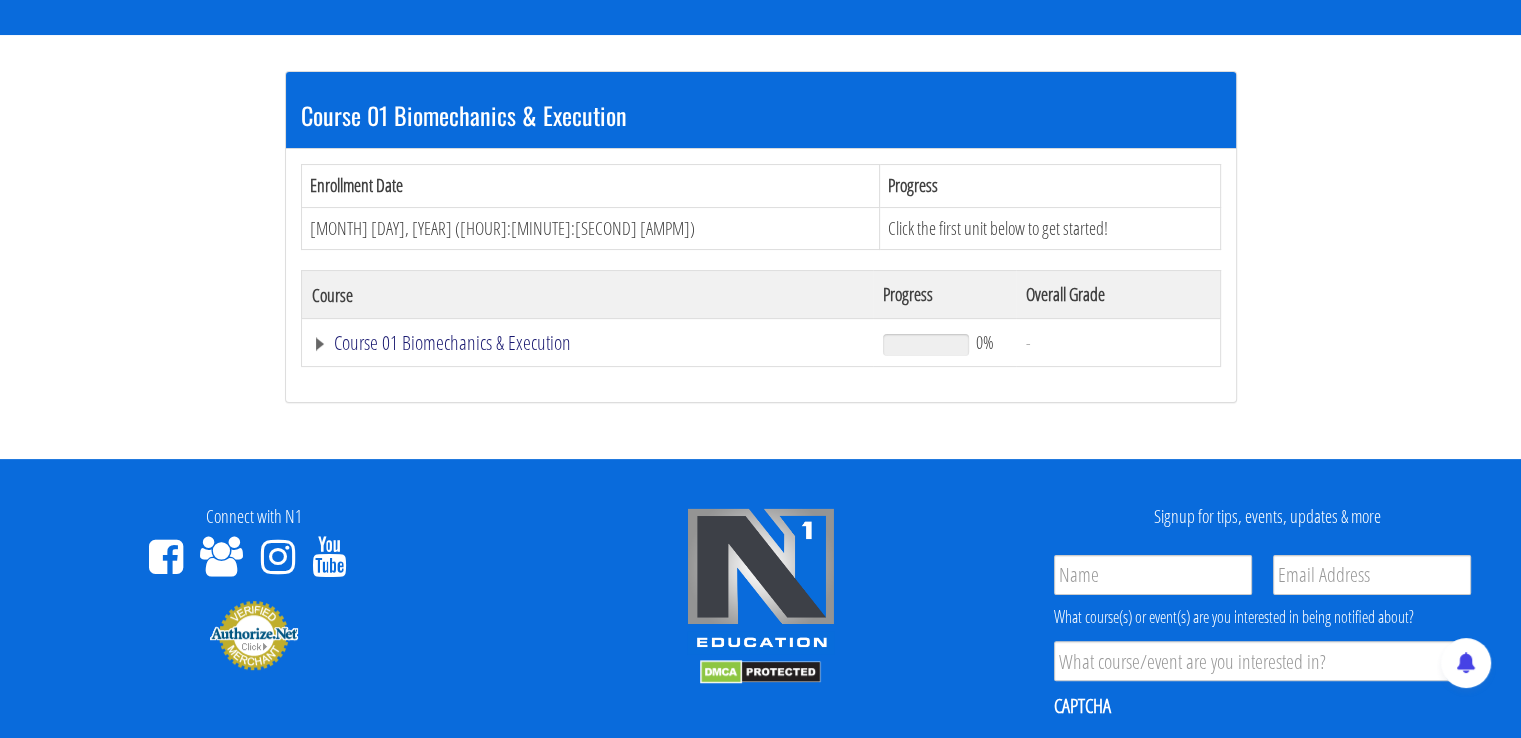 click on "Course 01 Biomechanics & Execution" at bounding box center [588, 343] 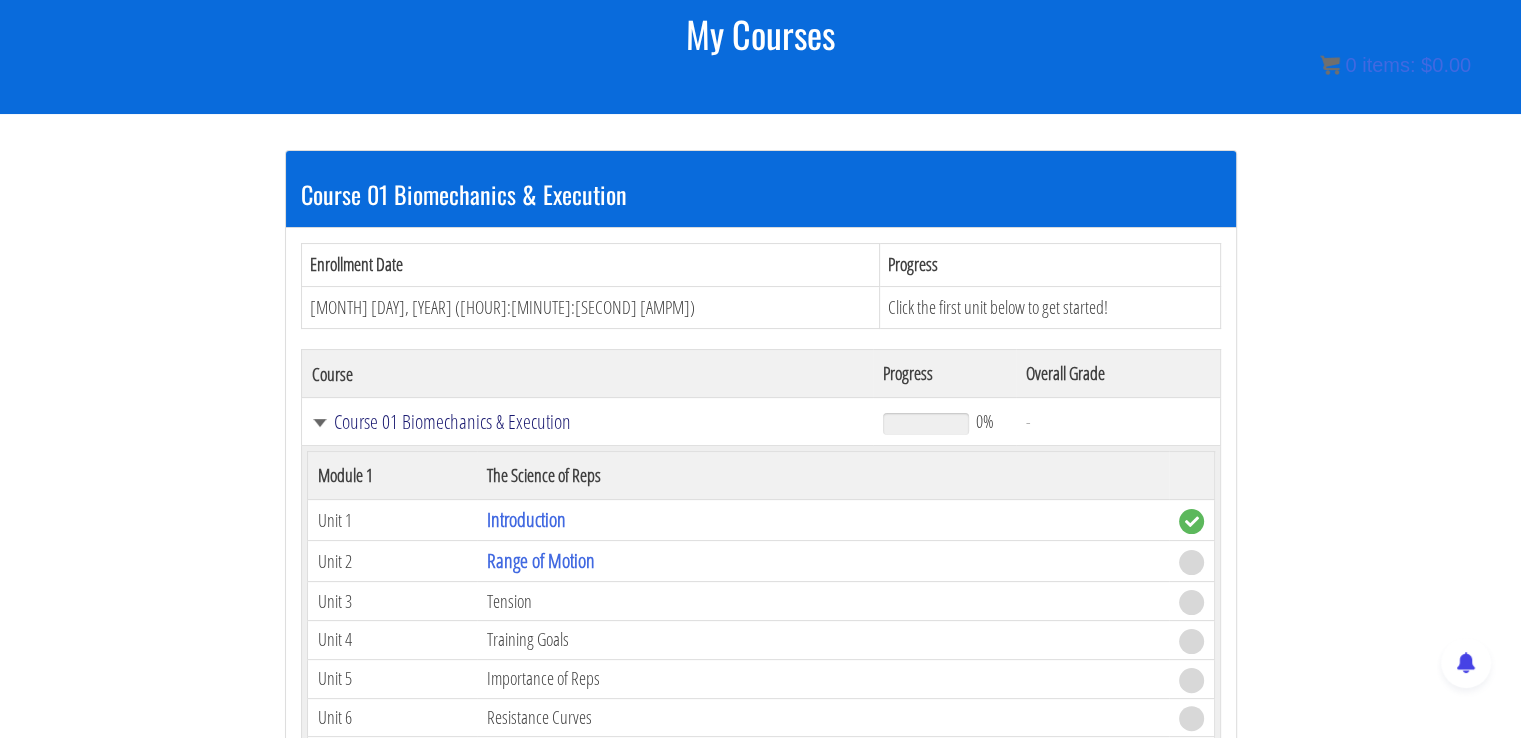 scroll, scrollTop: 337, scrollLeft: 0, axis: vertical 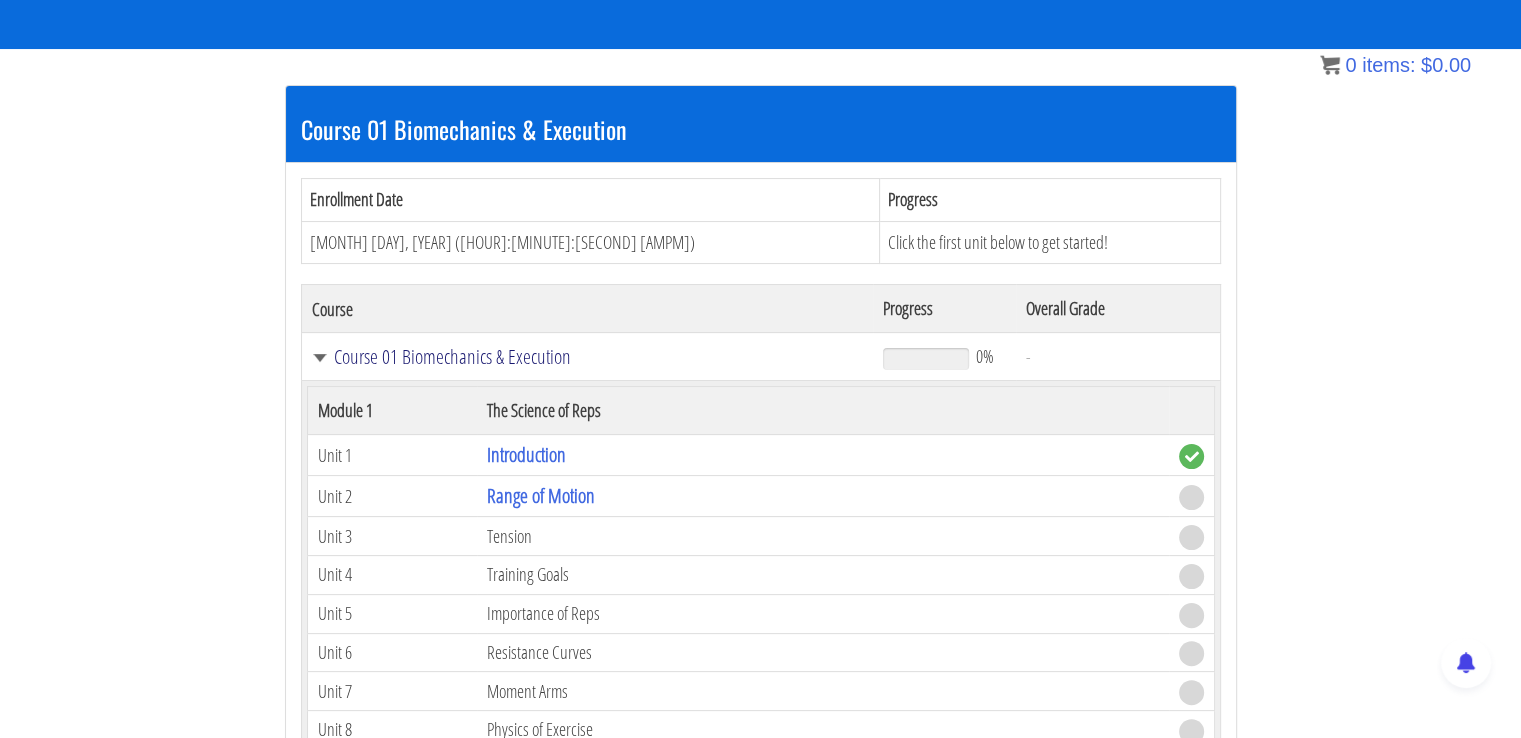 click on "Course 01 Biomechanics & Execution" at bounding box center (588, 357) 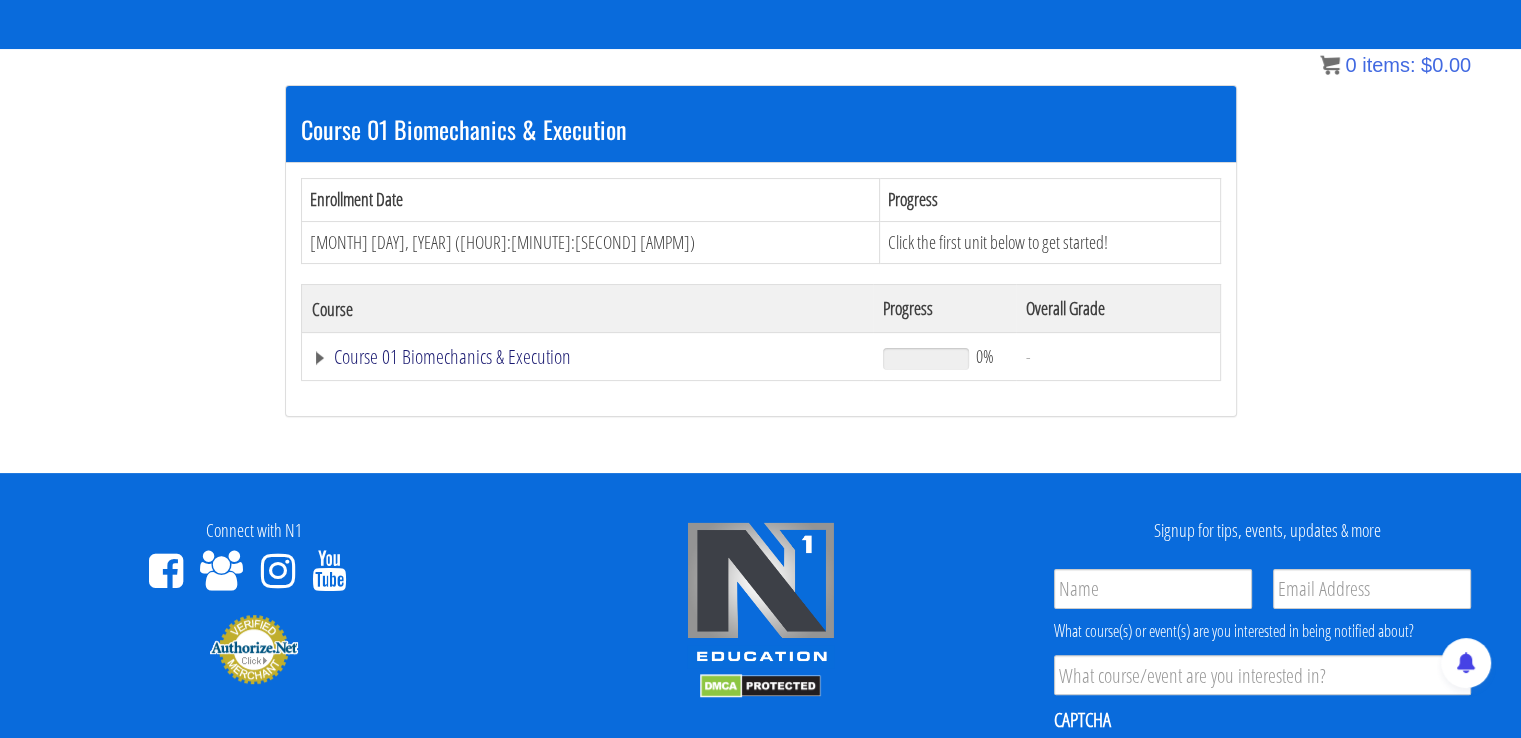 click on "Course 01 Biomechanics & Execution" at bounding box center (588, 357) 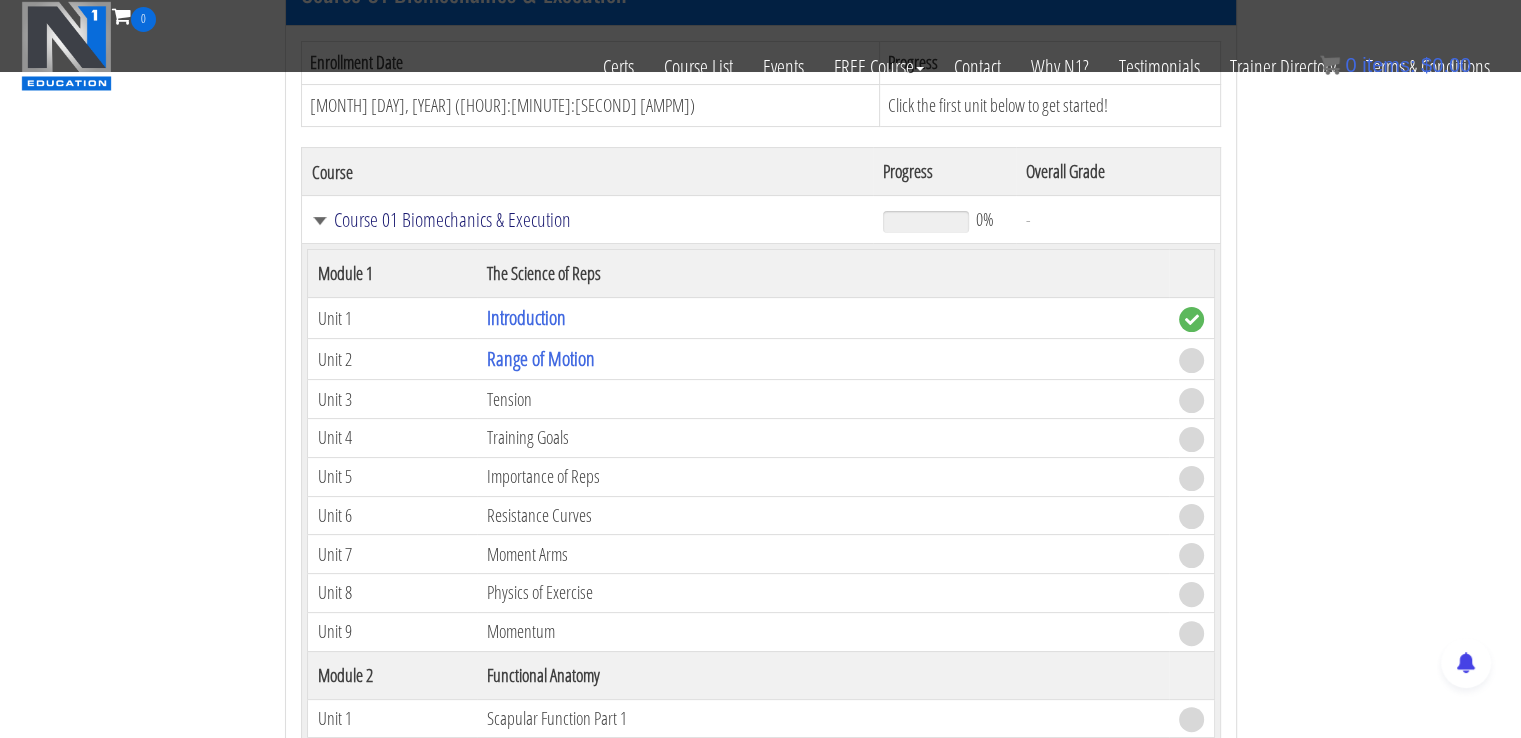 scroll, scrollTop: 351, scrollLeft: 0, axis: vertical 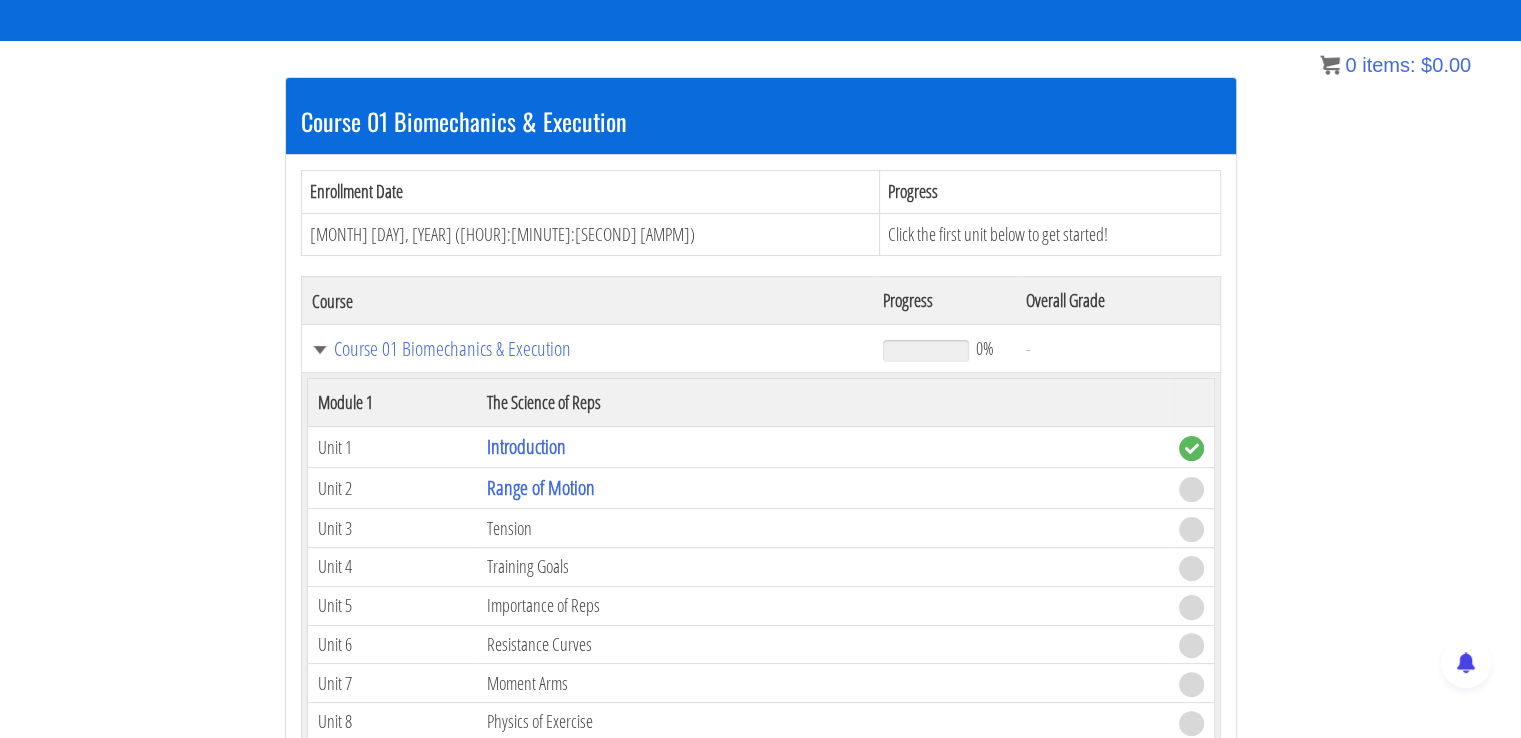 click on "Overall Grade" at bounding box center [1118, 301] 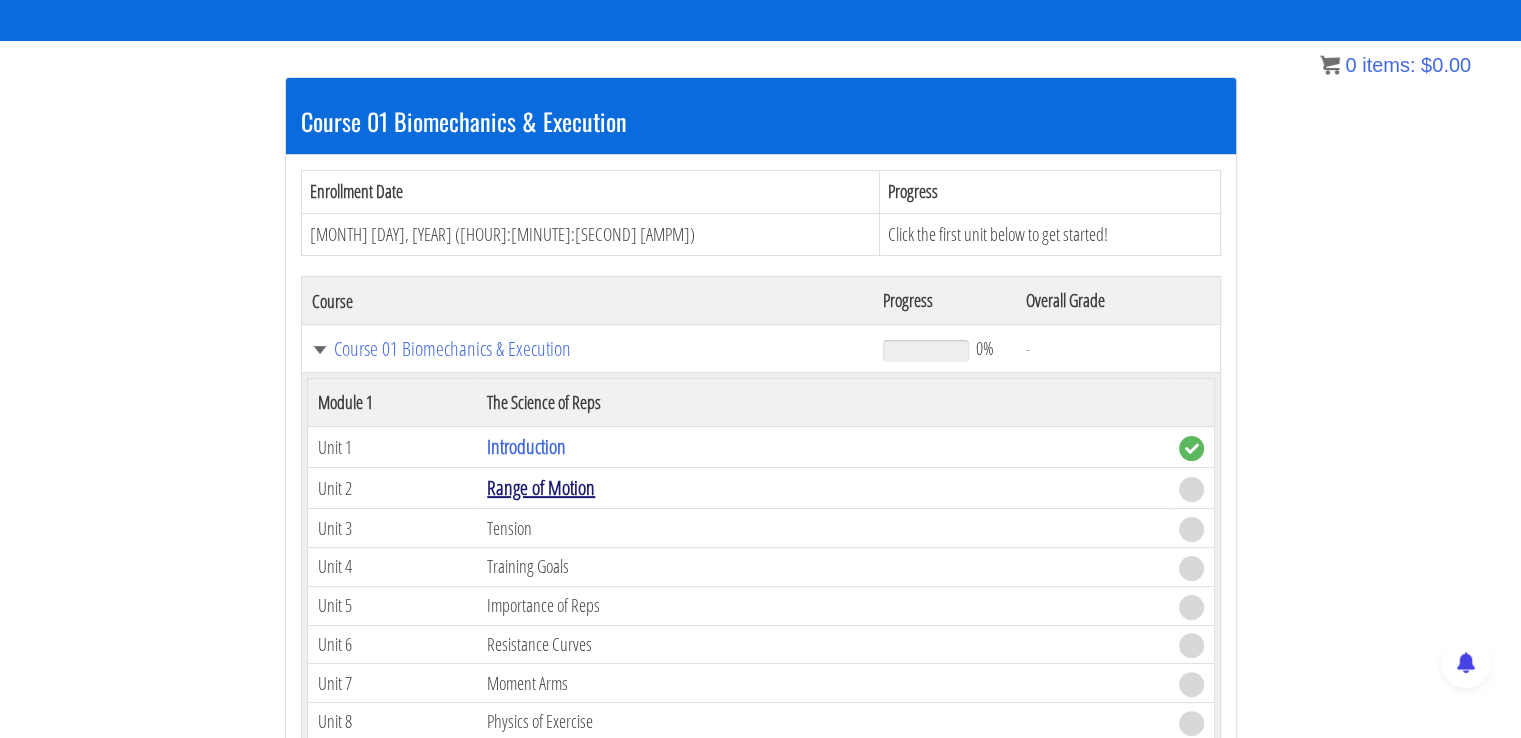 click on "Range of Motion" at bounding box center [541, 487] 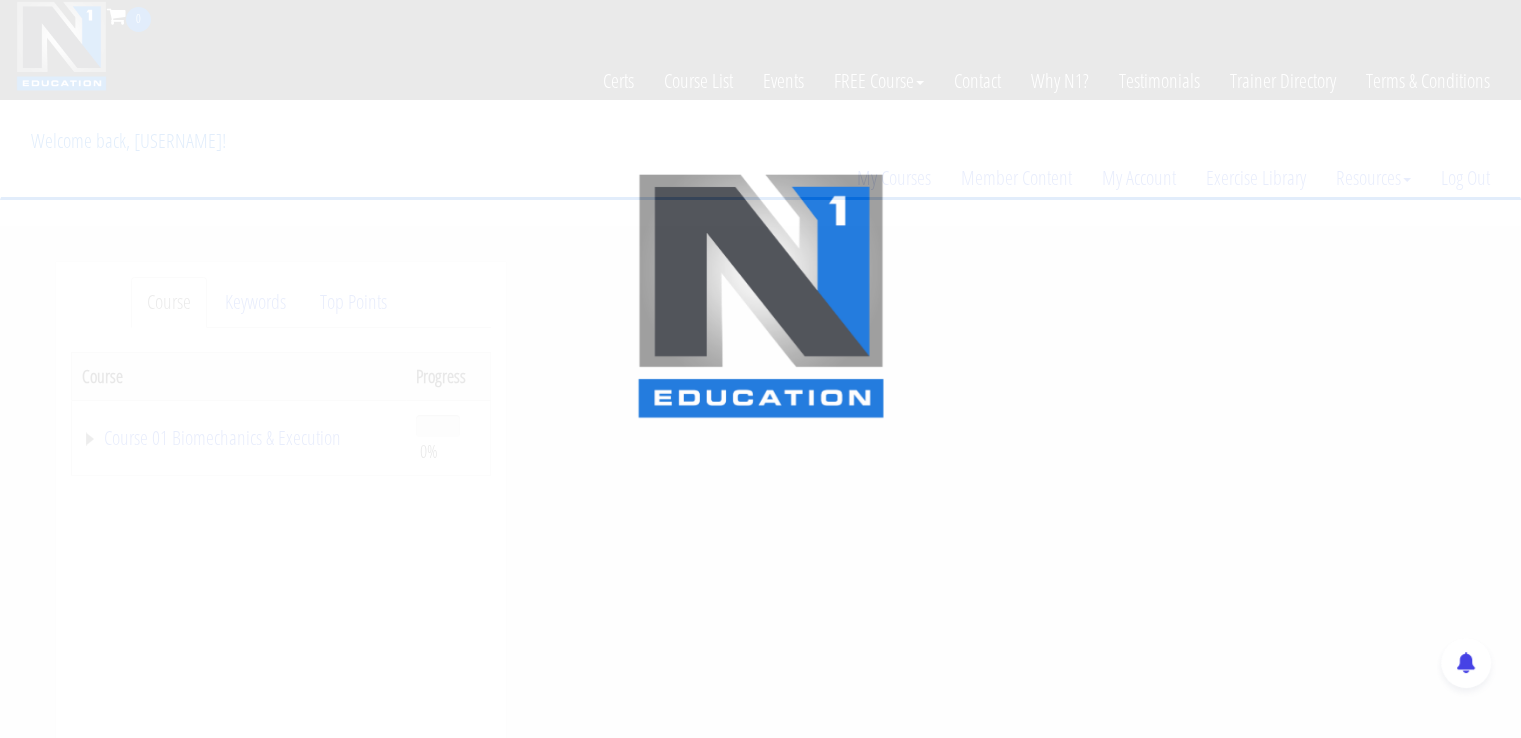 scroll, scrollTop: 0, scrollLeft: 0, axis: both 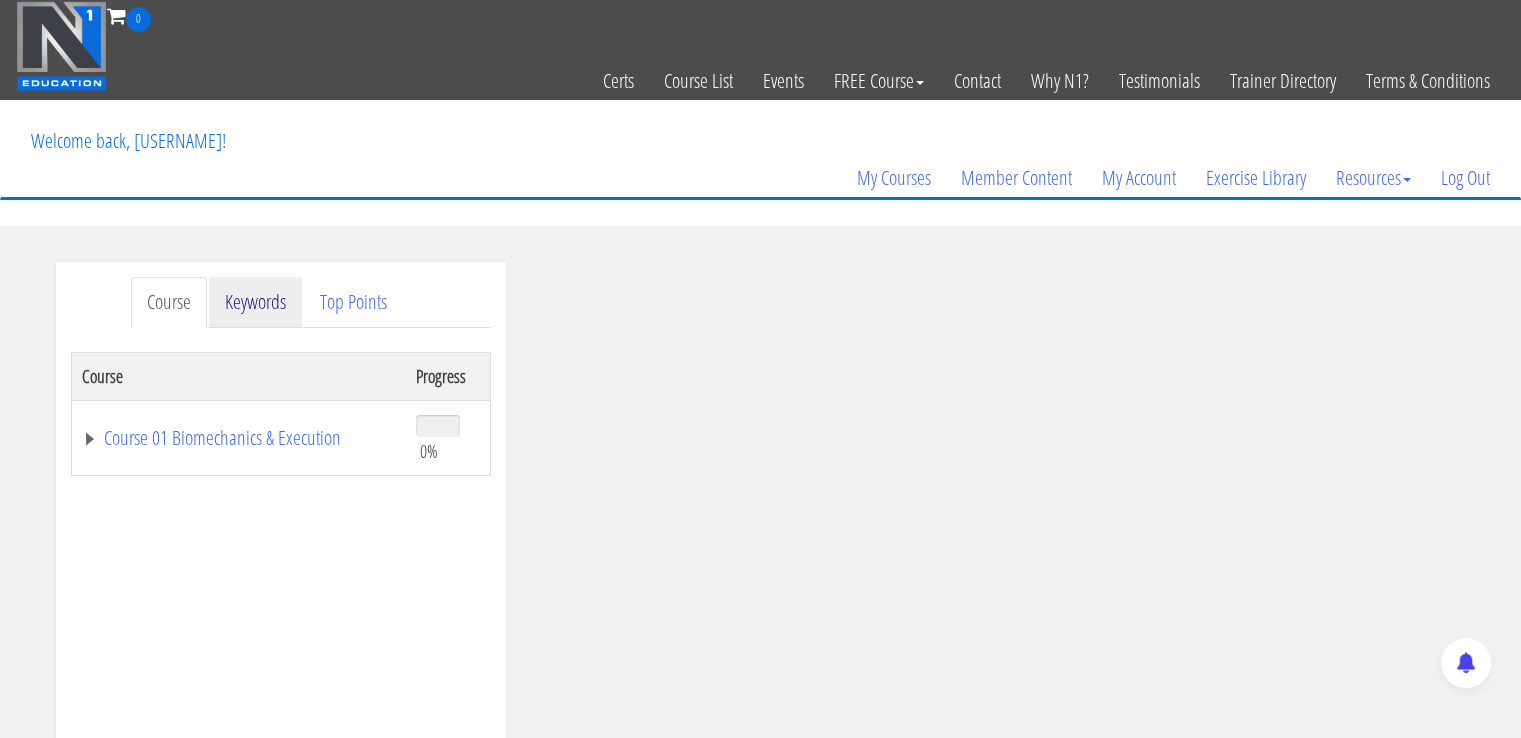 click on "Keywords" at bounding box center [255, 302] 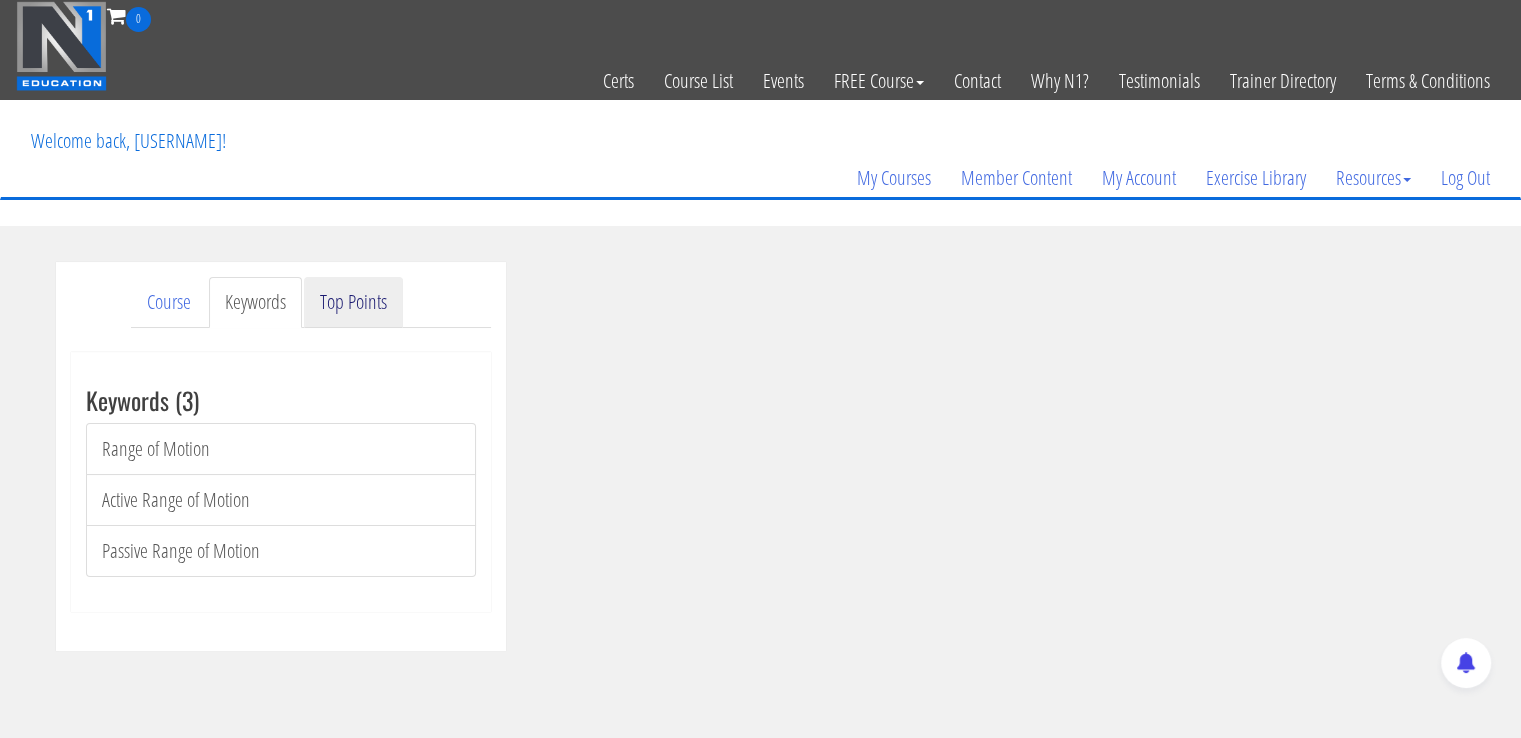 click on "Top Points" at bounding box center [353, 302] 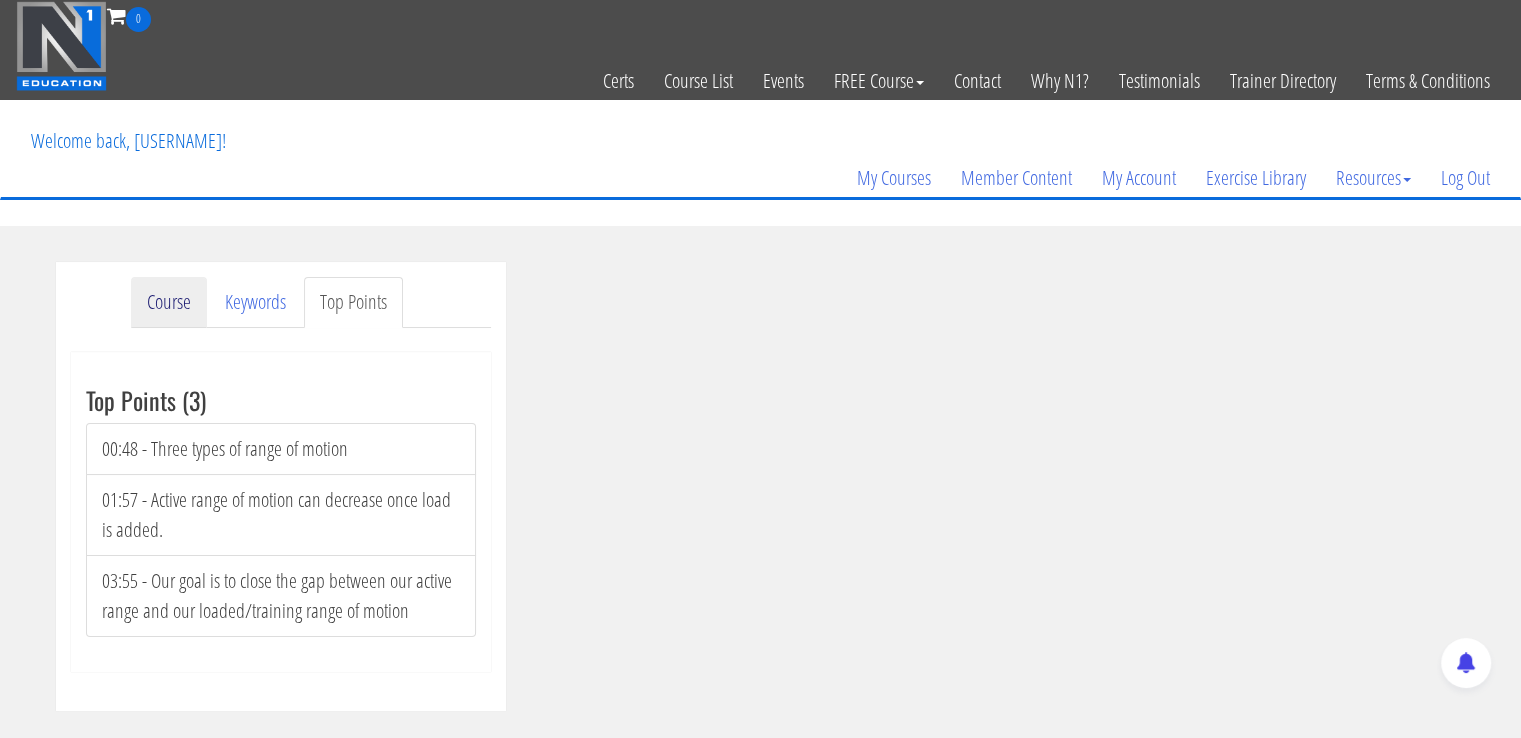 click on "Course" at bounding box center [169, 302] 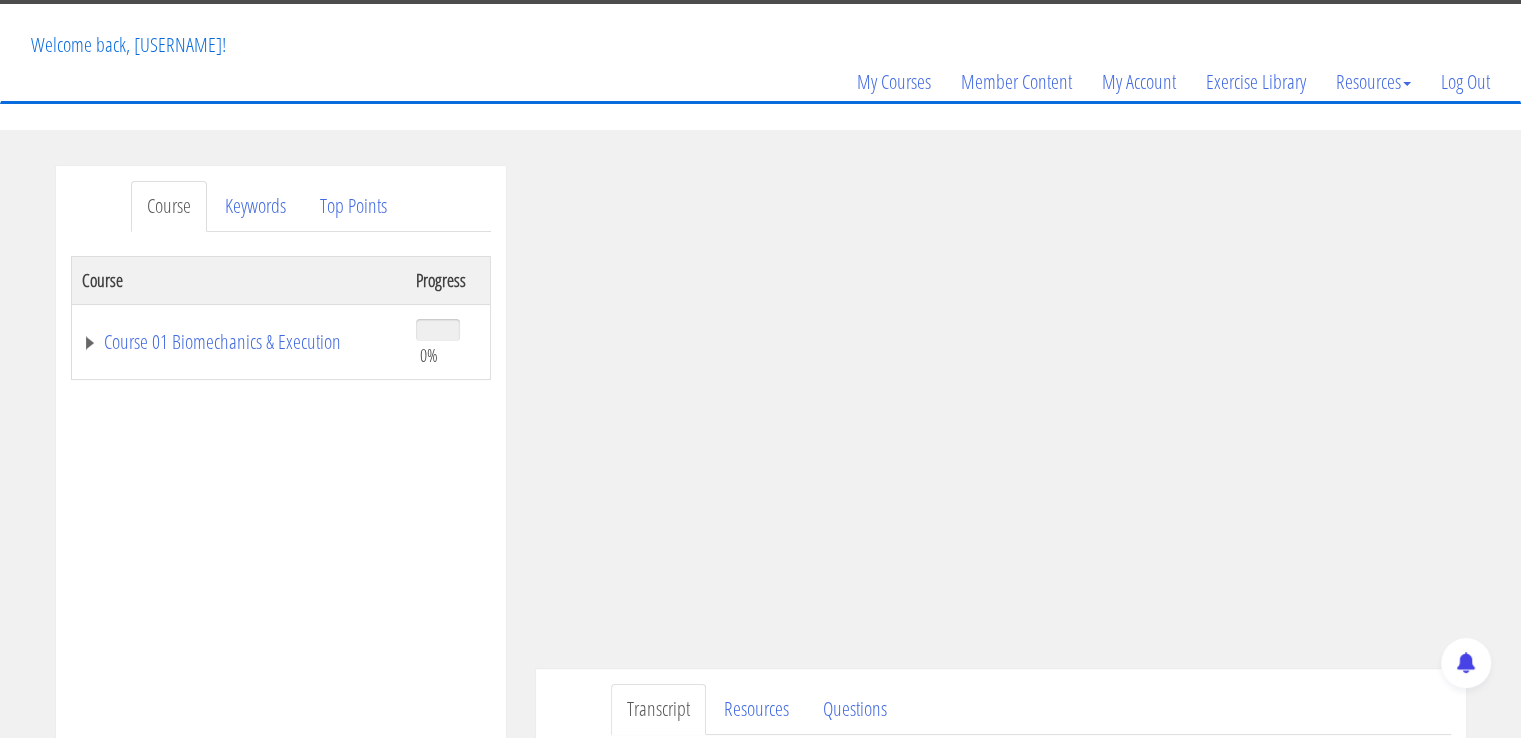 scroll, scrollTop: 101, scrollLeft: 0, axis: vertical 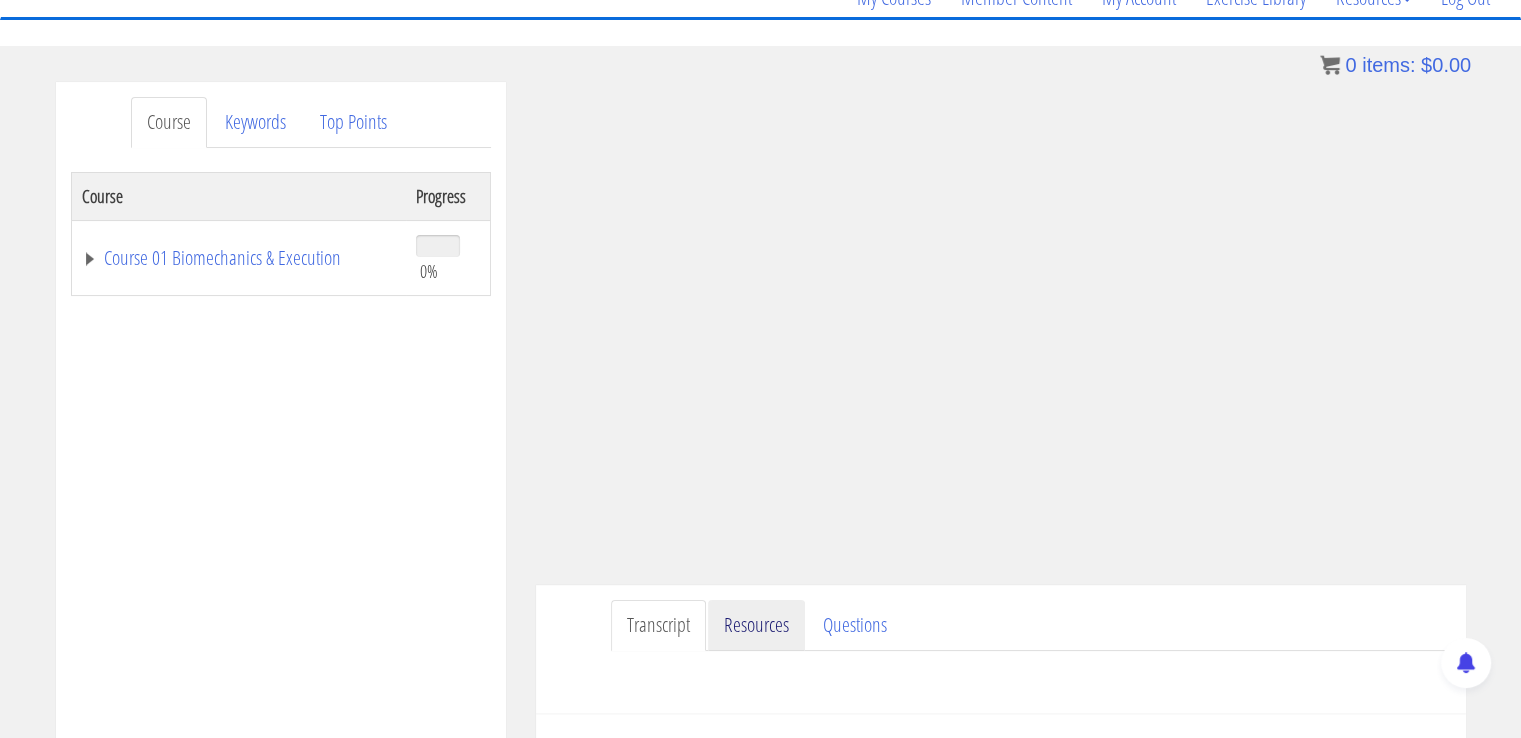 click on "Resources" at bounding box center [756, 625] 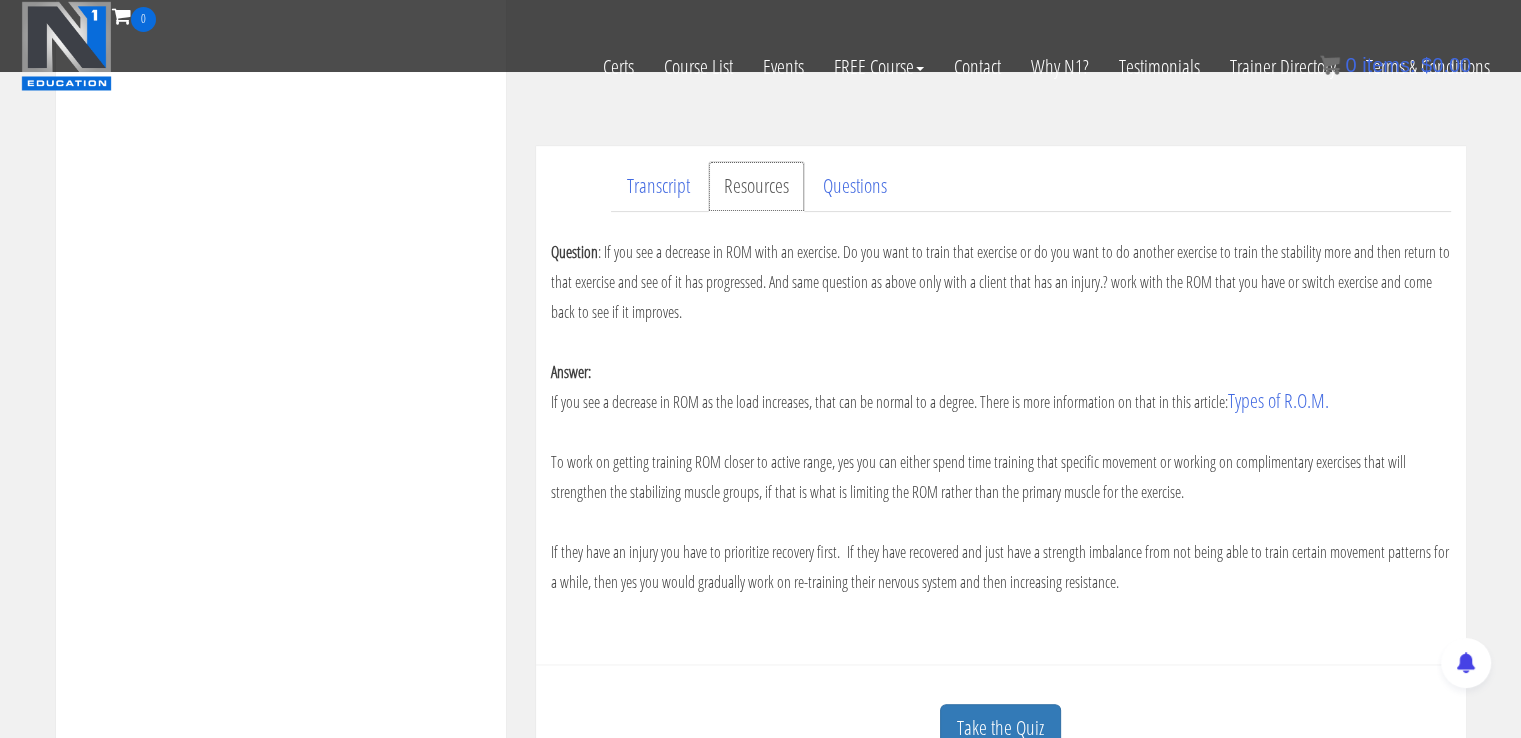 scroll, scrollTop: 502, scrollLeft: 0, axis: vertical 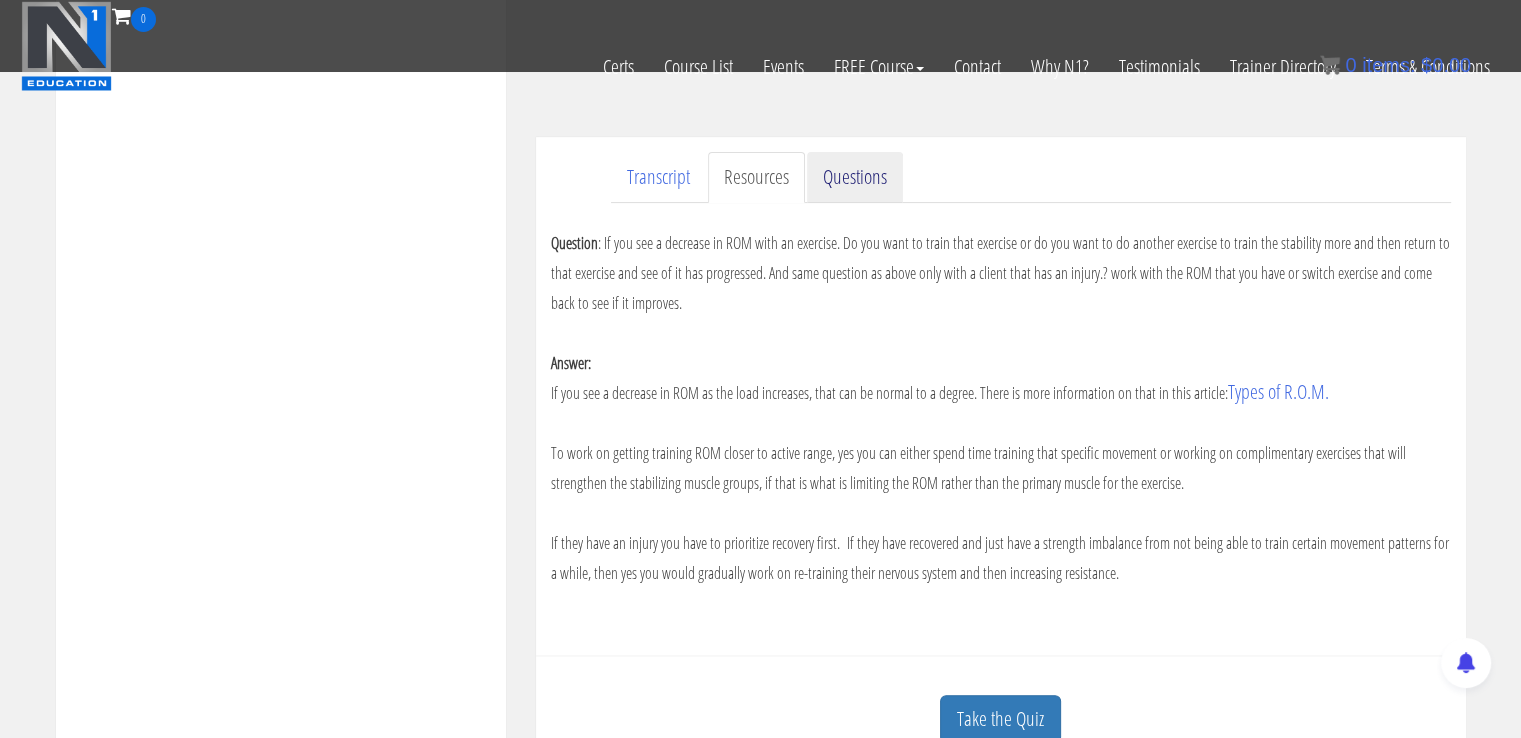 click on "Questions" at bounding box center [855, 177] 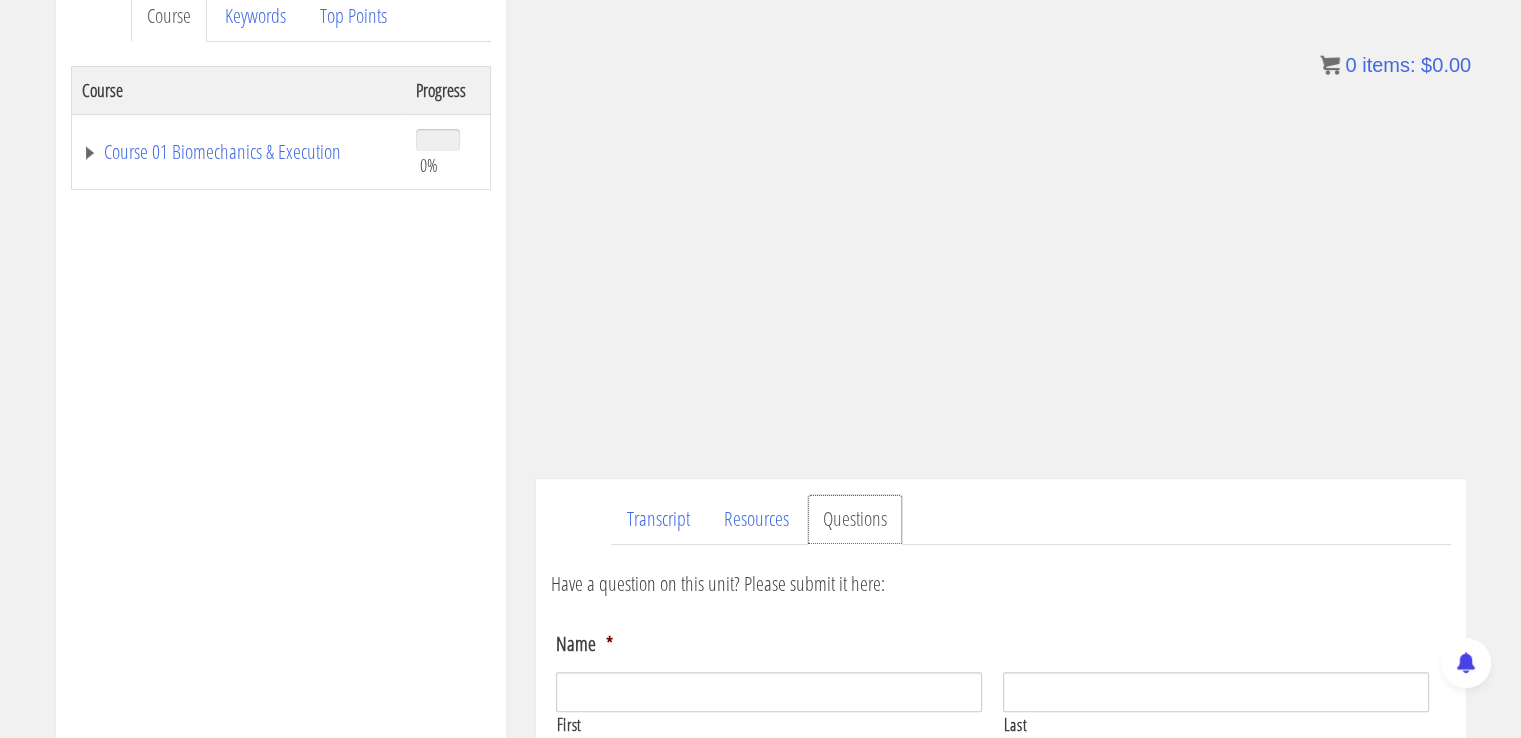 scroll, scrollTop: 297, scrollLeft: 0, axis: vertical 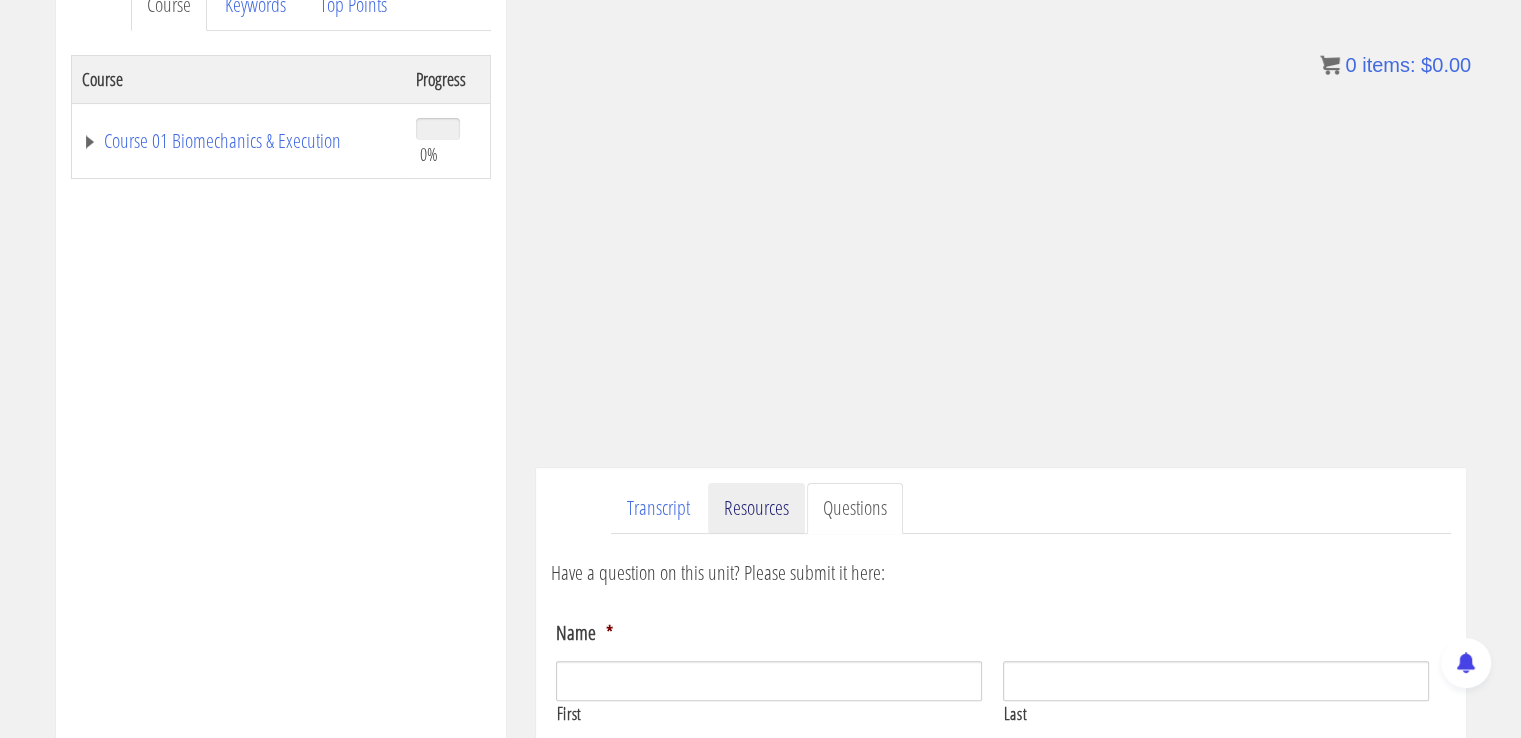 click on "Resources" at bounding box center [756, 508] 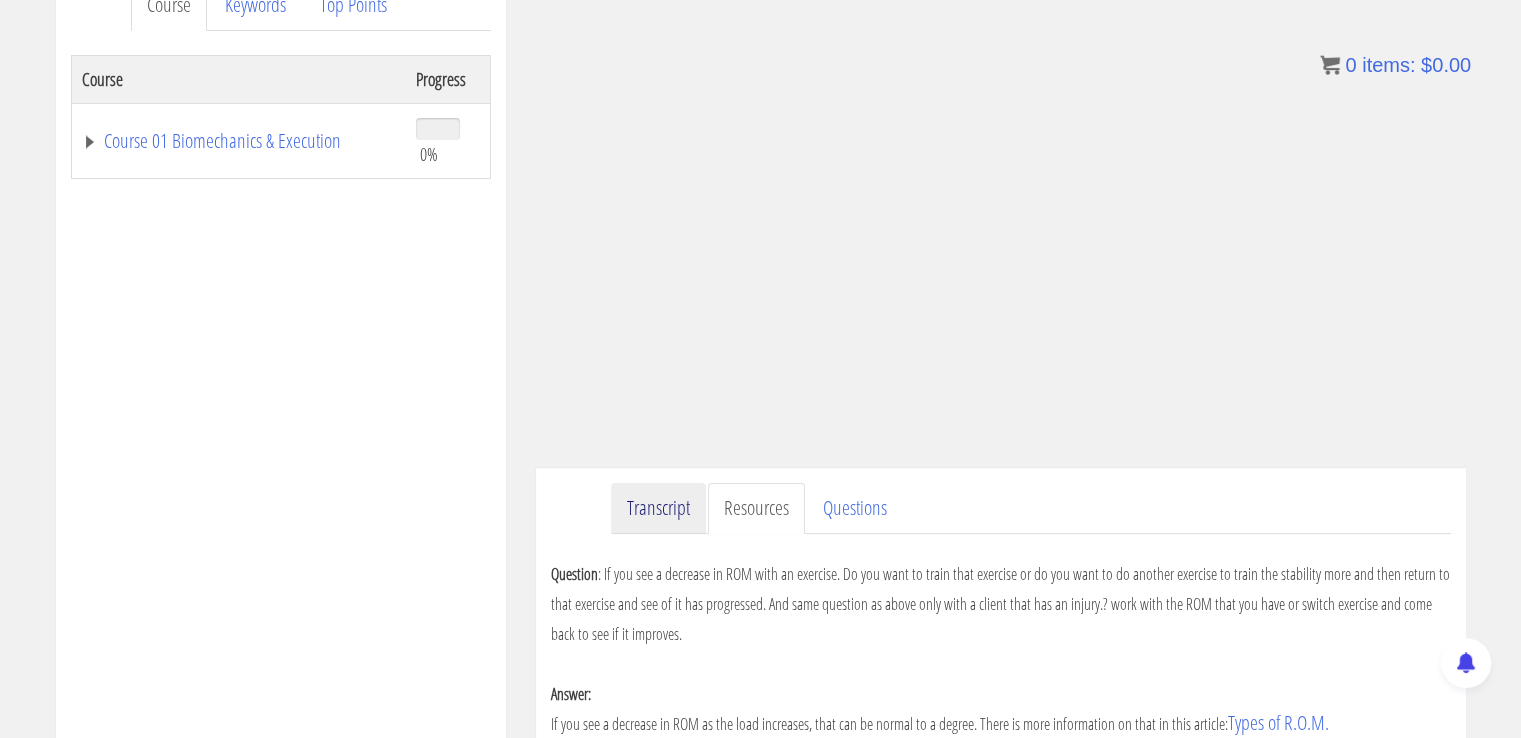 click on "Transcript" at bounding box center (658, 508) 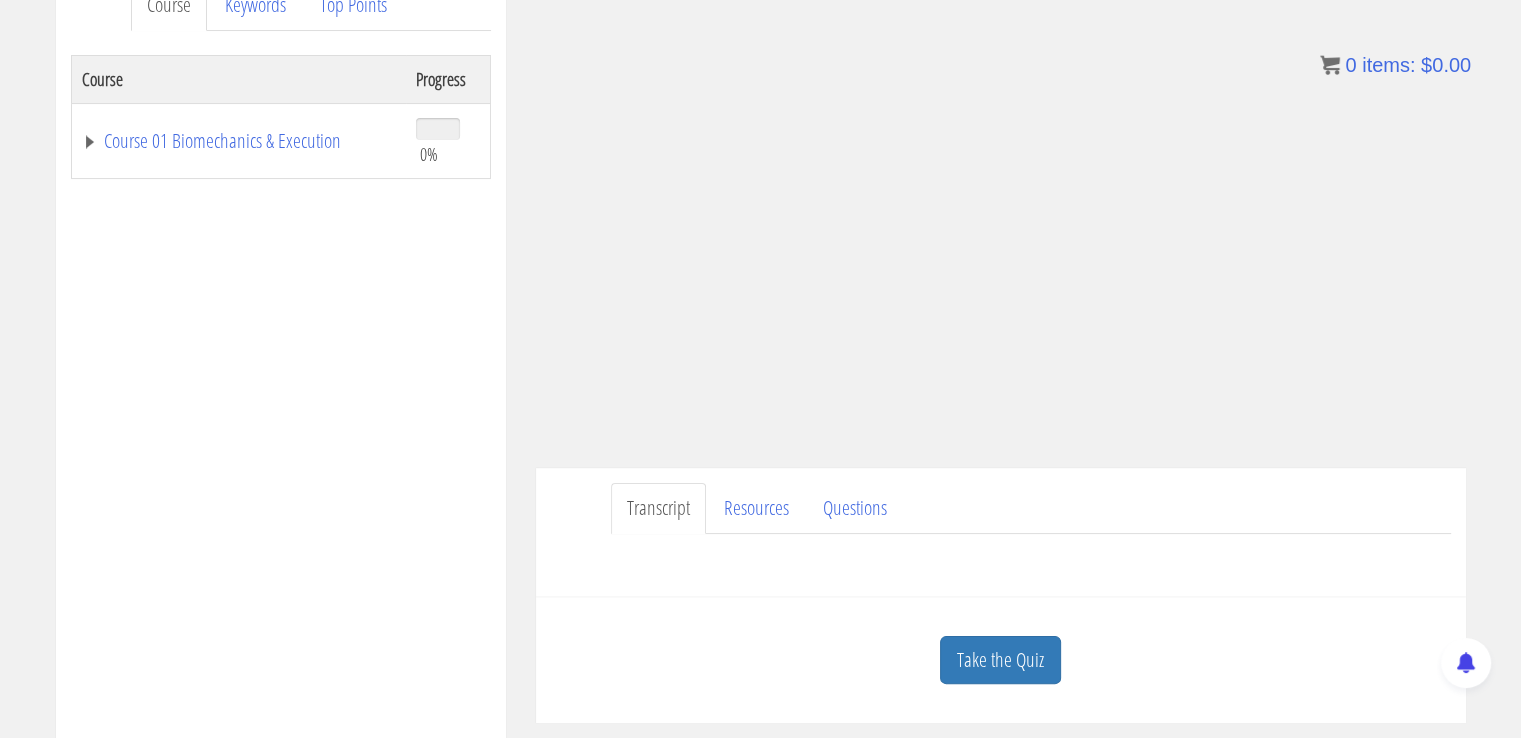 click on "Question : If you see a decrease in ROM with an exercise. Do you want to train that exercise or do you want to do another exercise to train the stability more and then return to that exercise and see of it has progressed. And same question as above only with a client that has an injury.? work with the ROM that you have or switch exercise and come back to see if it improves.
Answer:
If you see a decrease in ROM as the load increases, that can be normal to a degree. There is more information on that in this article:  Types of R.O.M.
Have a question on this unit? Please submit it here:
Name * First Last * *" at bounding box center [1001, 558] 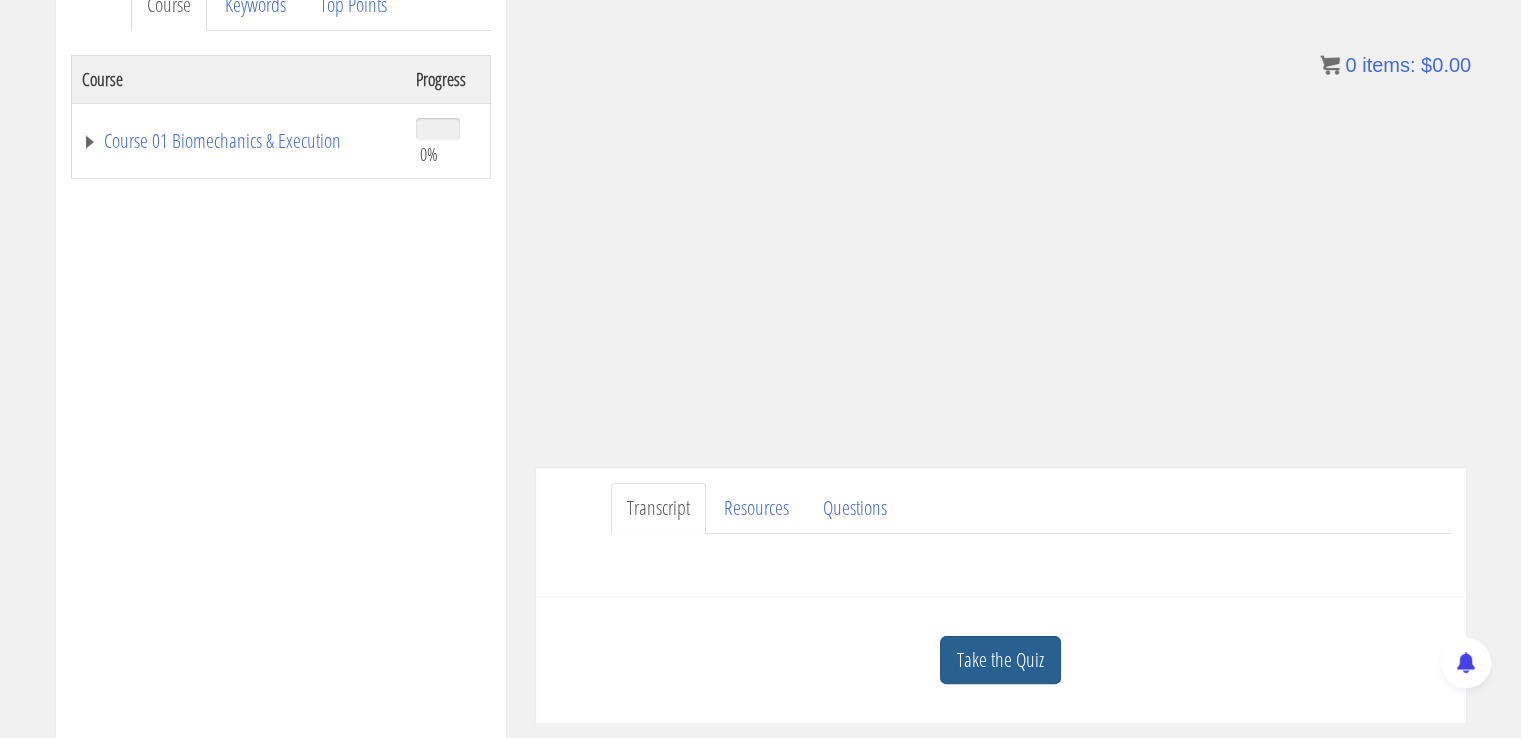 click on "Take the Quiz" at bounding box center (1000, 660) 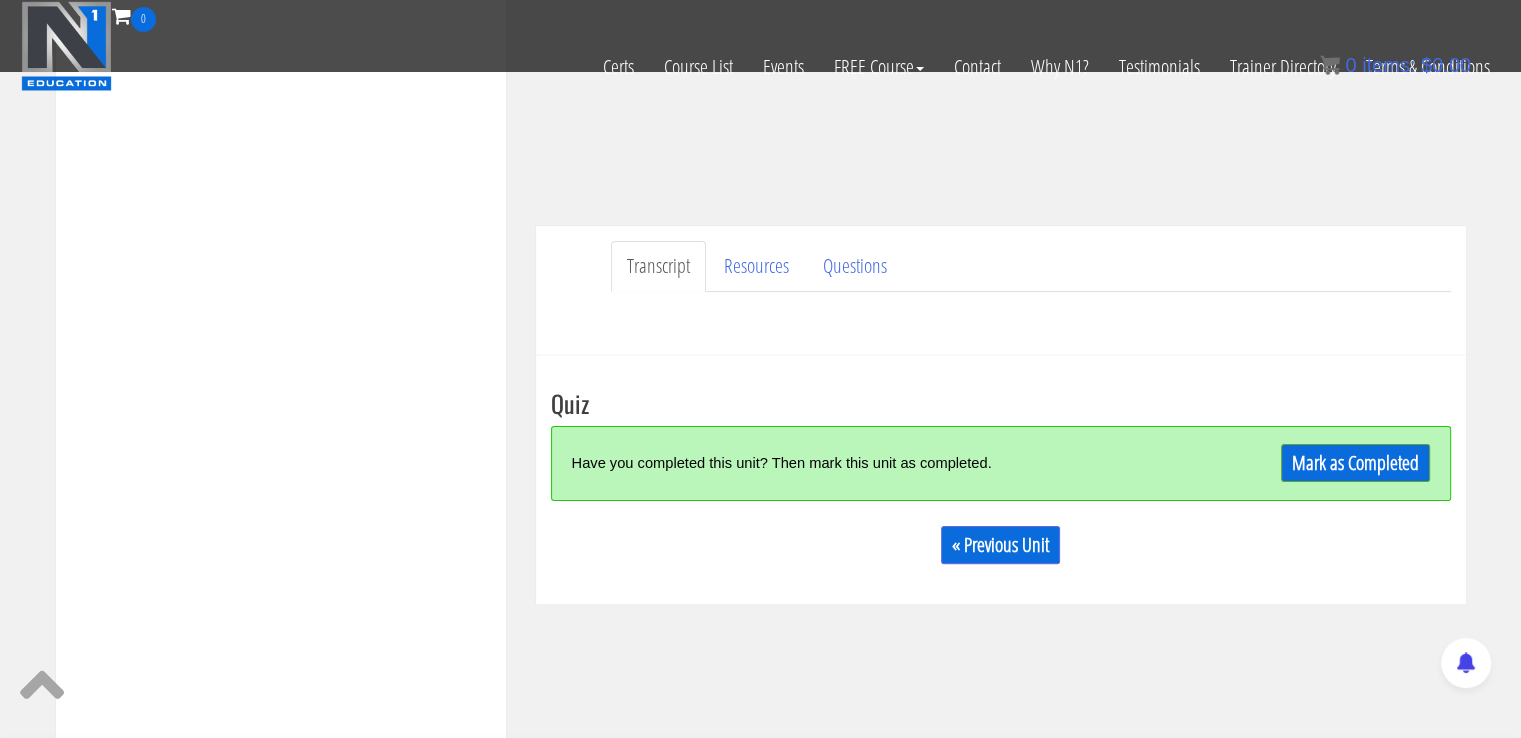 scroll, scrollTop: 439, scrollLeft: 0, axis: vertical 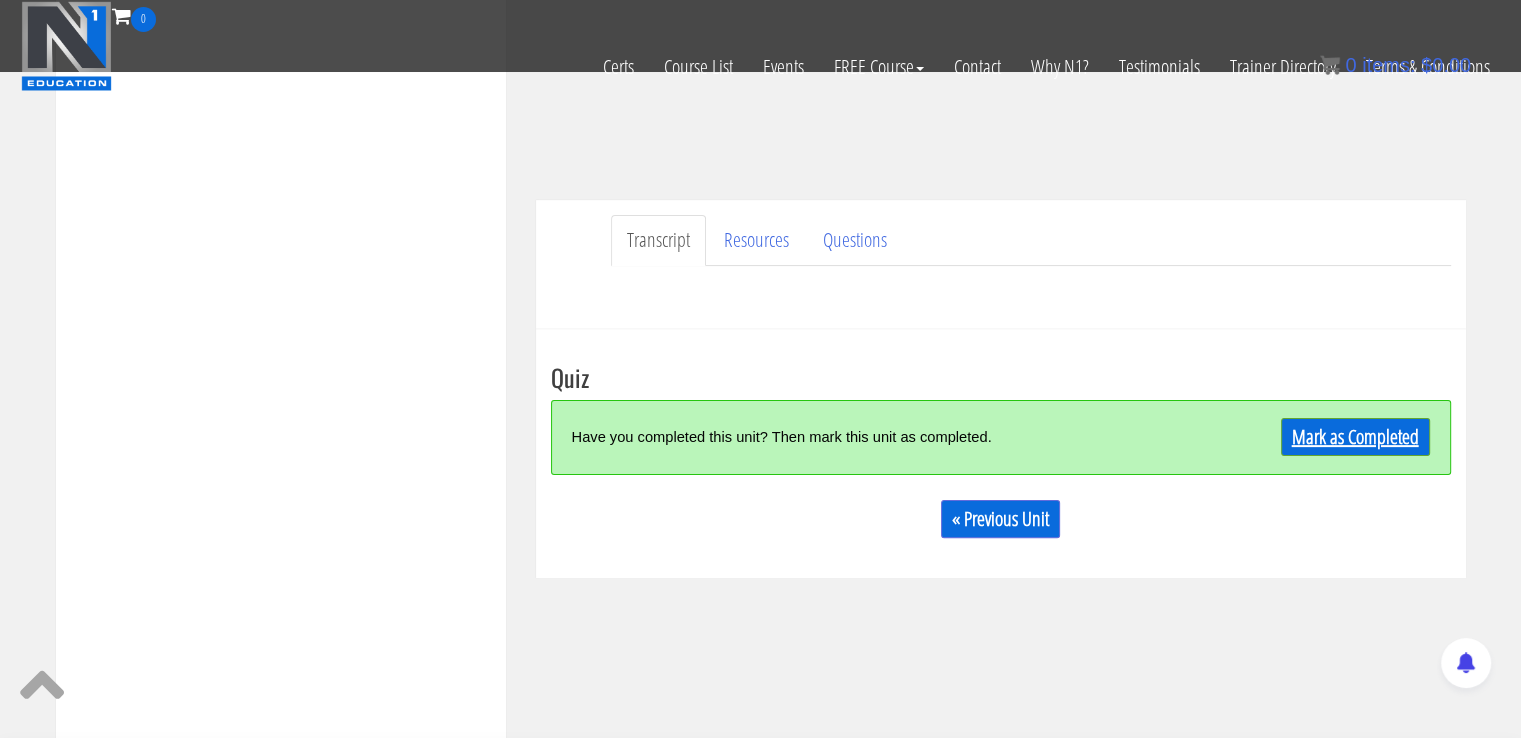 click on "Mark as Completed" at bounding box center [1355, 437] 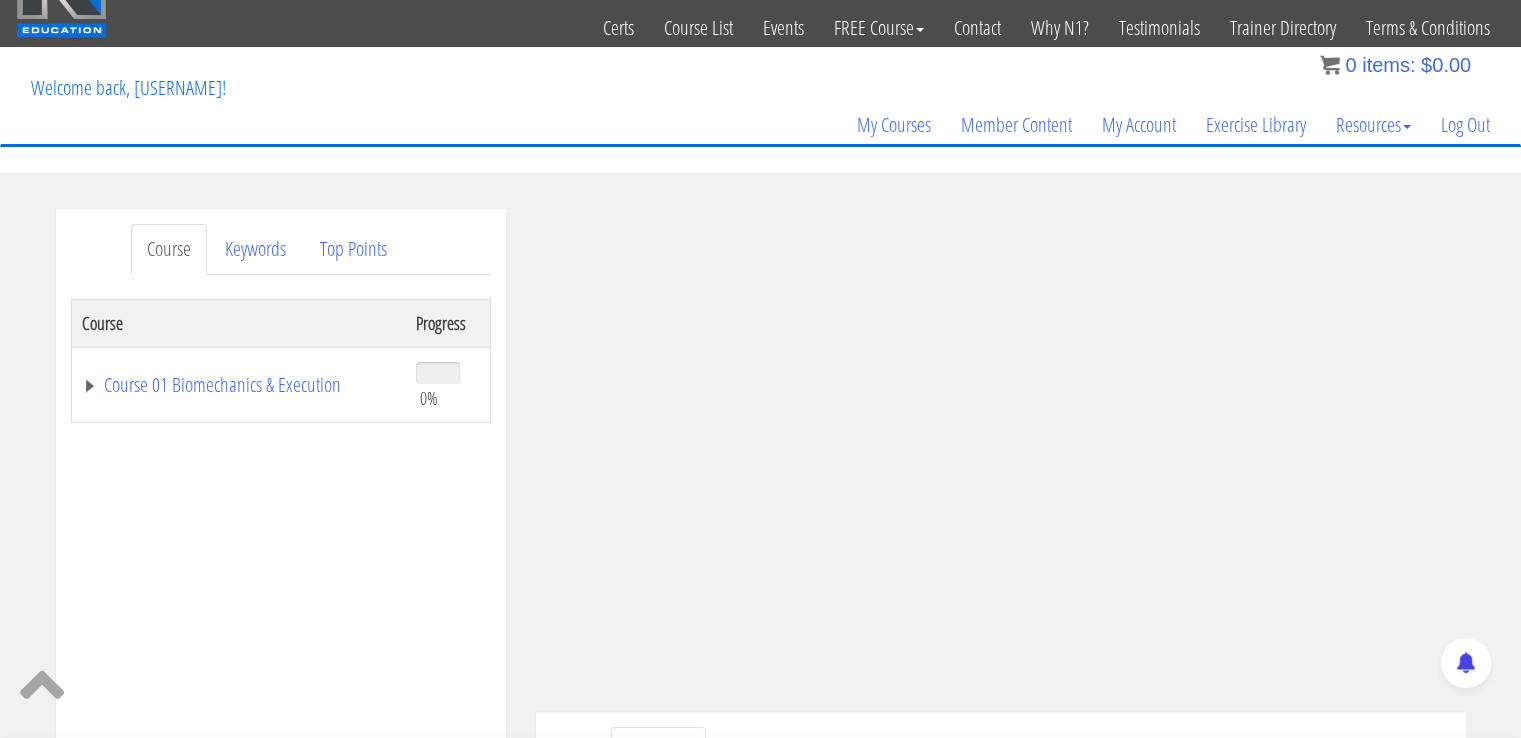 scroll, scrollTop: 18, scrollLeft: 0, axis: vertical 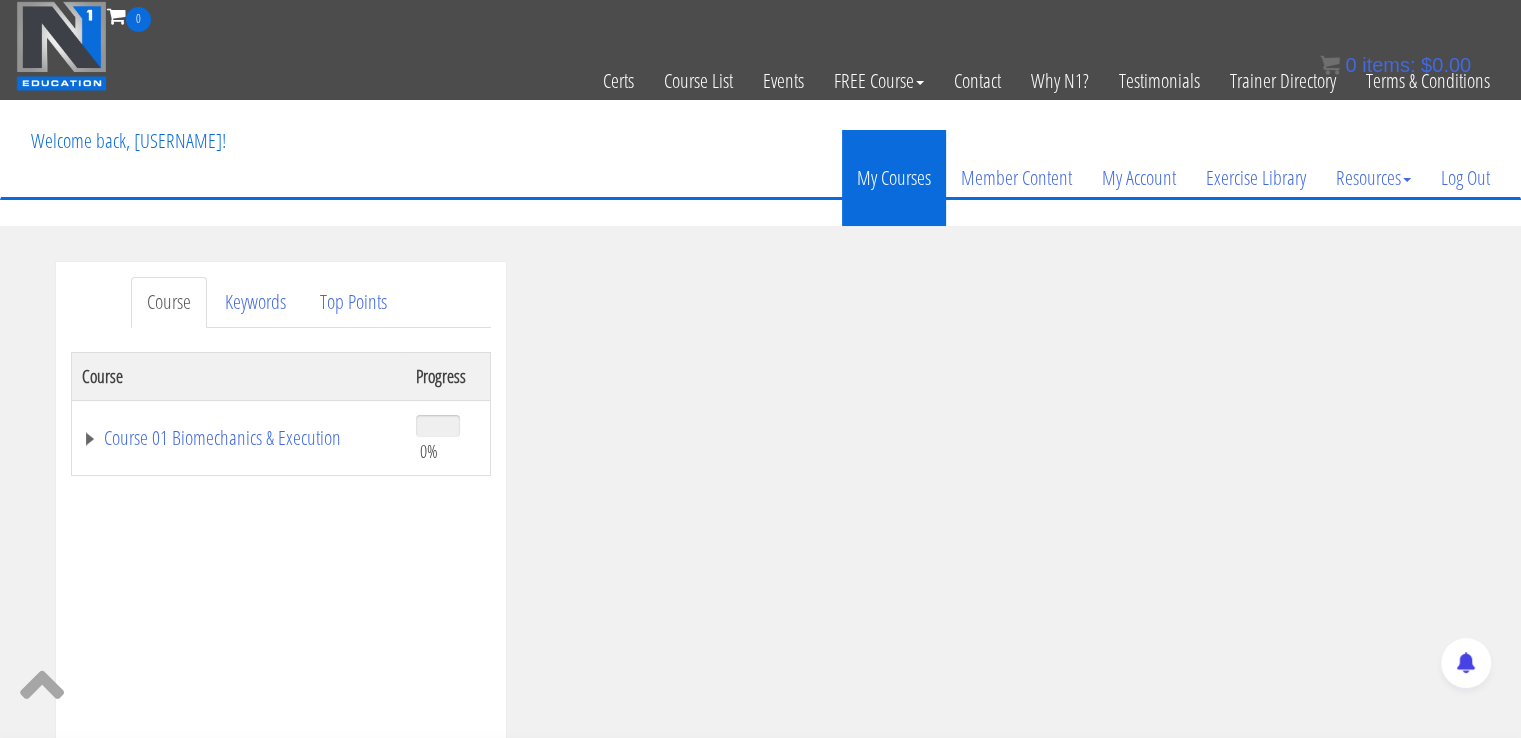 click on "My Courses" at bounding box center (894, 178) 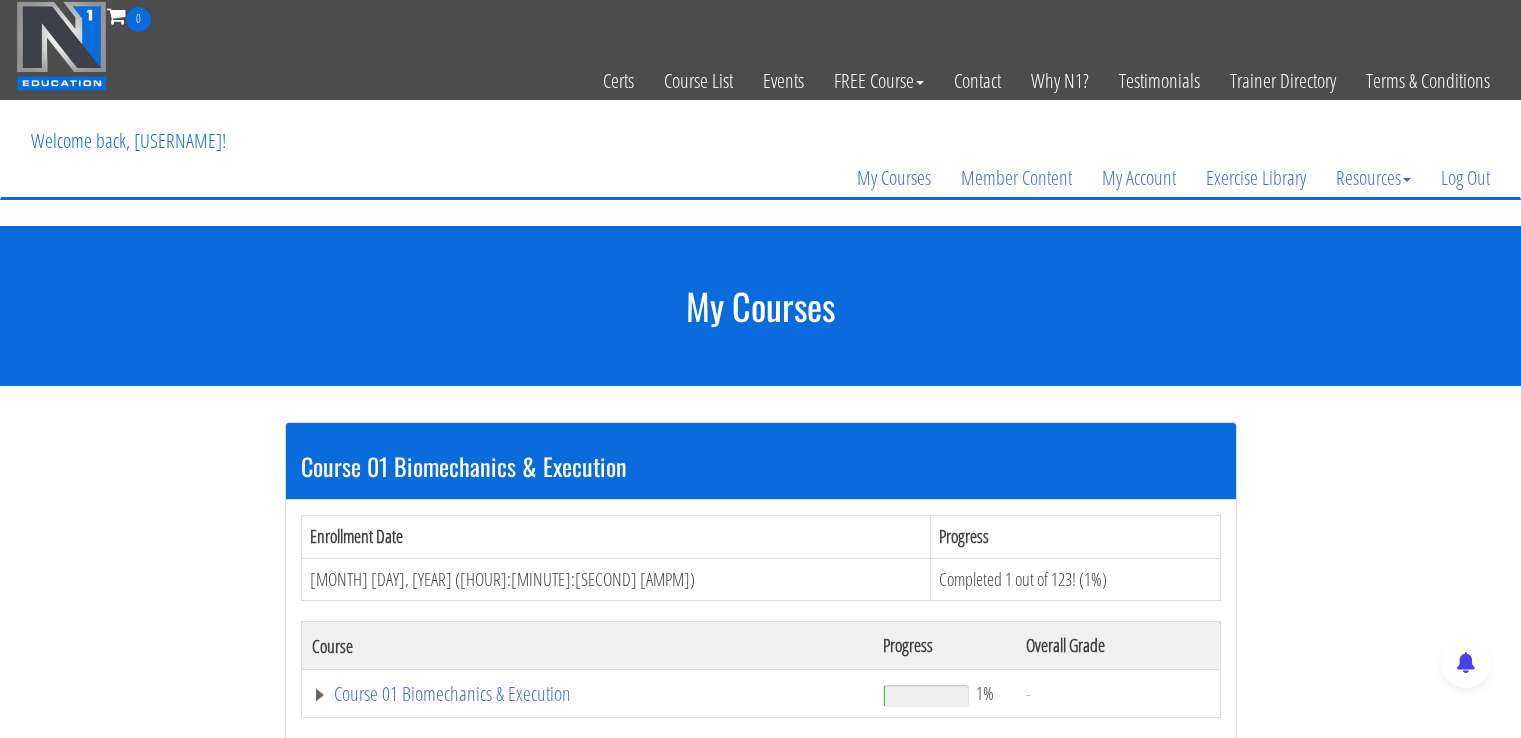 scroll, scrollTop: 0, scrollLeft: 0, axis: both 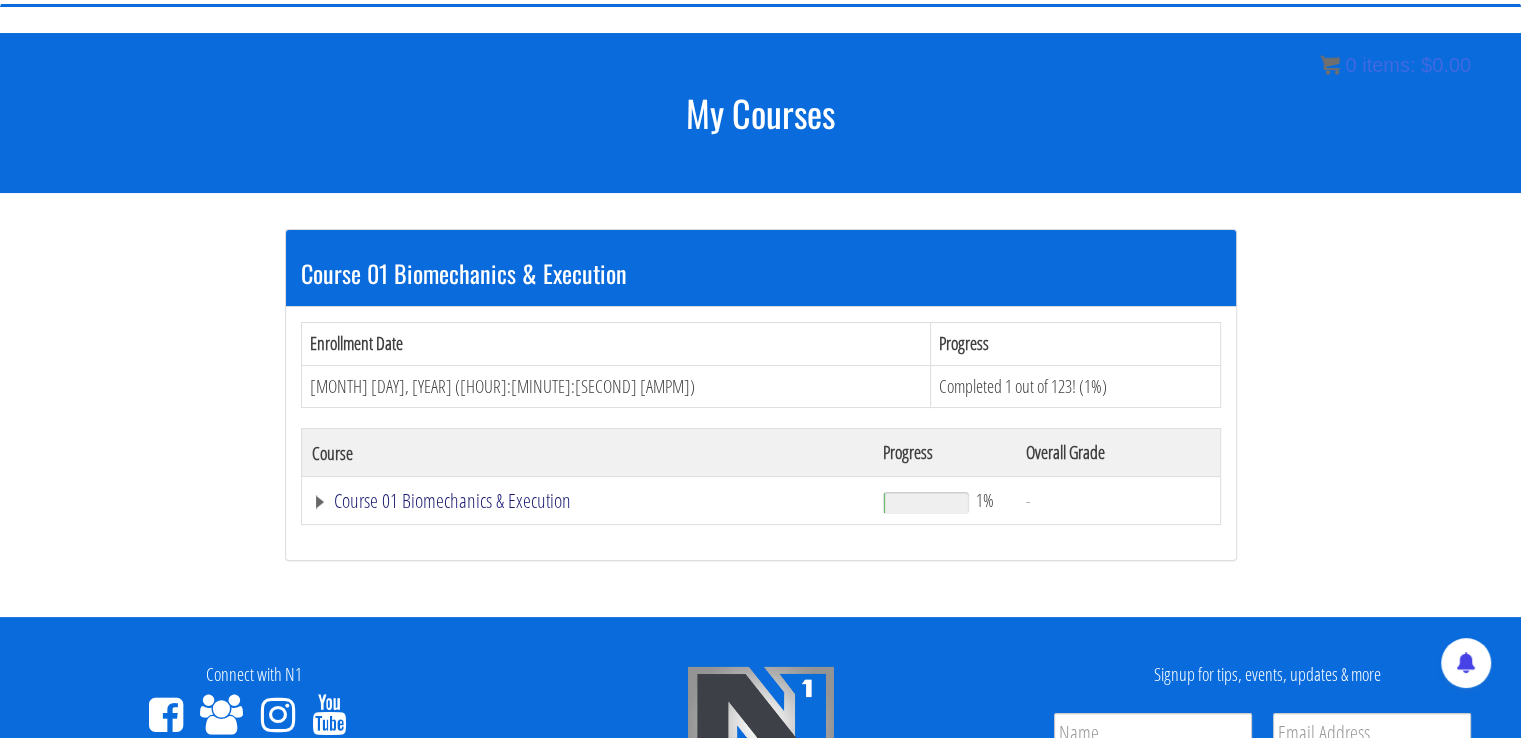 click on "Course 01 Biomechanics & Execution" at bounding box center (588, 501) 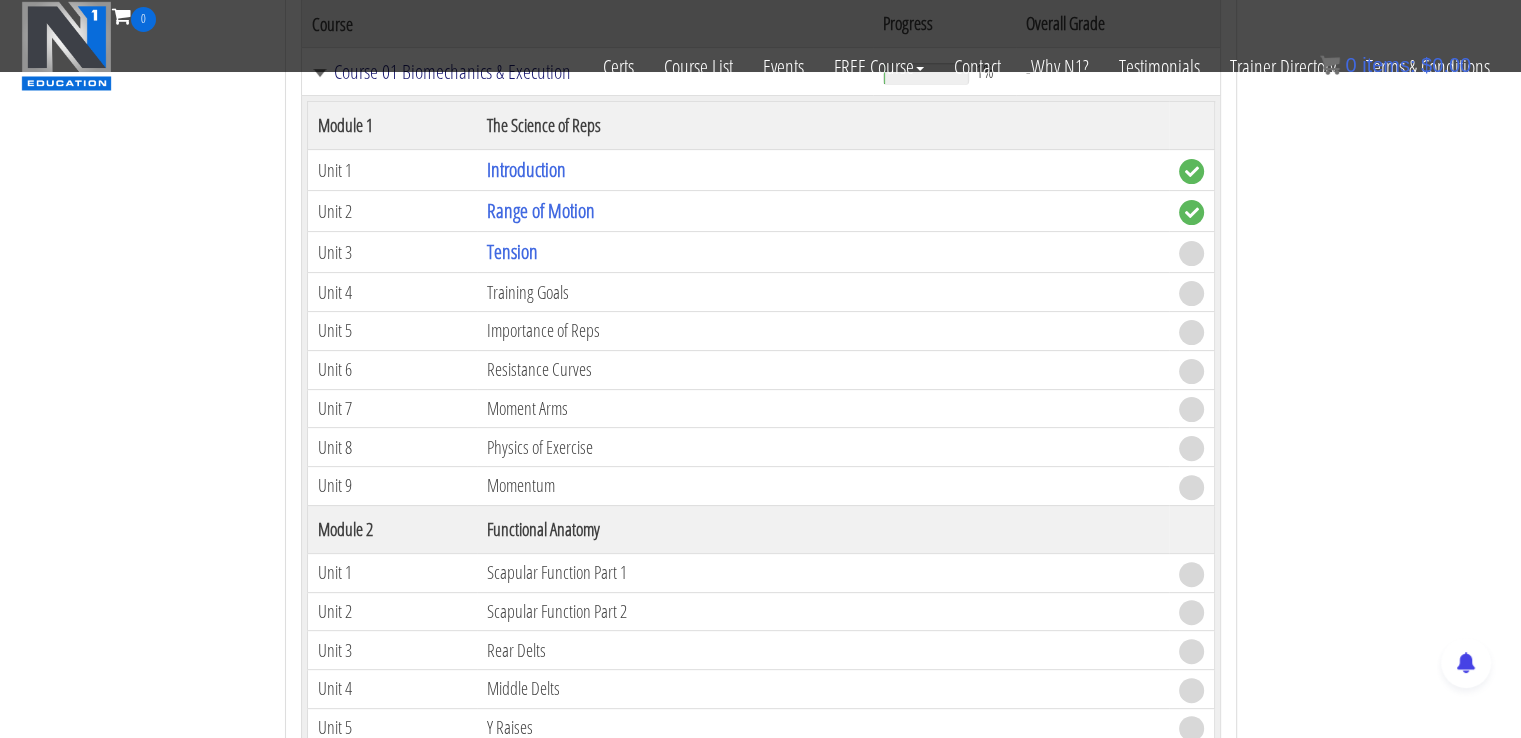 scroll, scrollTop: 480, scrollLeft: 0, axis: vertical 